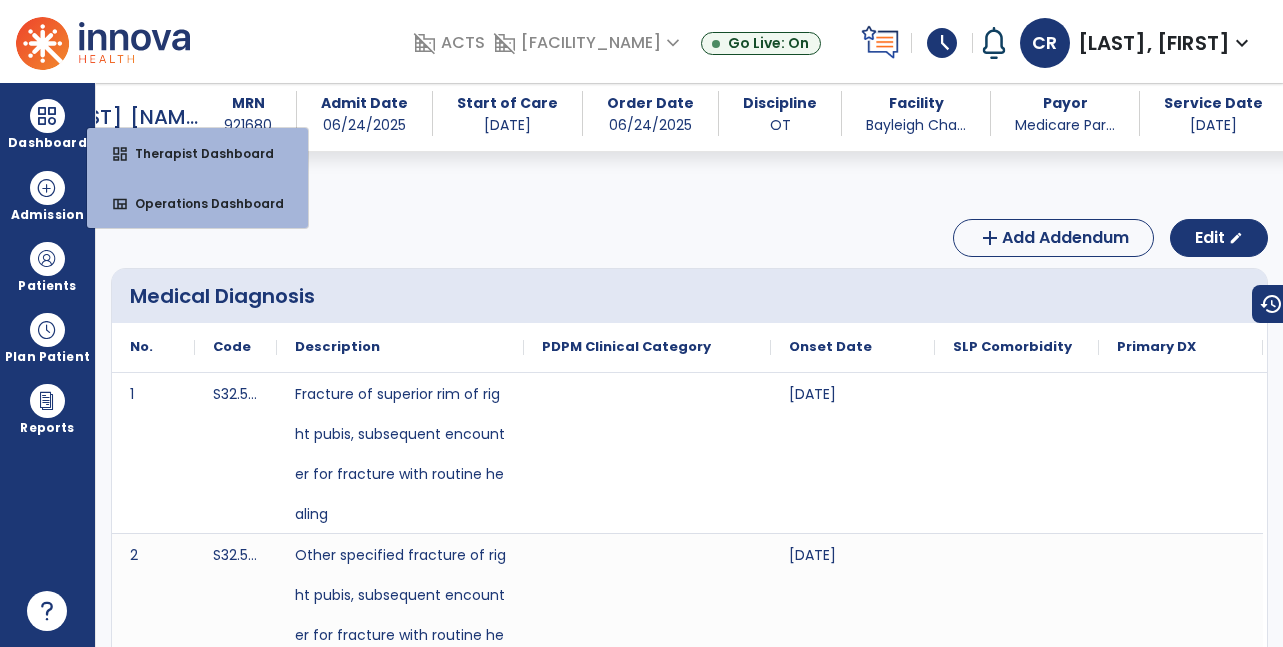 scroll, scrollTop: 0, scrollLeft: 0, axis: both 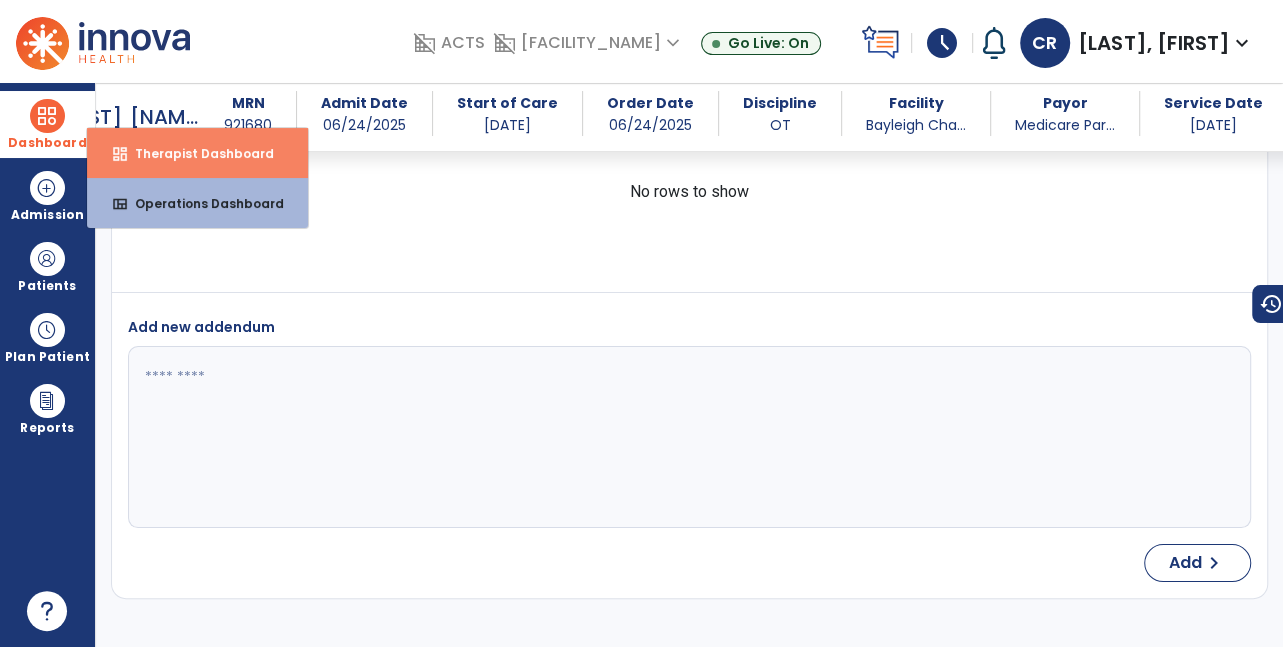 click on "Therapist Dashboard" at bounding box center (196, 153) 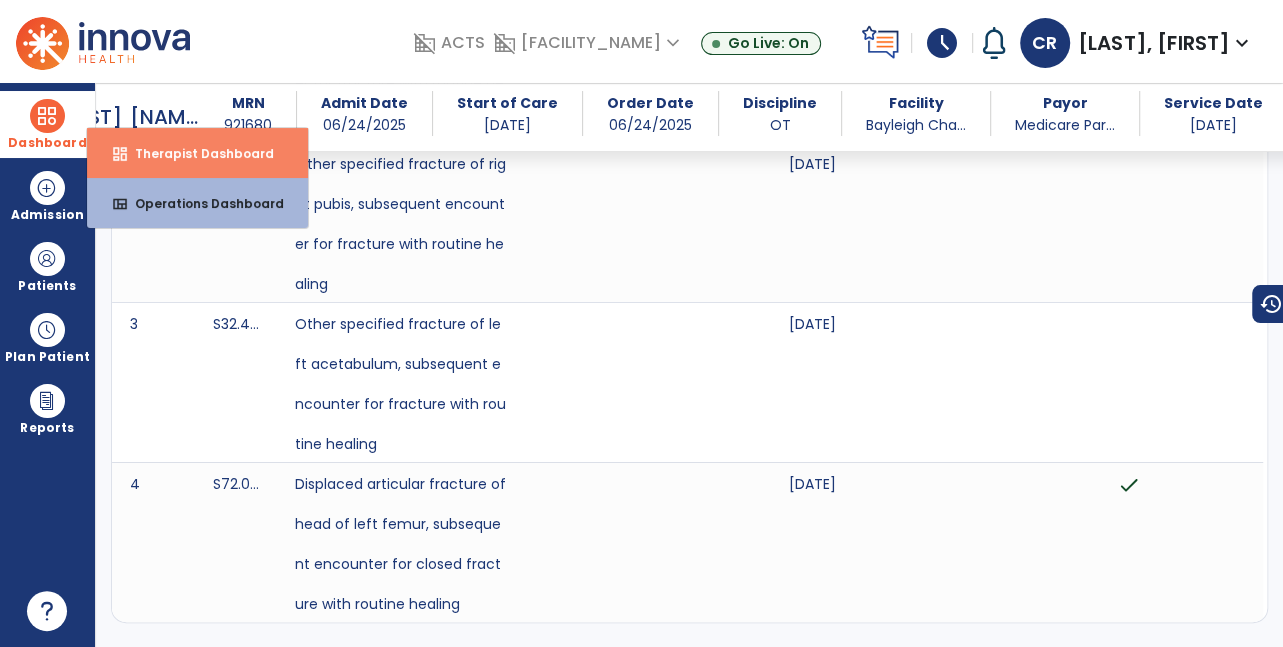 select on "****" 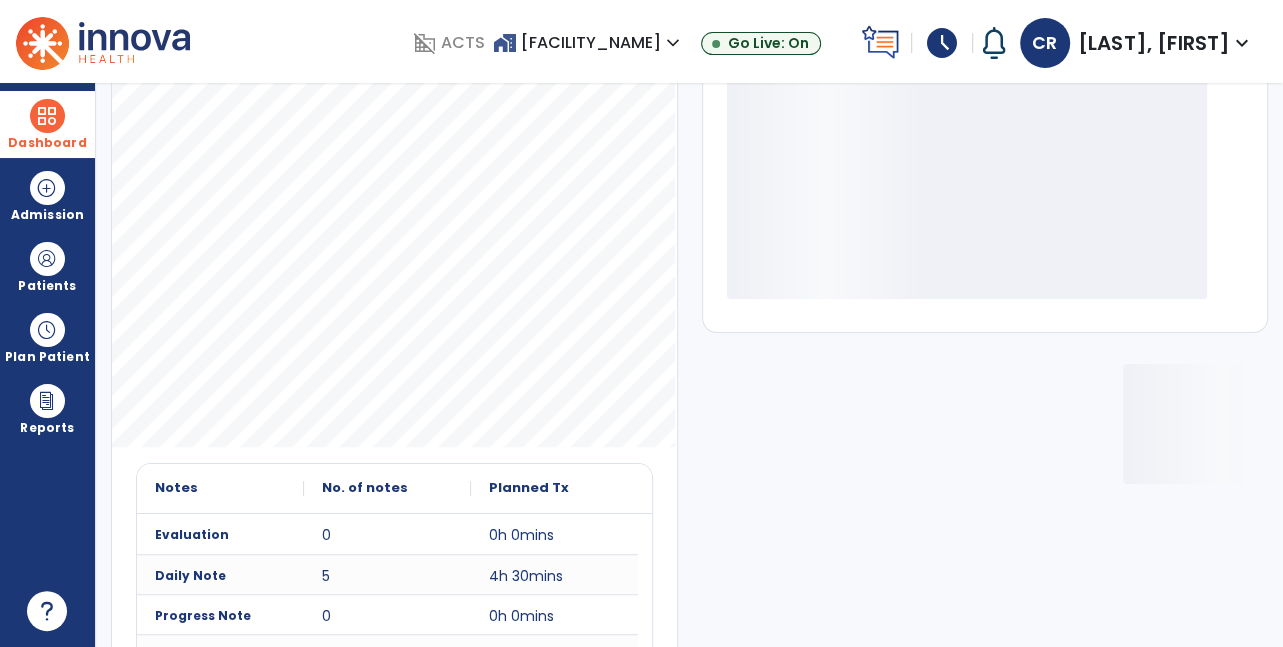 scroll, scrollTop: 0, scrollLeft: 0, axis: both 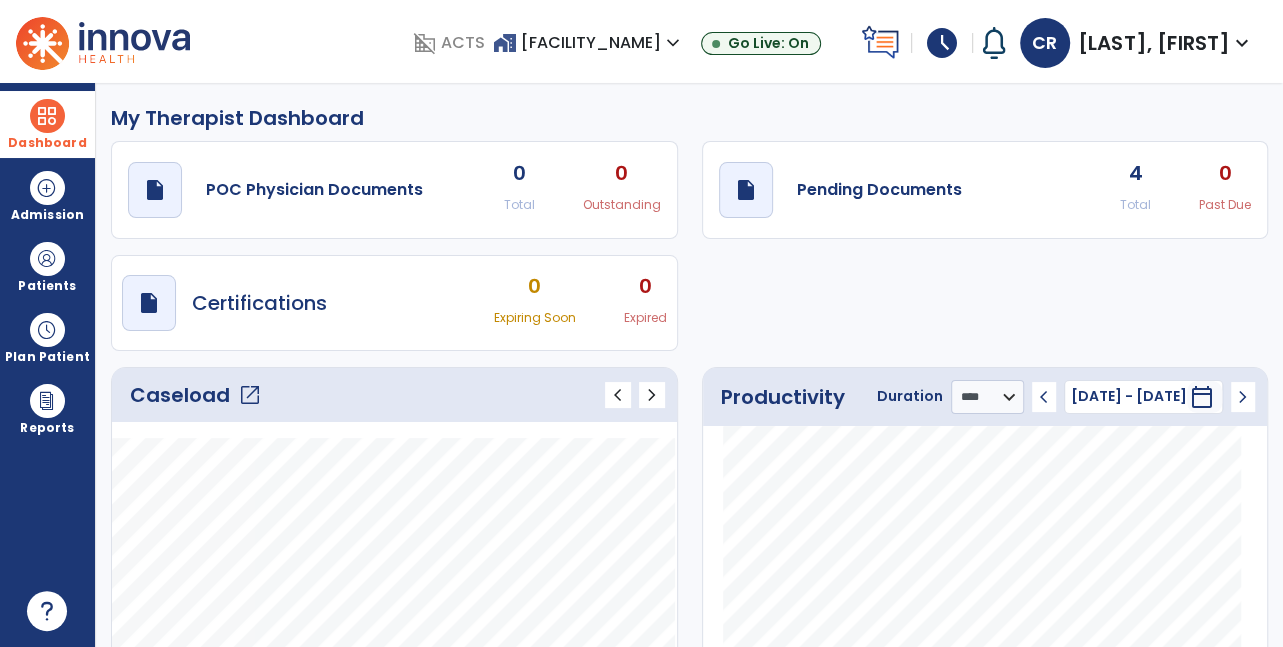 click on "Caseload   open_in_new" 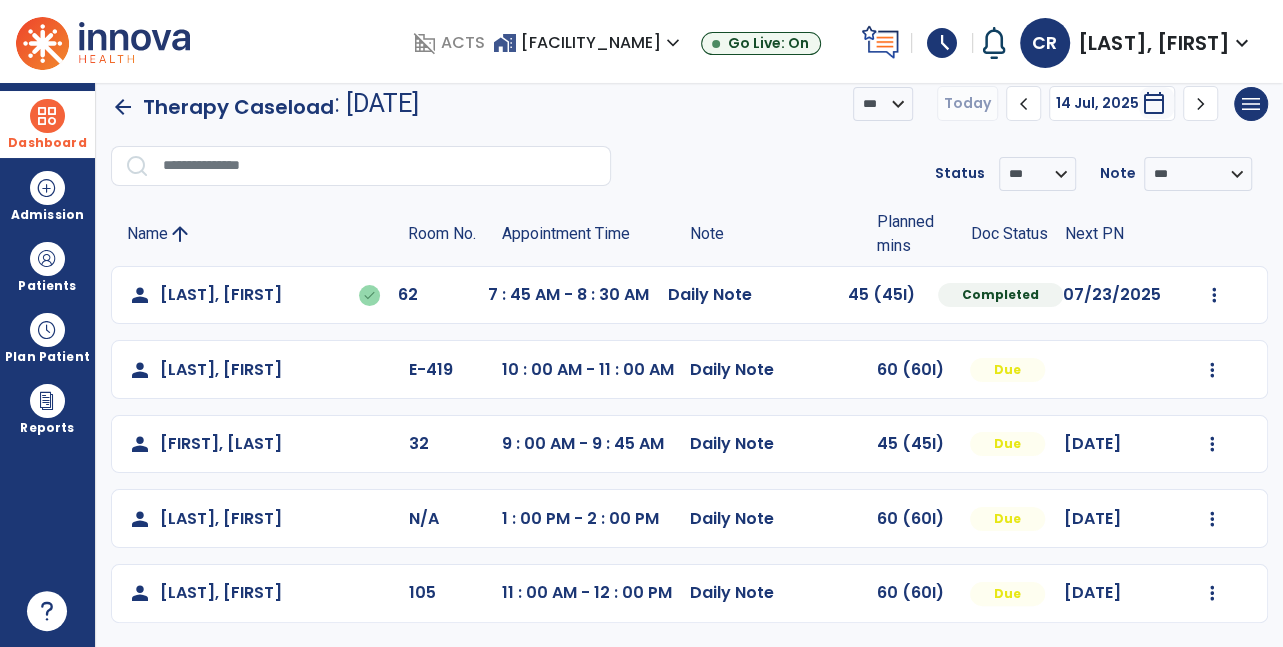 scroll, scrollTop: 43, scrollLeft: 0, axis: vertical 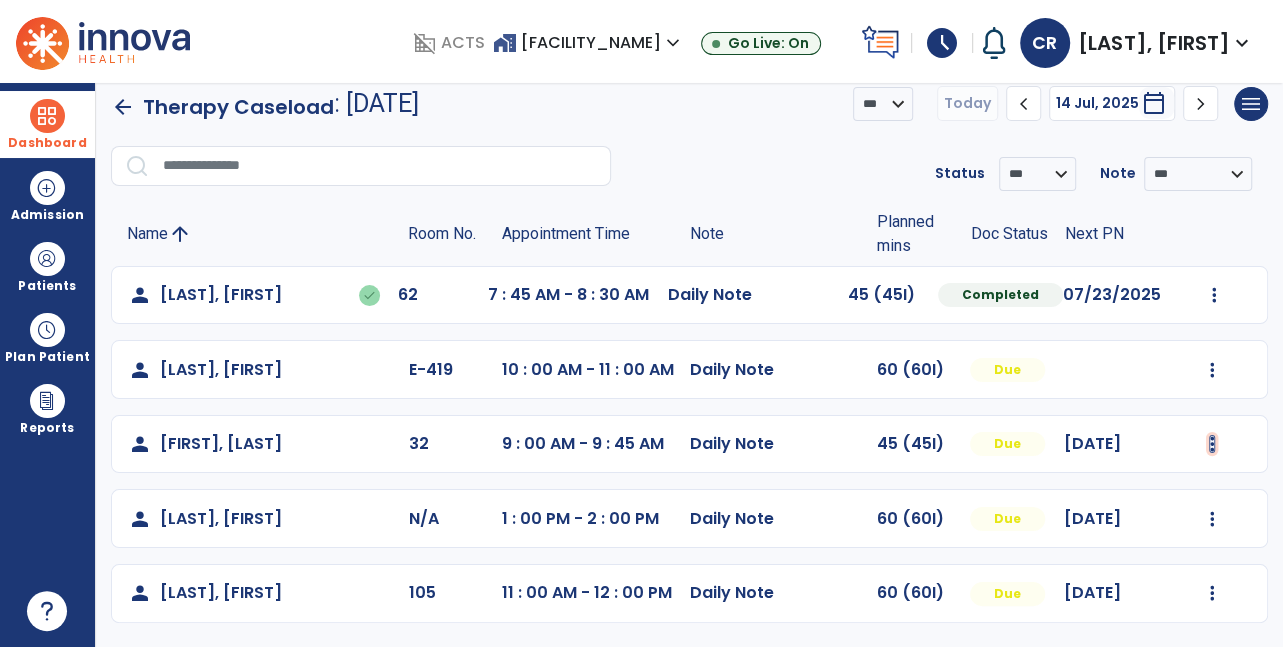 click at bounding box center [1214, 295] 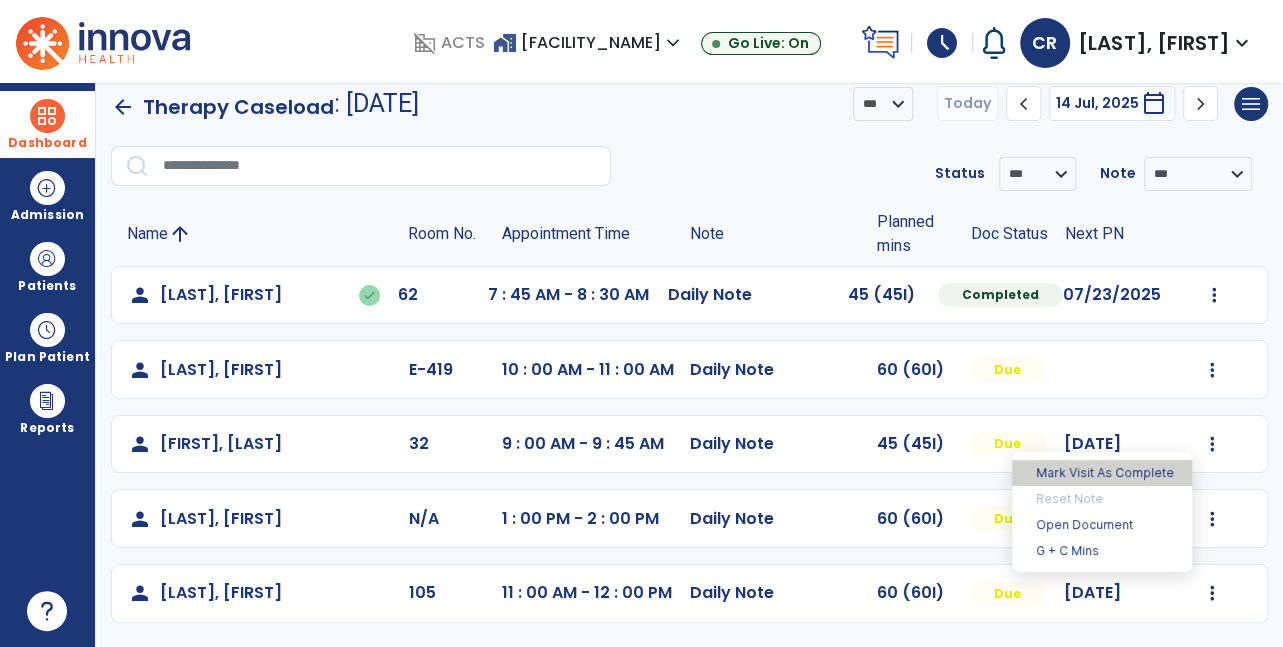 click on "Mark Visit As Complete" at bounding box center [1102, 473] 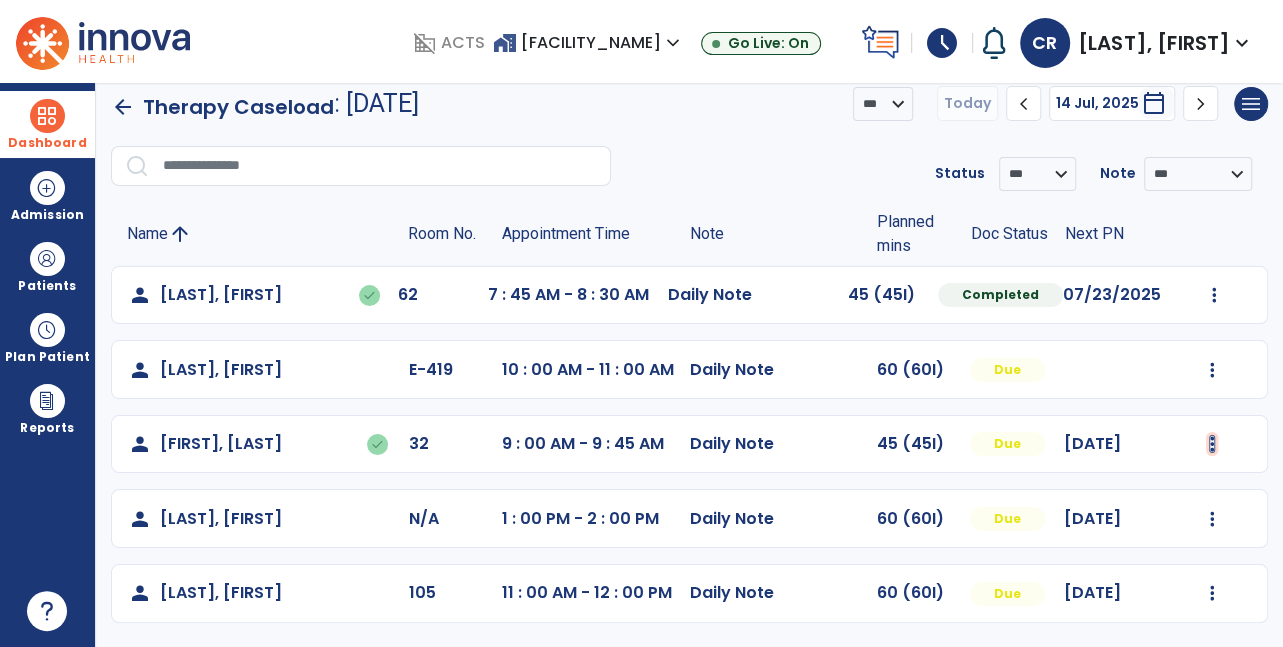 click at bounding box center [1214, 295] 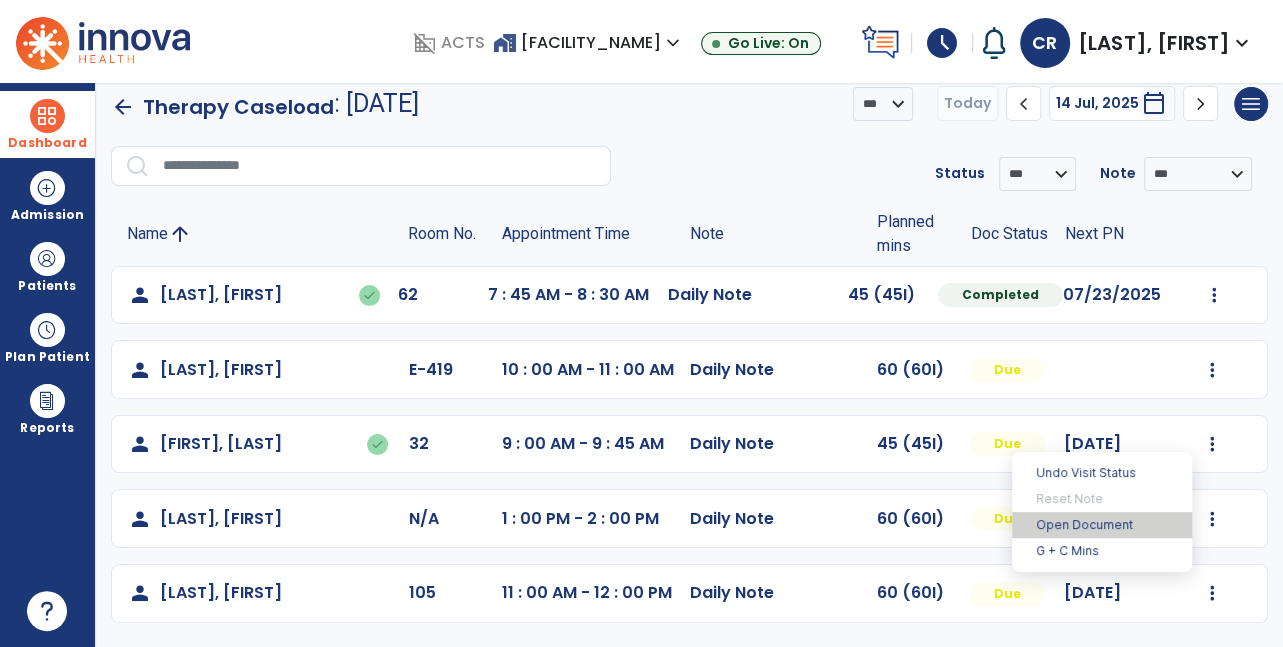 click on "Open Document" at bounding box center (1102, 525) 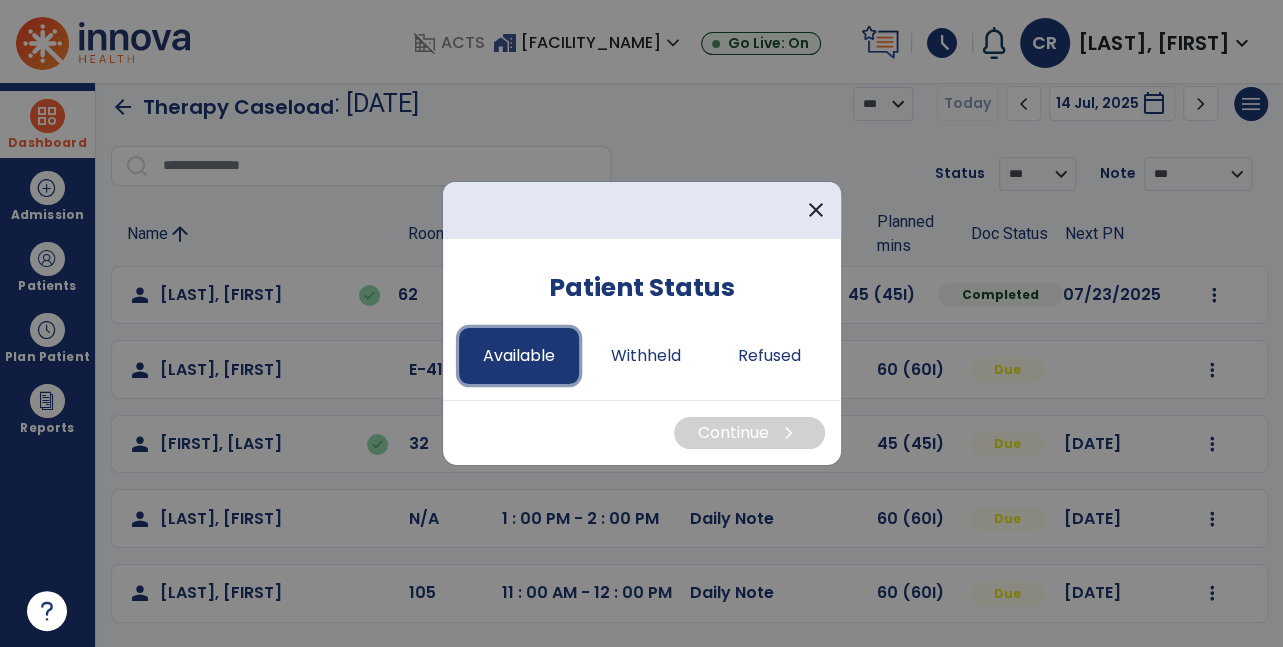 click on "Available" at bounding box center [519, 356] 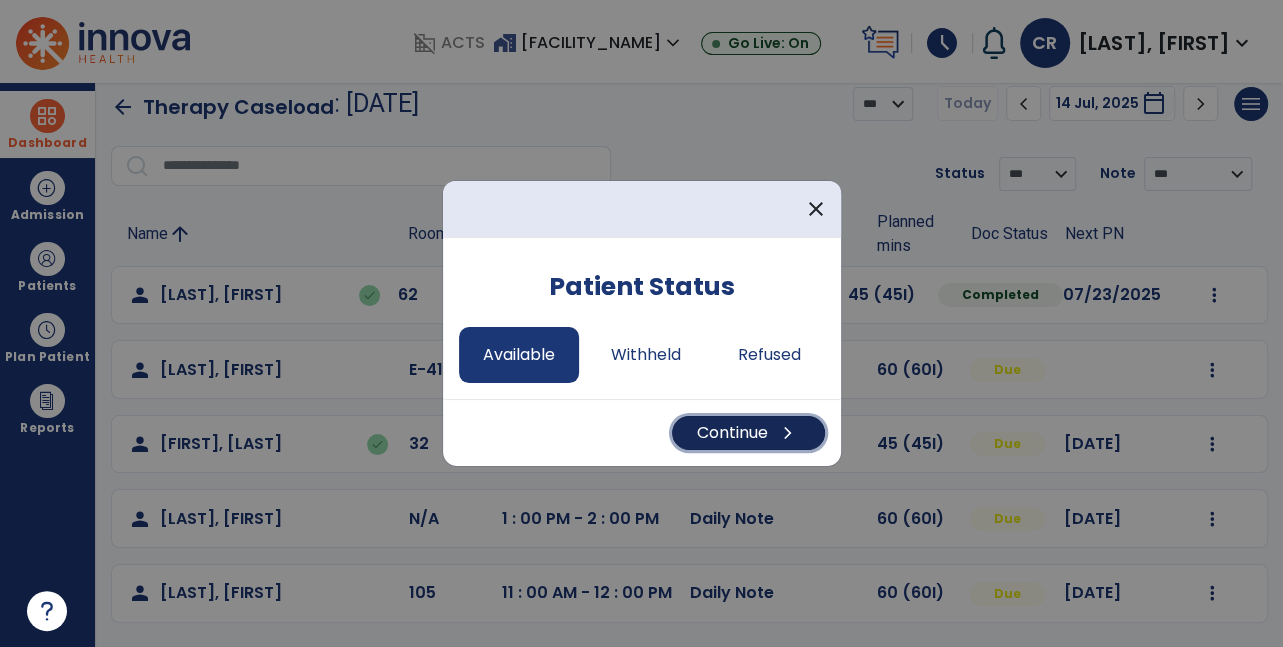 click on "Continue   chevron_right" at bounding box center [748, 433] 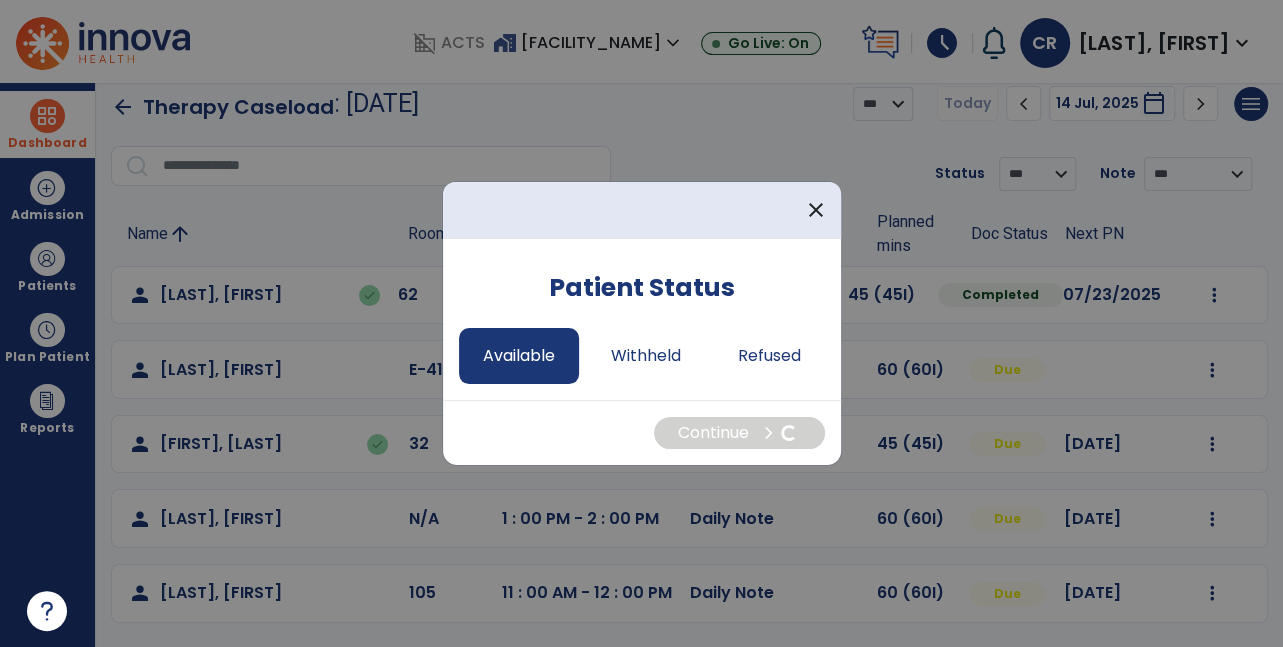 select on "*" 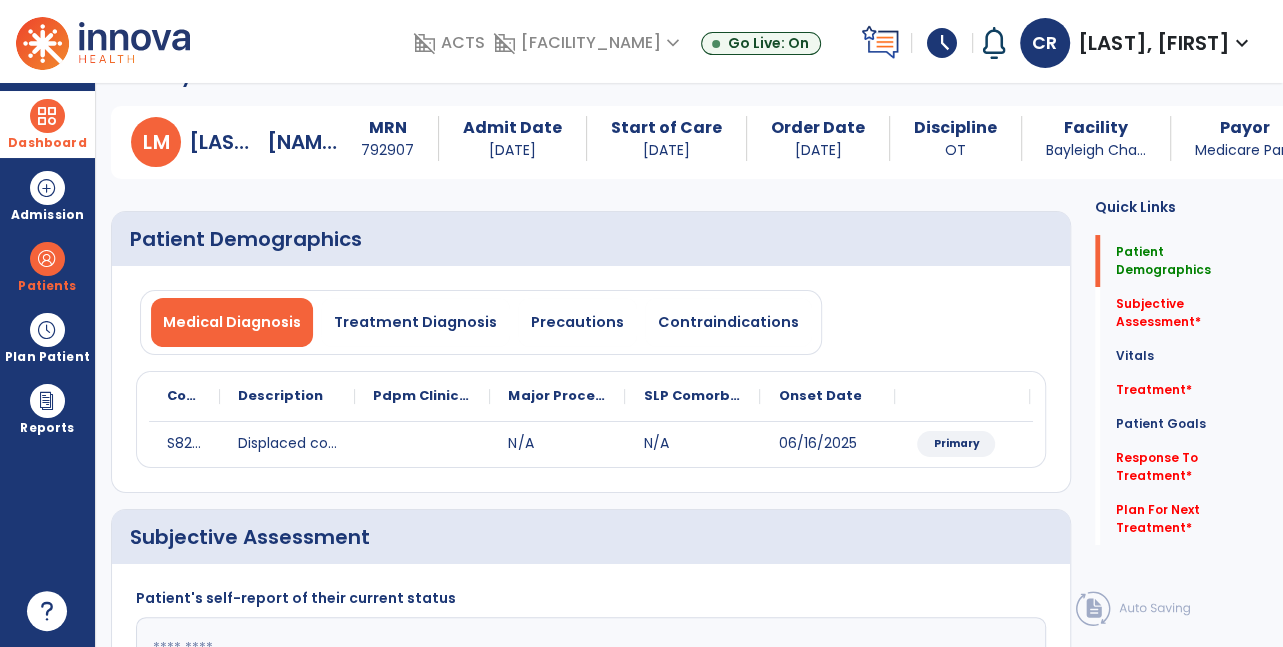 scroll, scrollTop: 0, scrollLeft: 0, axis: both 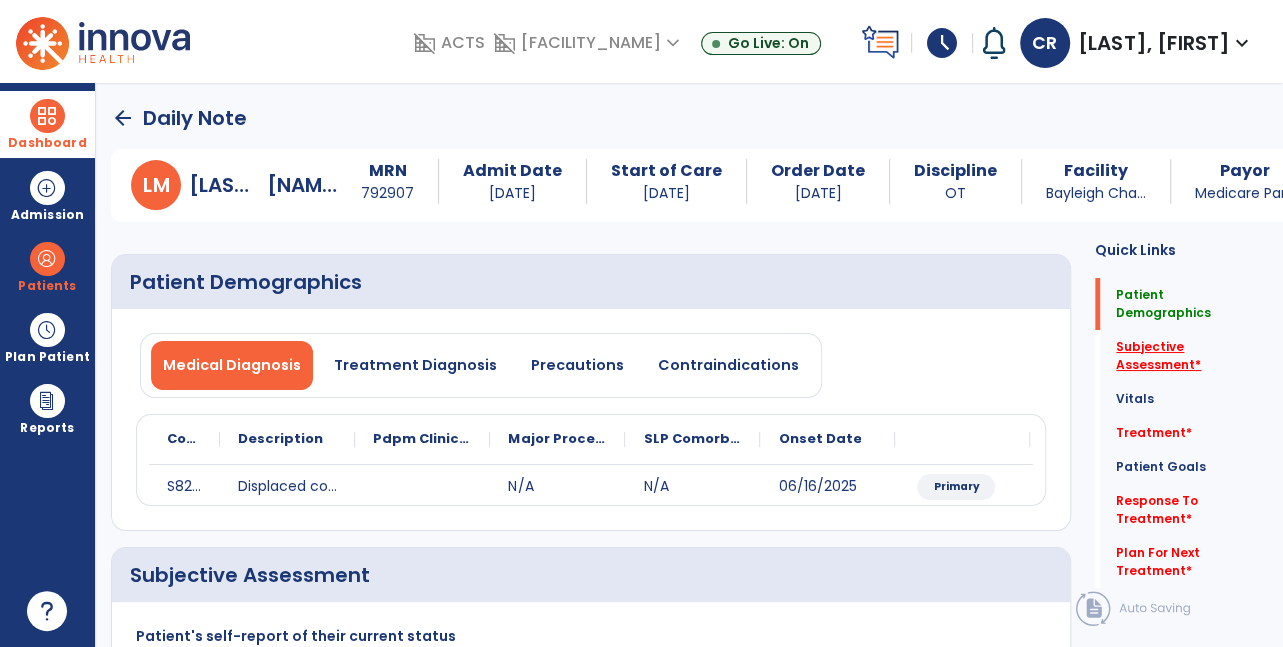 click on "Subjective Assessment   *" 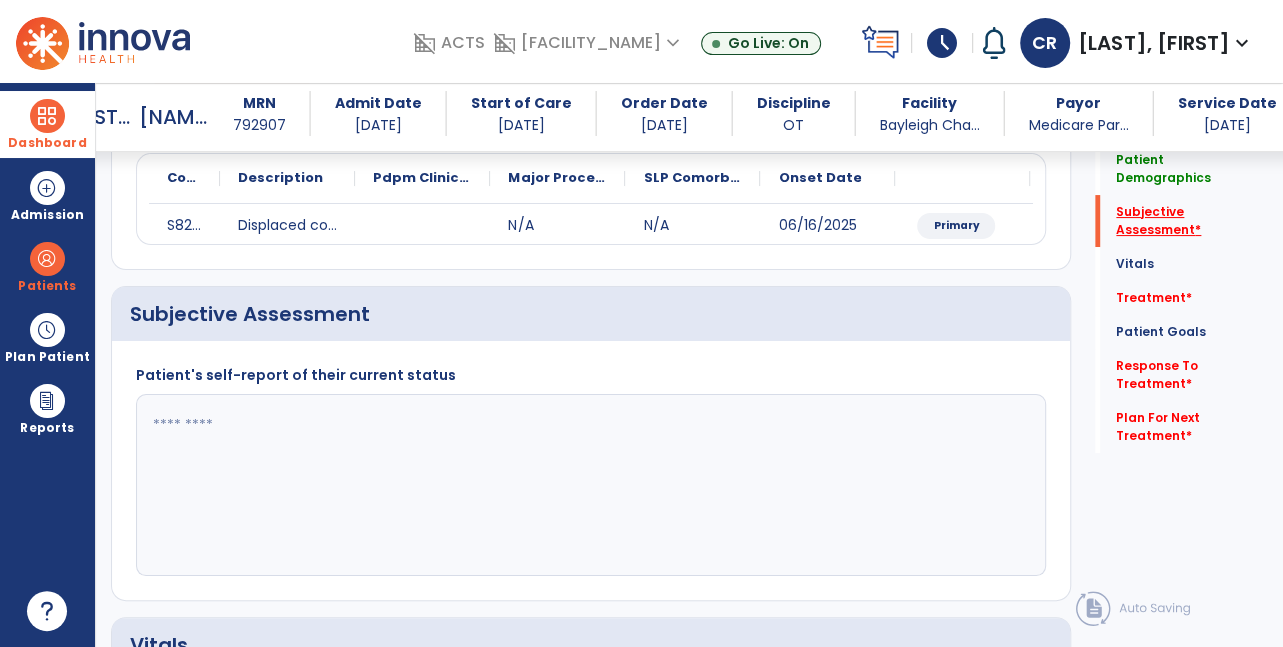scroll, scrollTop: 360, scrollLeft: 0, axis: vertical 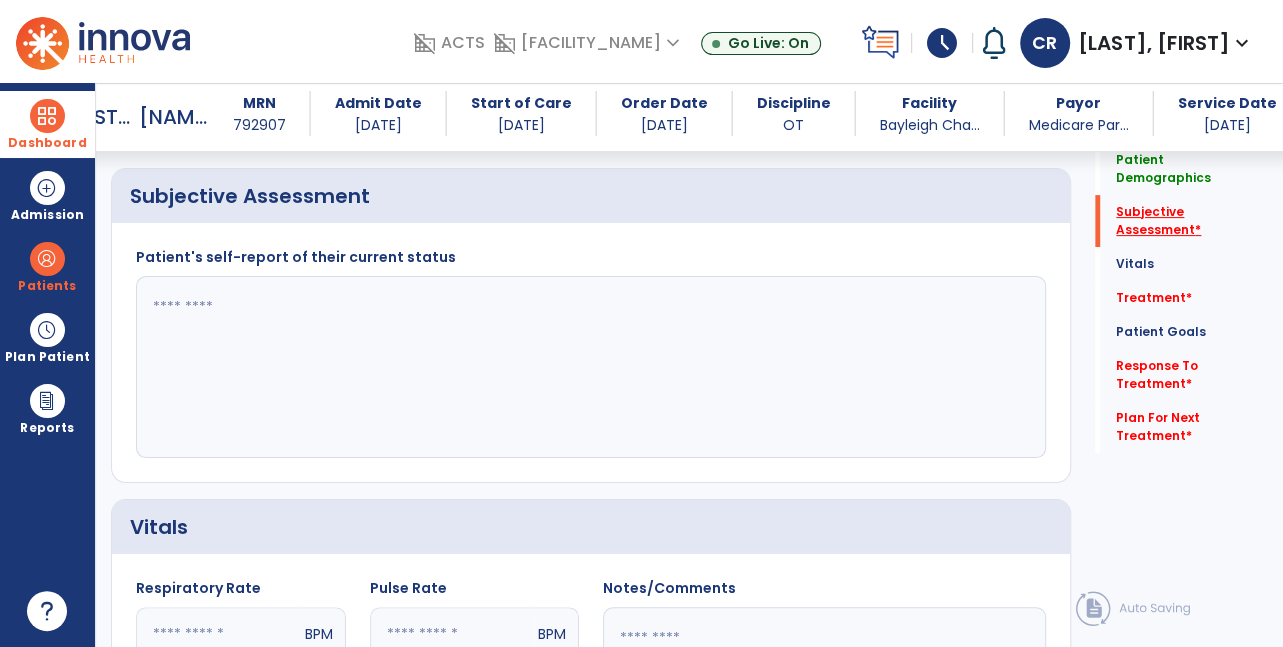 click on "Subjective Assessment   *" 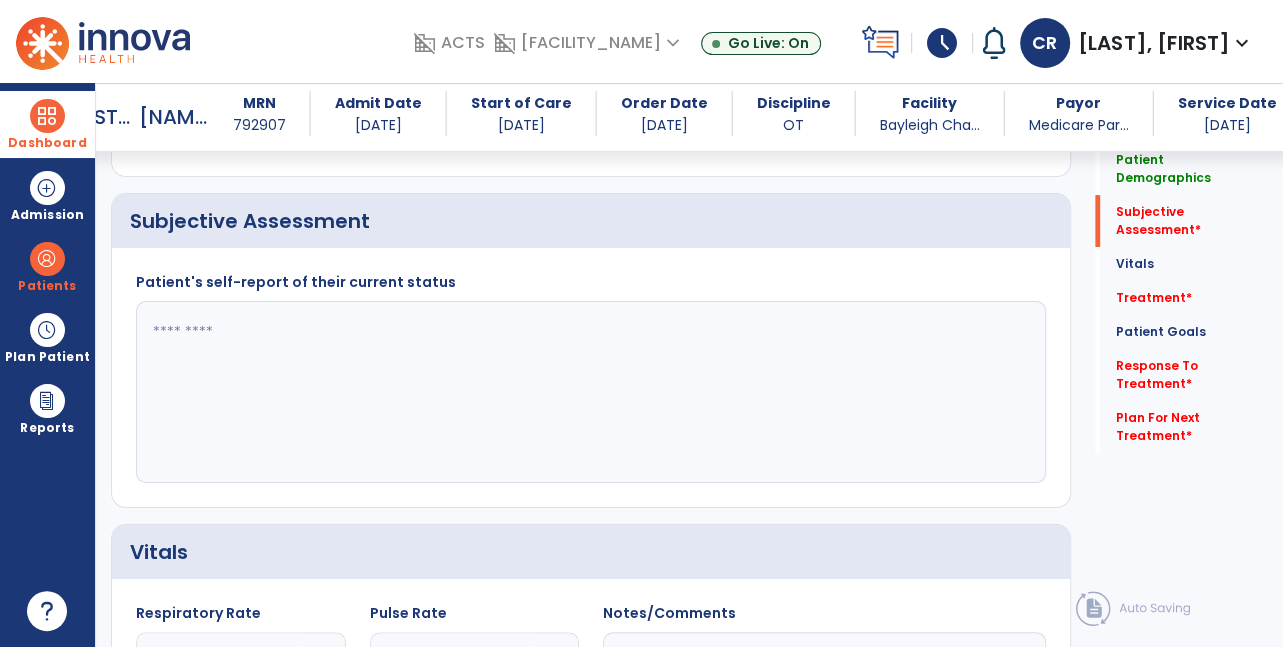 click 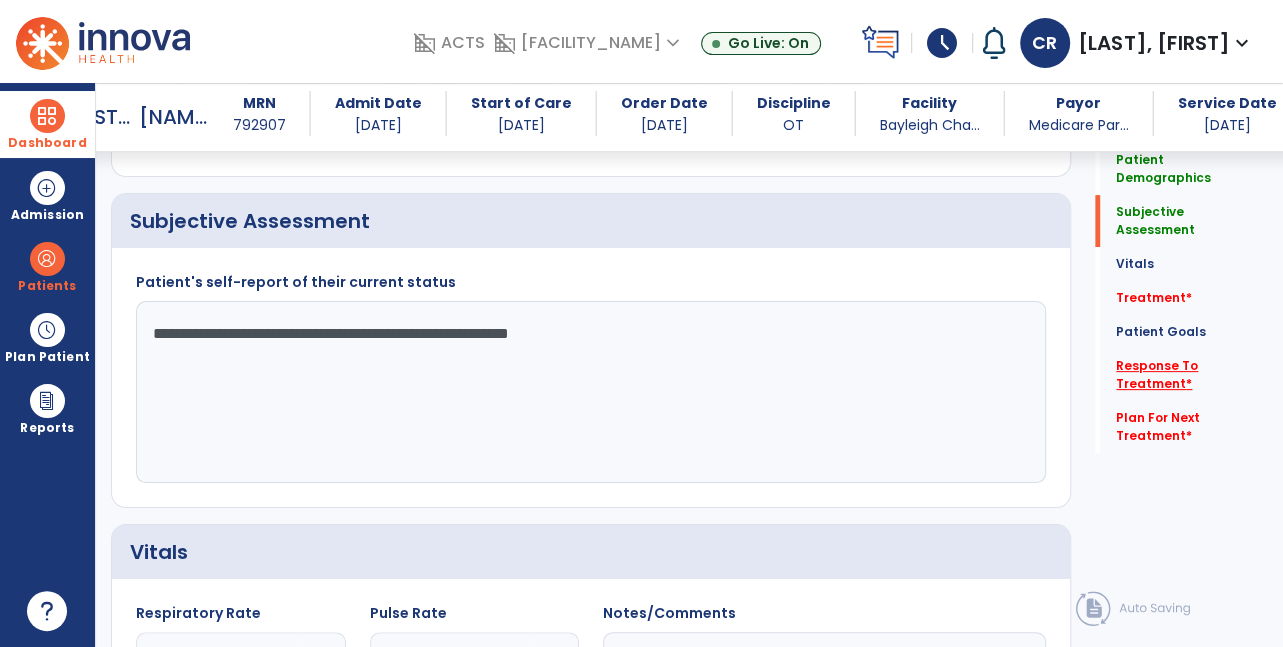 type on "**********" 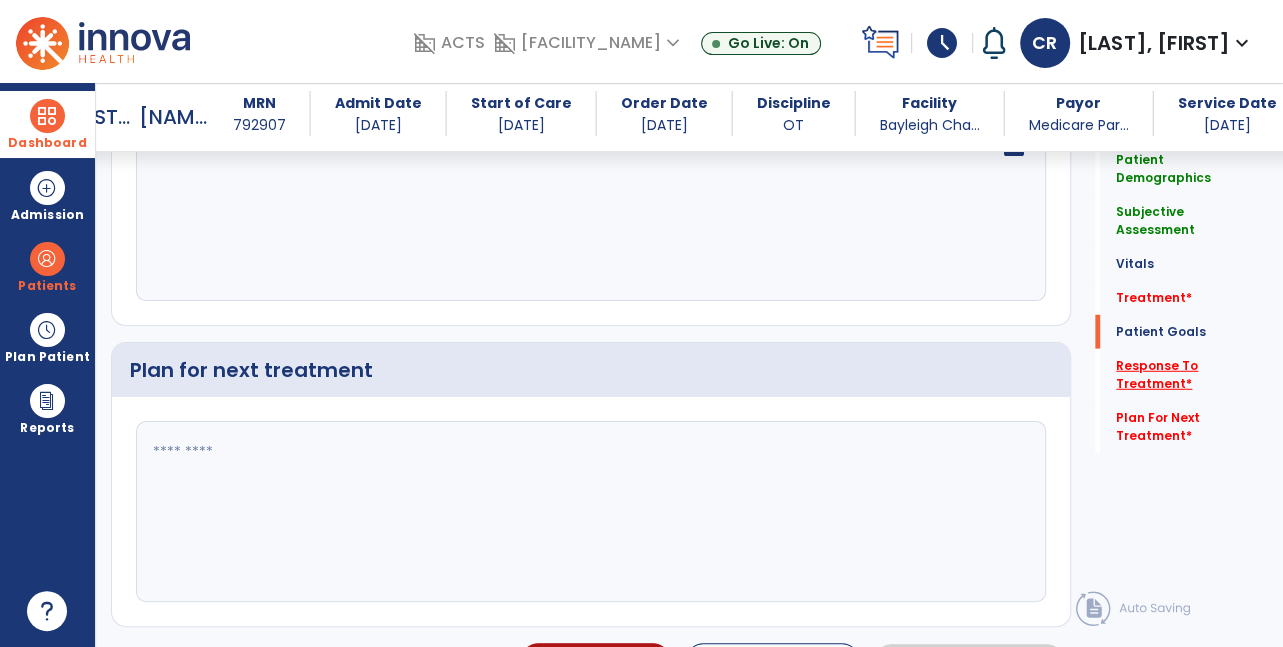 scroll, scrollTop: 3332, scrollLeft: 0, axis: vertical 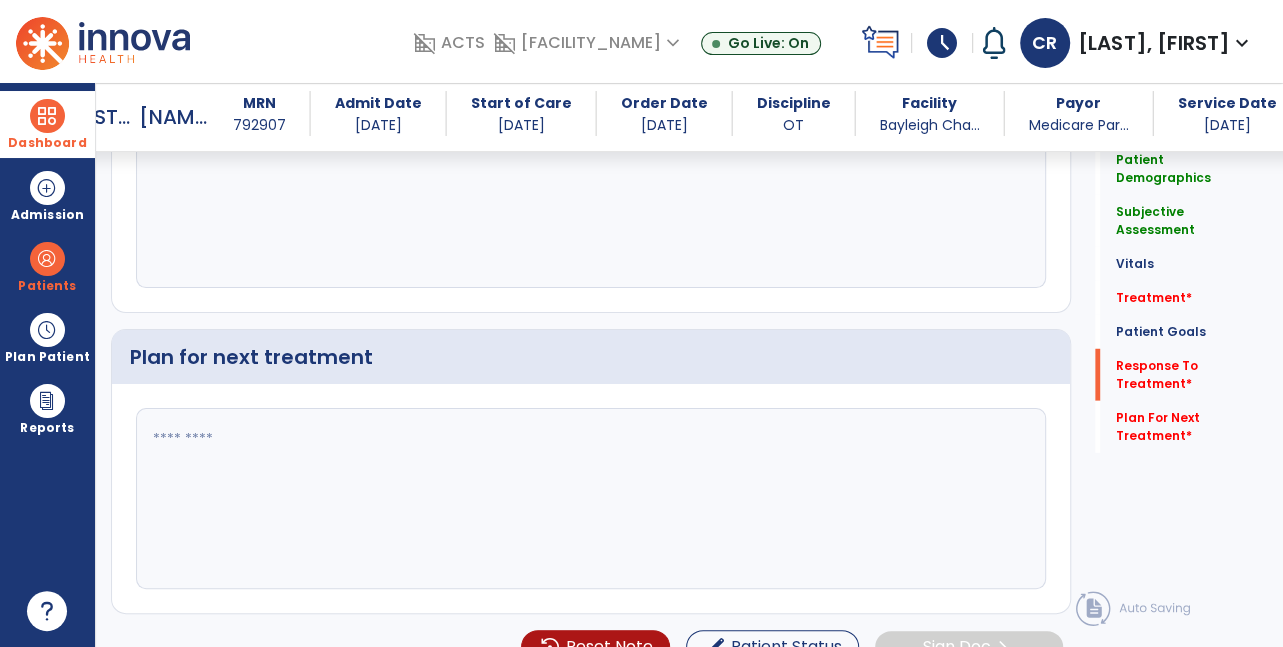 click on "fact_check" 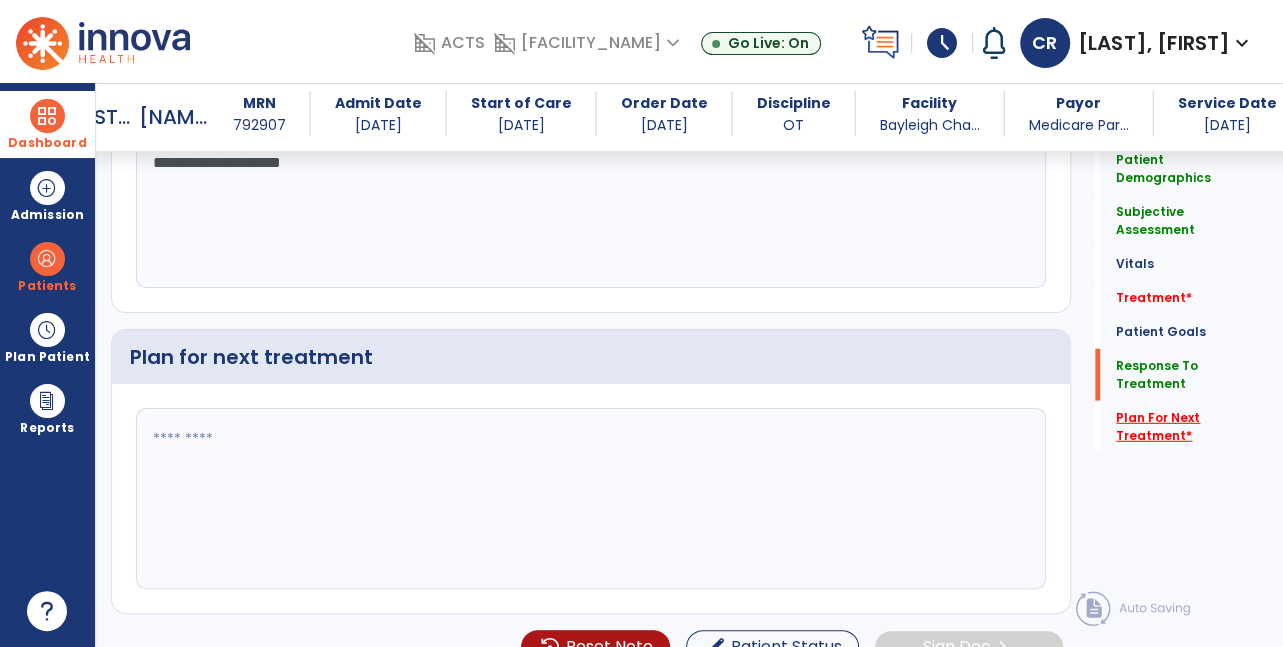 type on "**********" 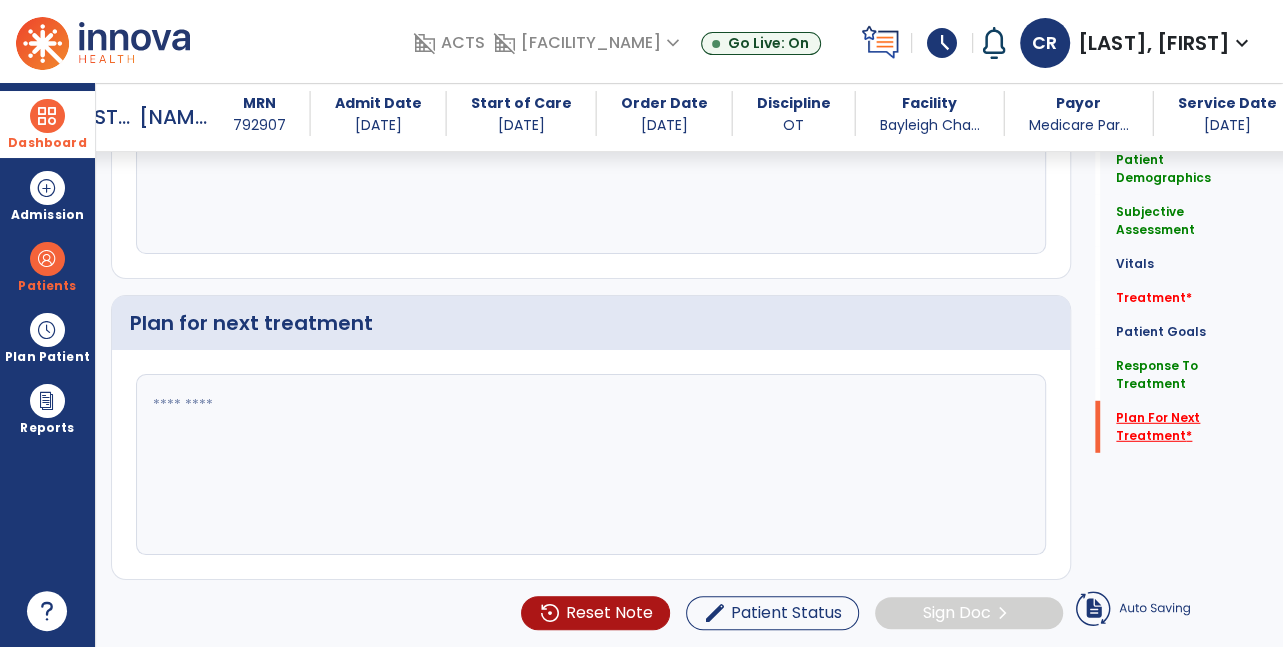 scroll, scrollTop: 3578, scrollLeft: 0, axis: vertical 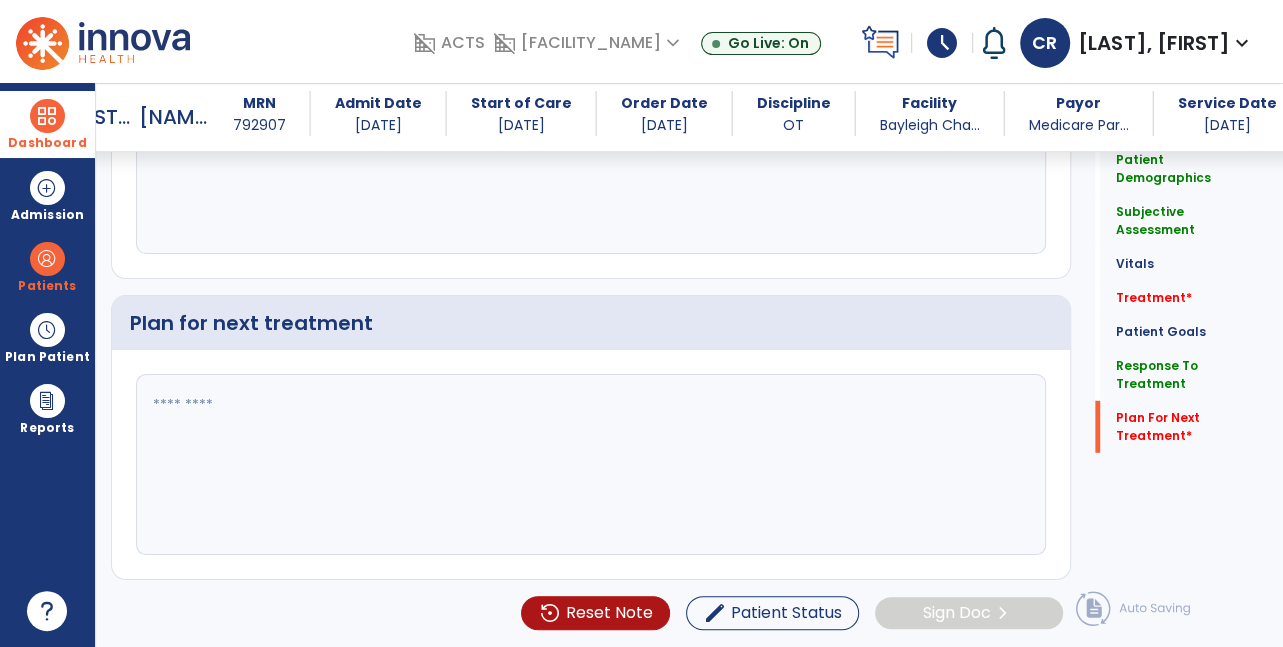 click 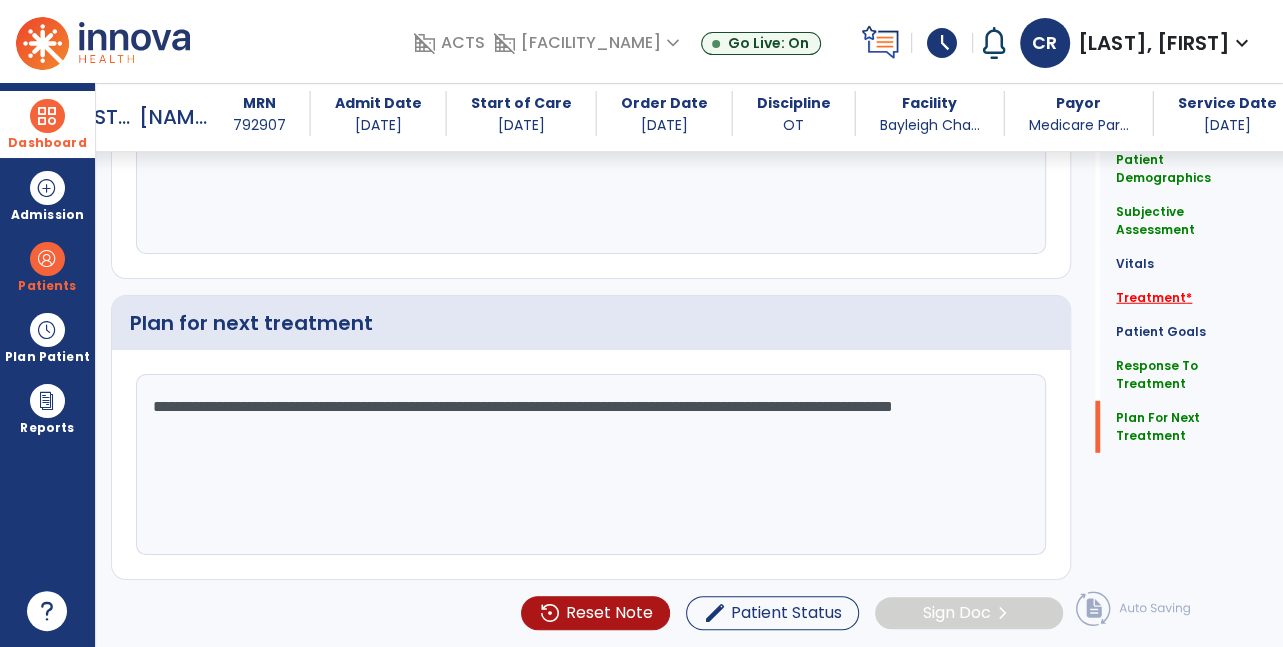 type on "**********" 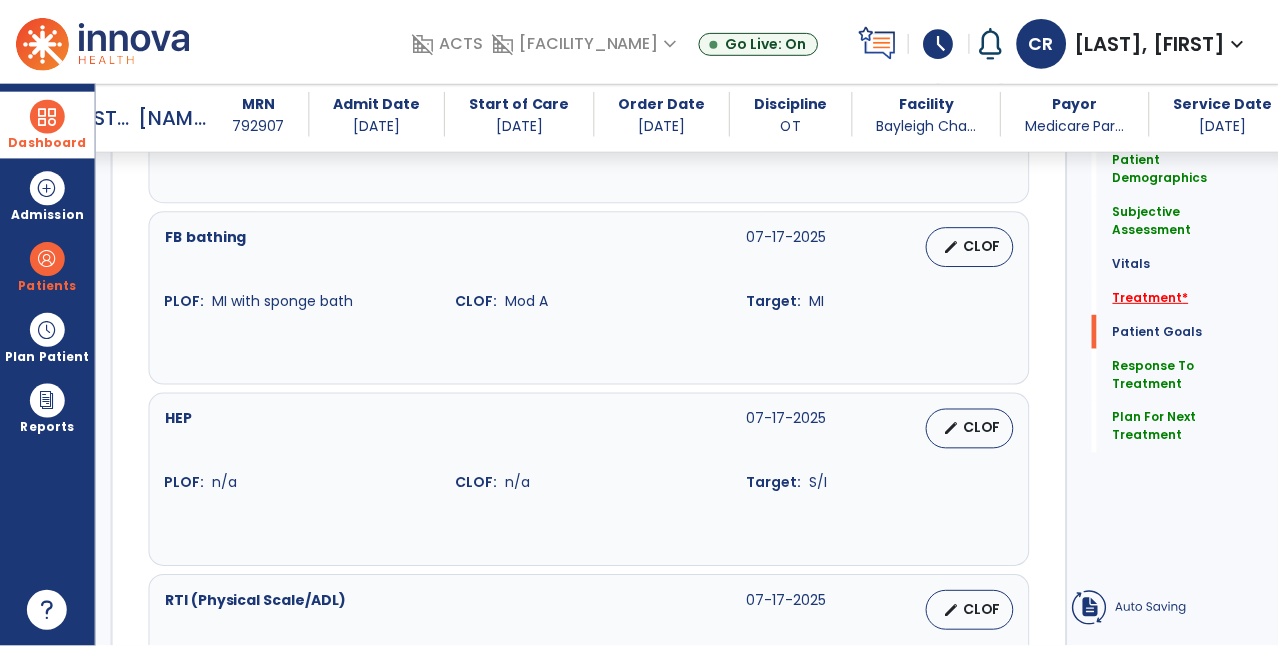 scroll, scrollTop: 1087, scrollLeft: 0, axis: vertical 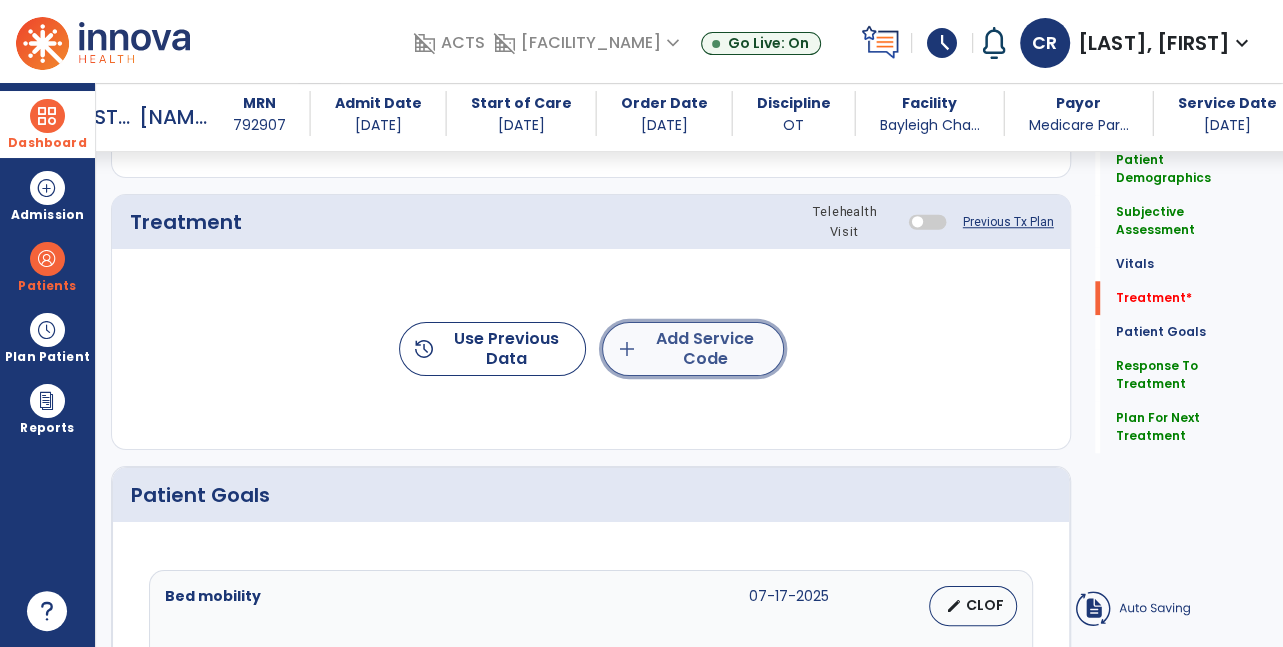 click on "add  Add Service Code" 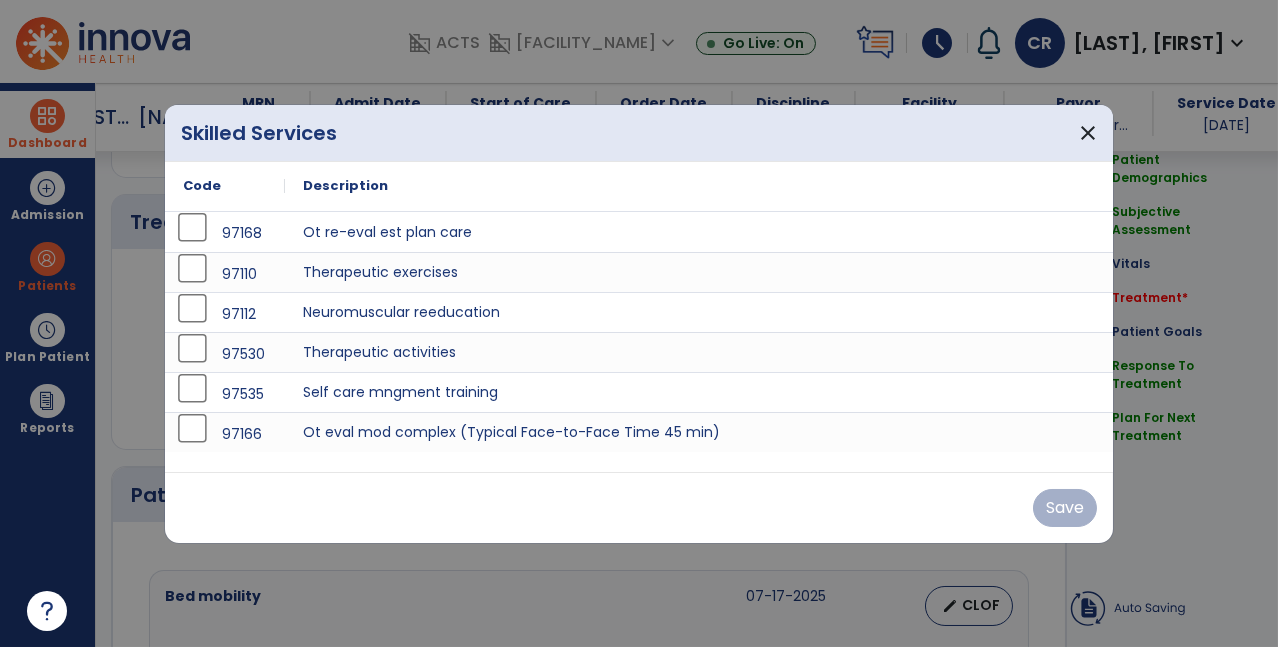 scroll, scrollTop: 1087, scrollLeft: 0, axis: vertical 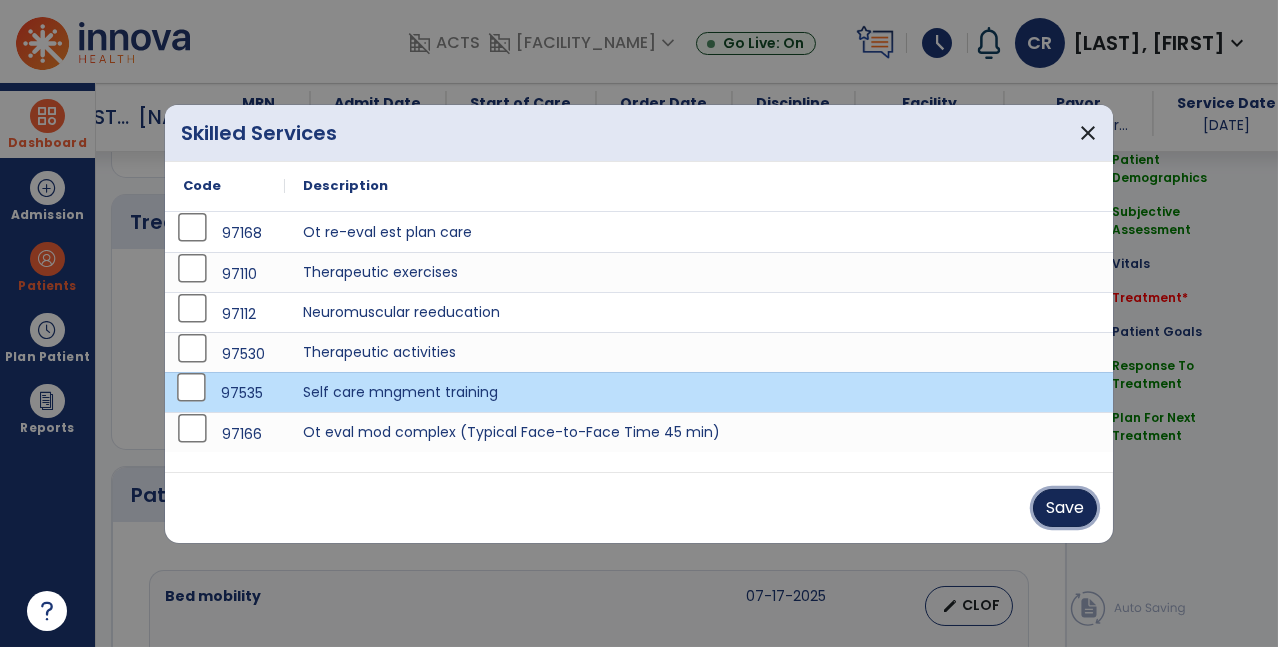 click on "Save" at bounding box center (1065, 508) 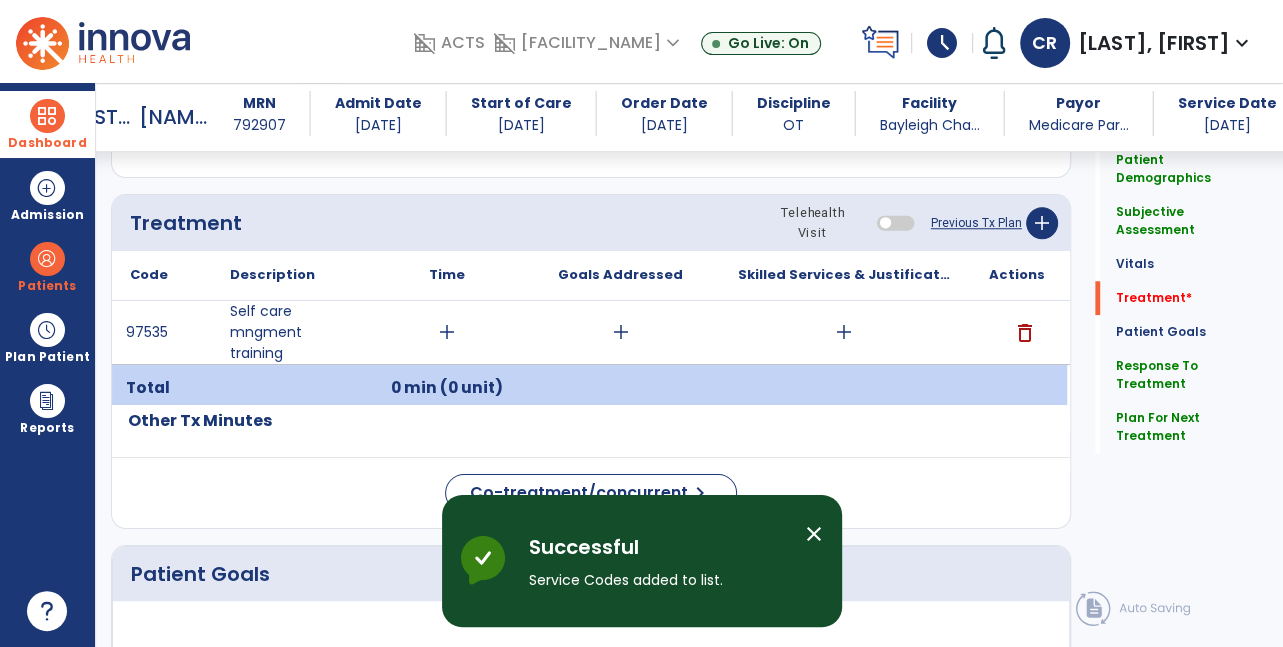 click on "add" at bounding box center [447, 332] 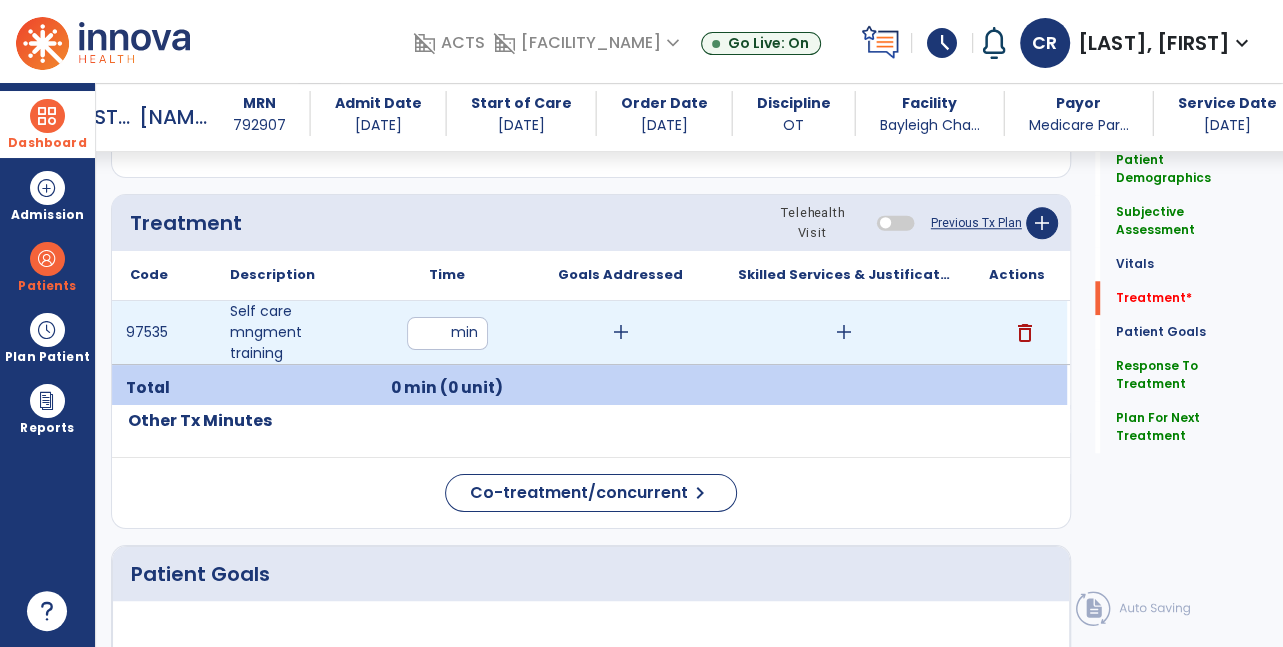 type on "**" 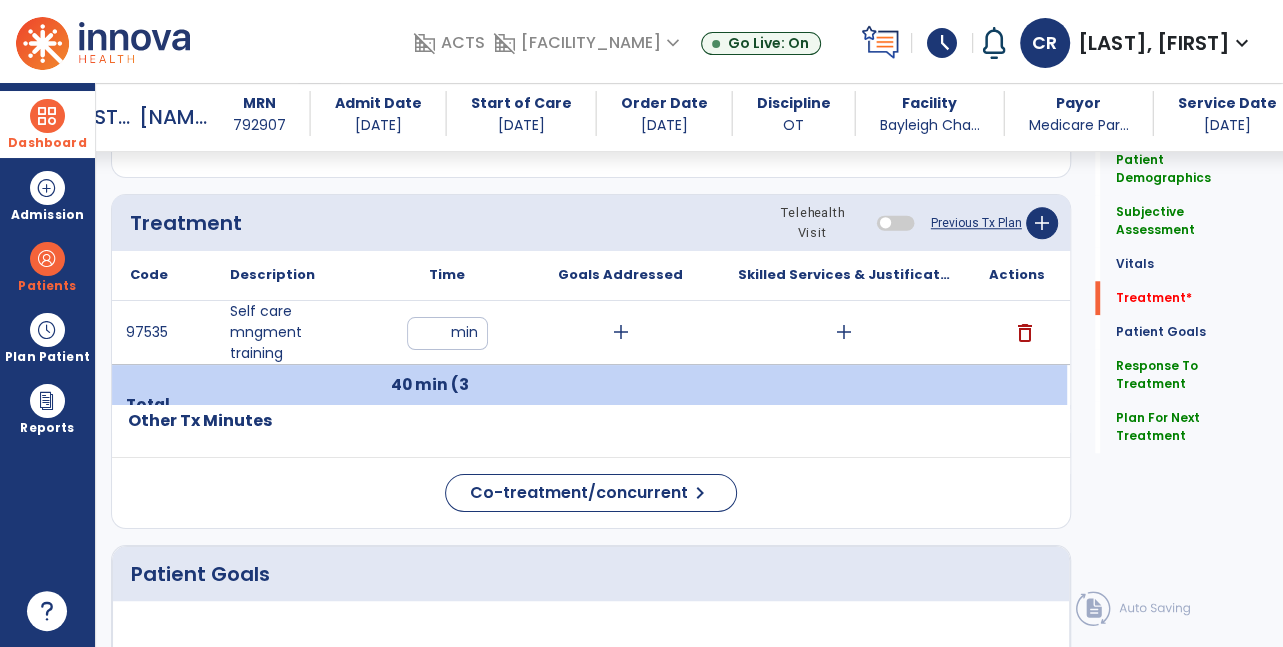 click on "add" at bounding box center (621, 332) 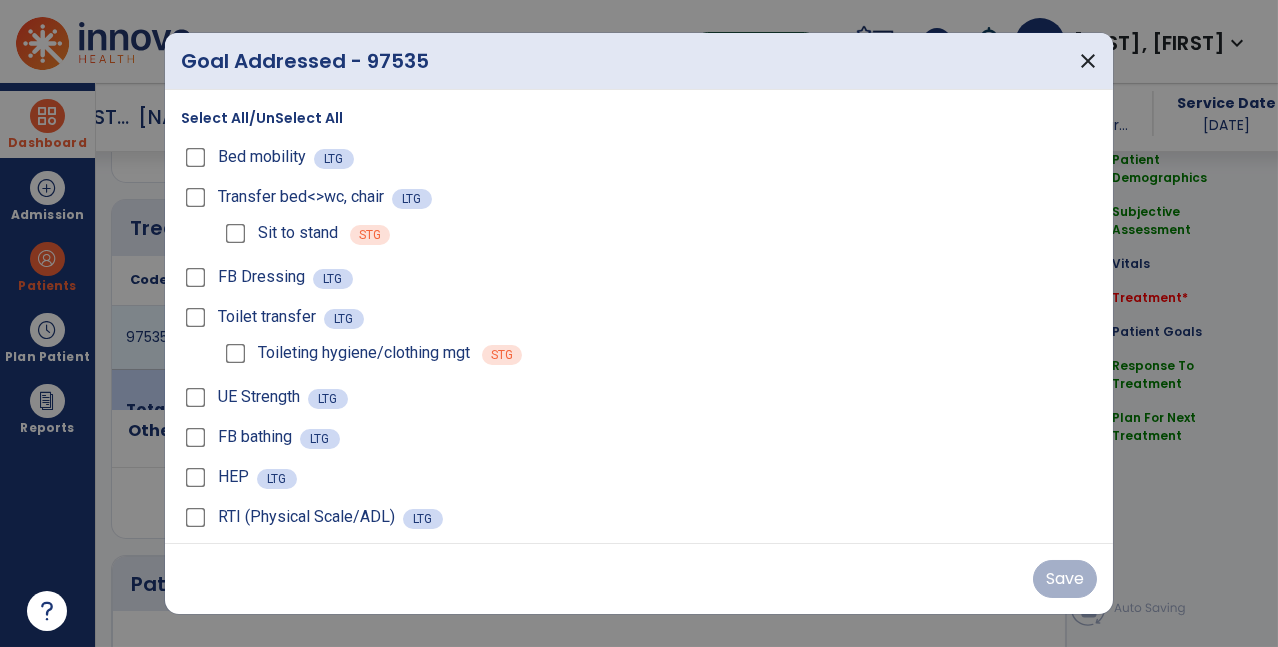 scroll, scrollTop: 1087, scrollLeft: 0, axis: vertical 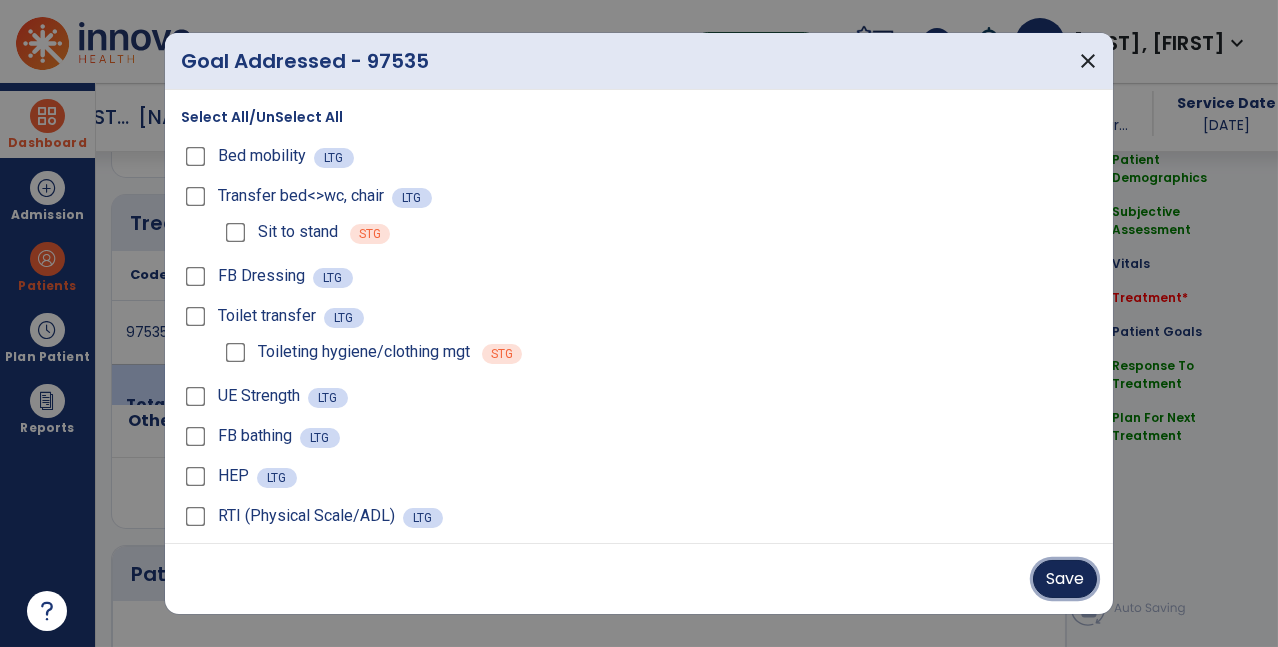 click on "Save" at bounding box center [1065, 579] 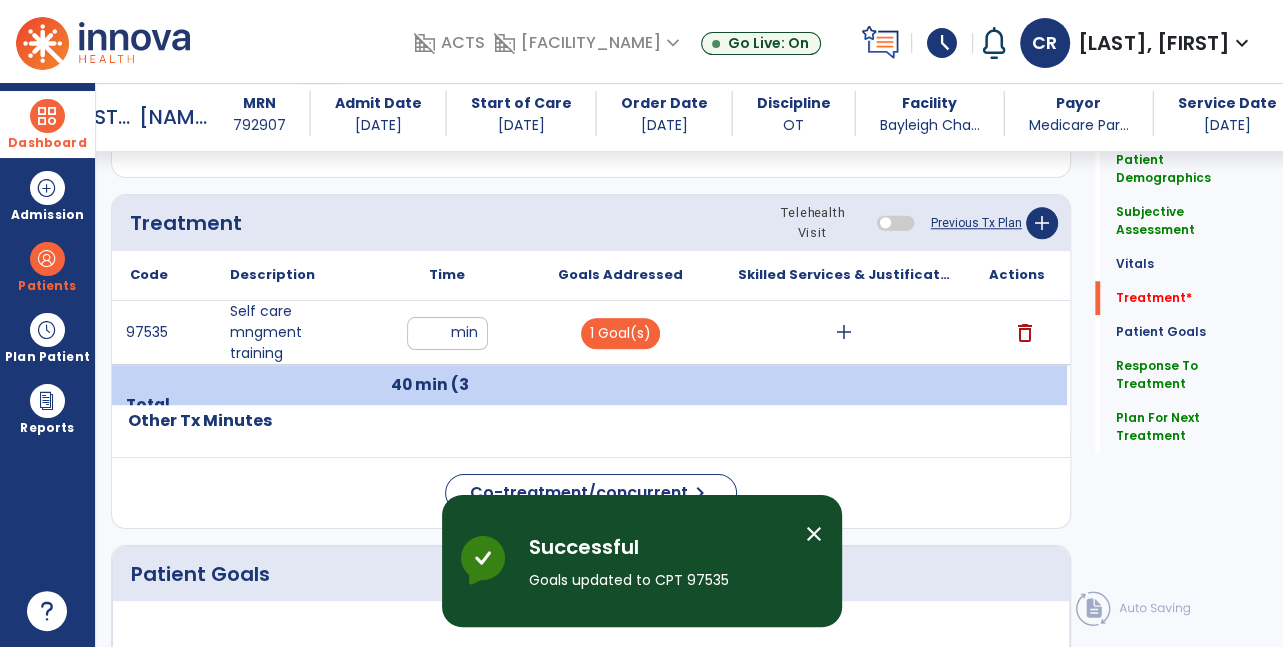 click on "add" at bounding box center (844, 332) 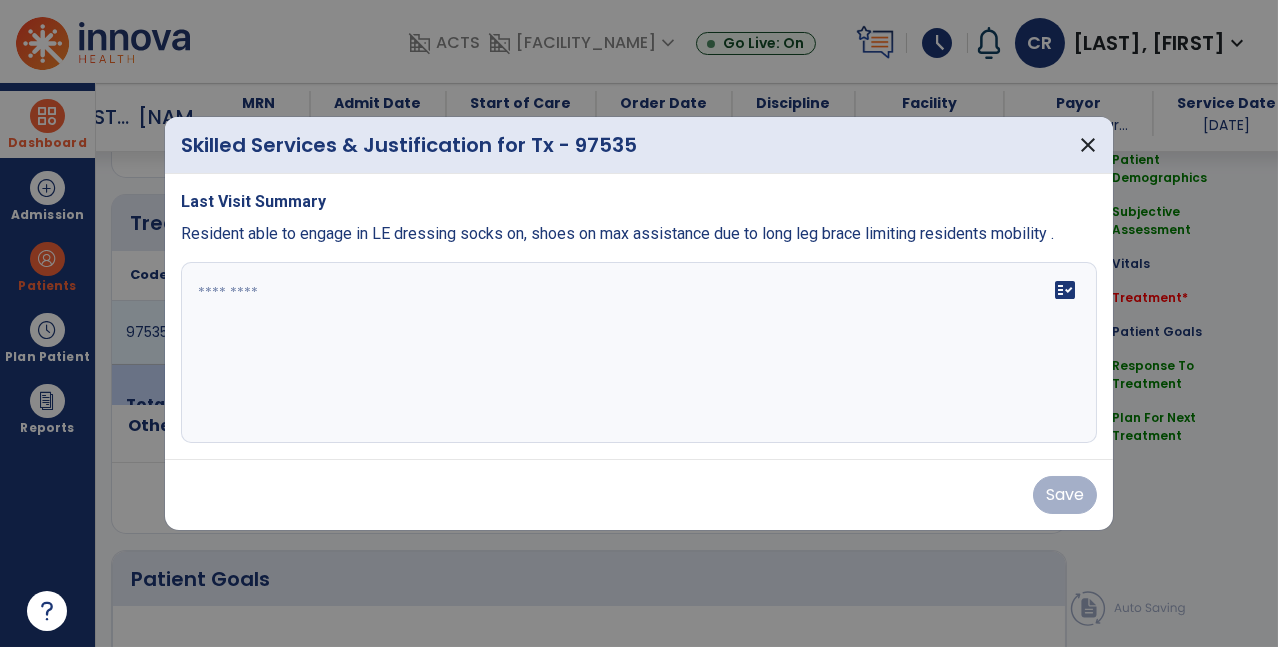 scroll, scrollTop: 1087, scrollLeft: 0, axis: vertical 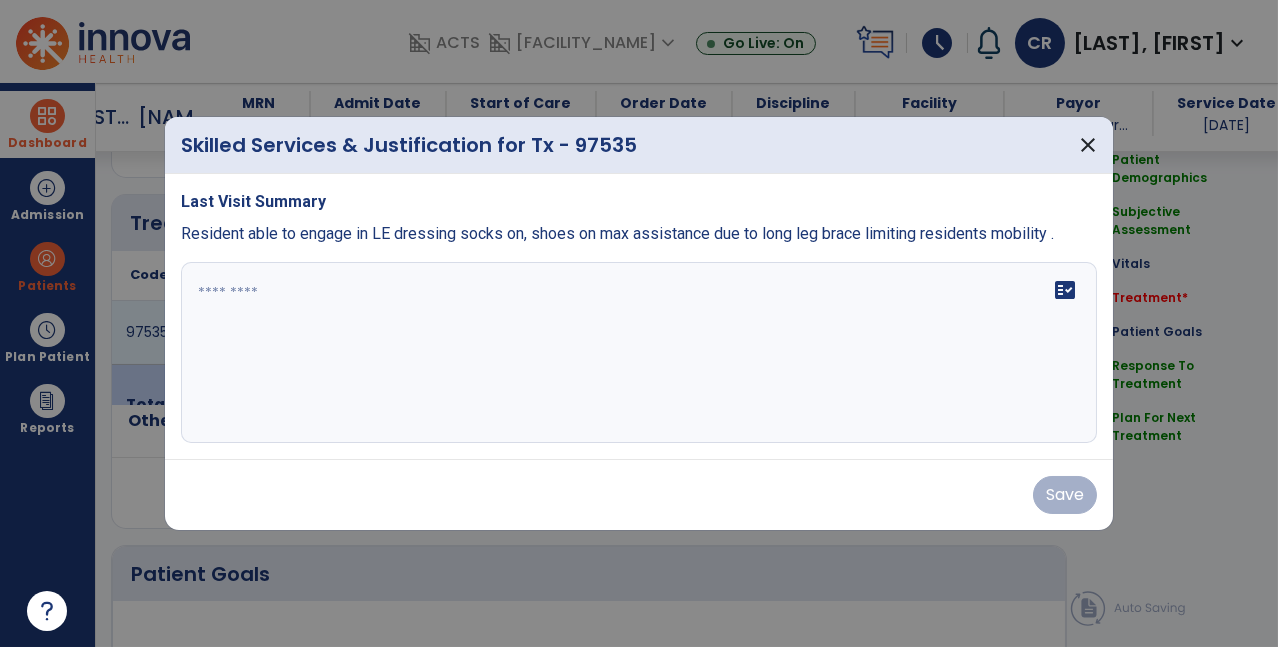 click on "fact_check" at bounding box center (639, 353) 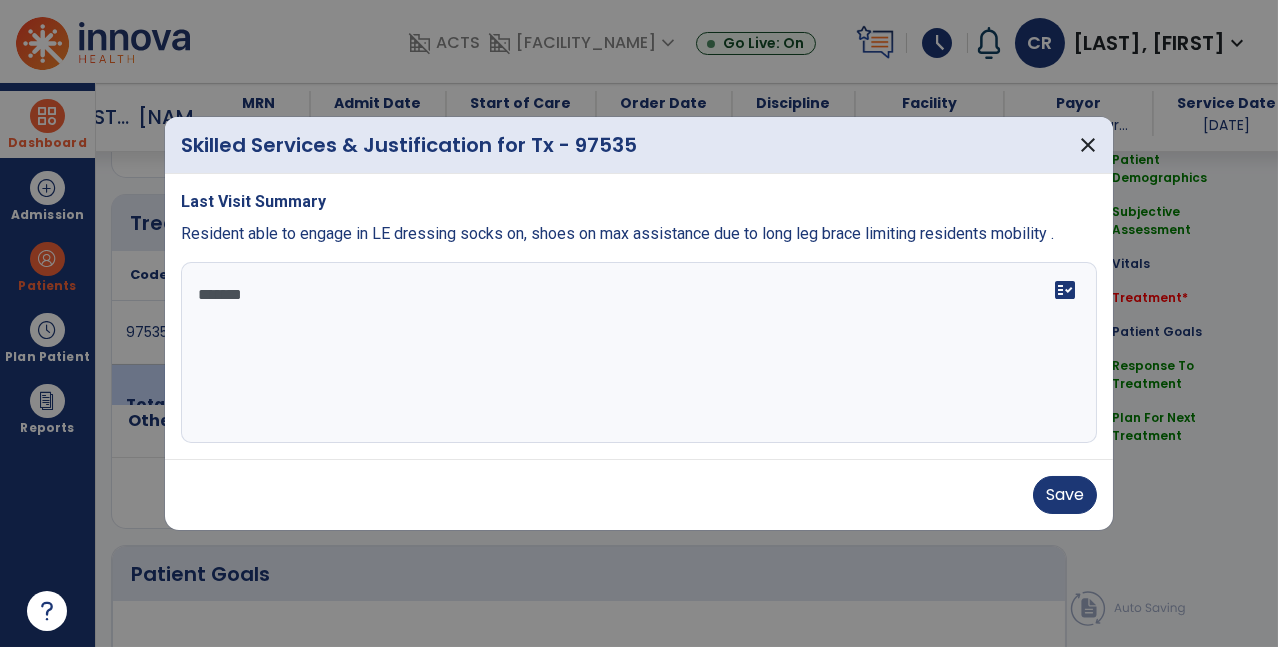 type on "********" 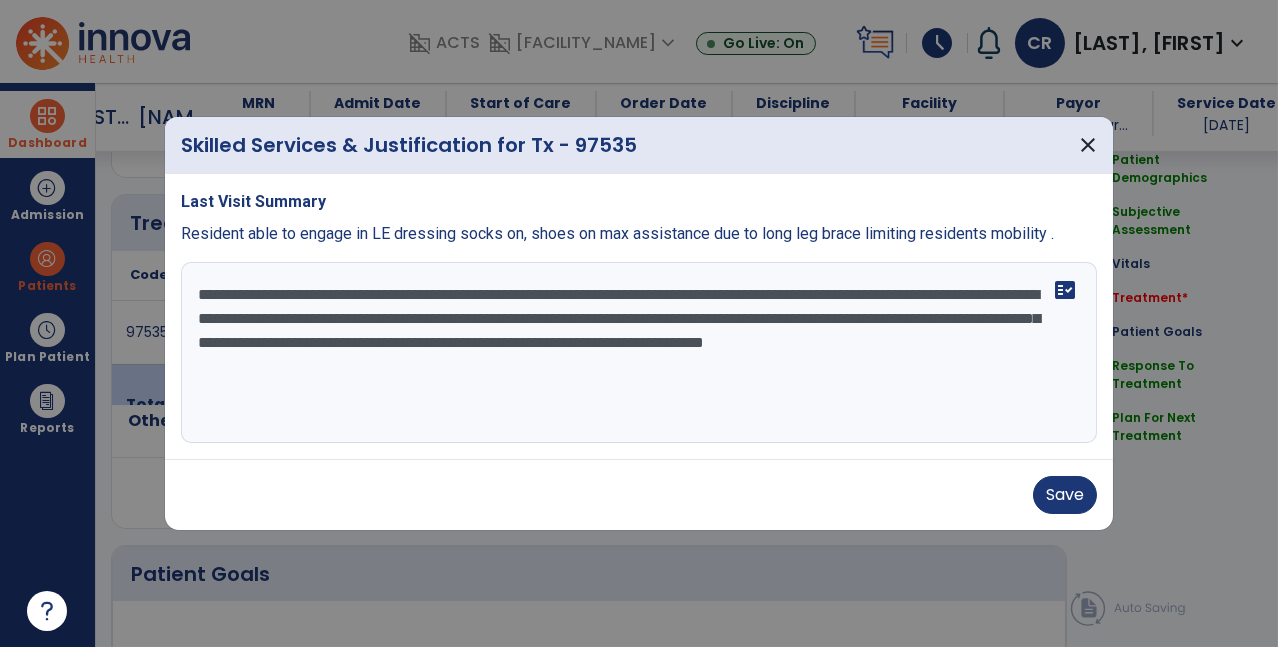 click on "**********" at bounding box center [635, 353] 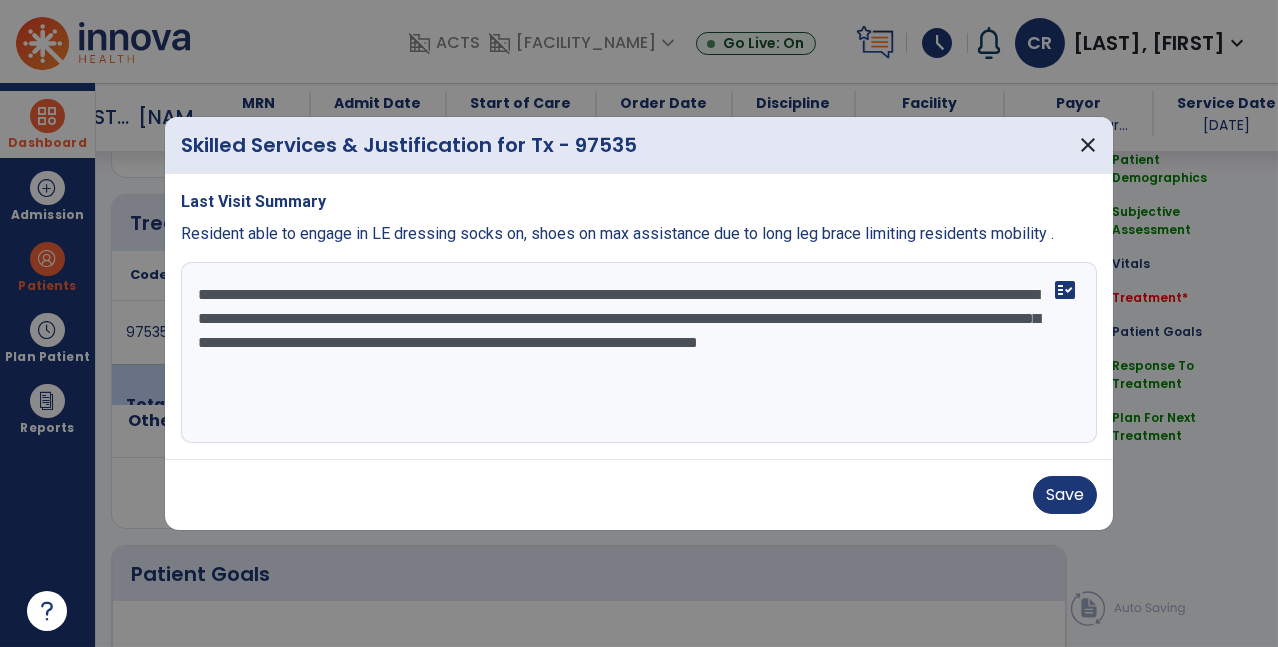 click on "**********" at bounding box center [635, 353] 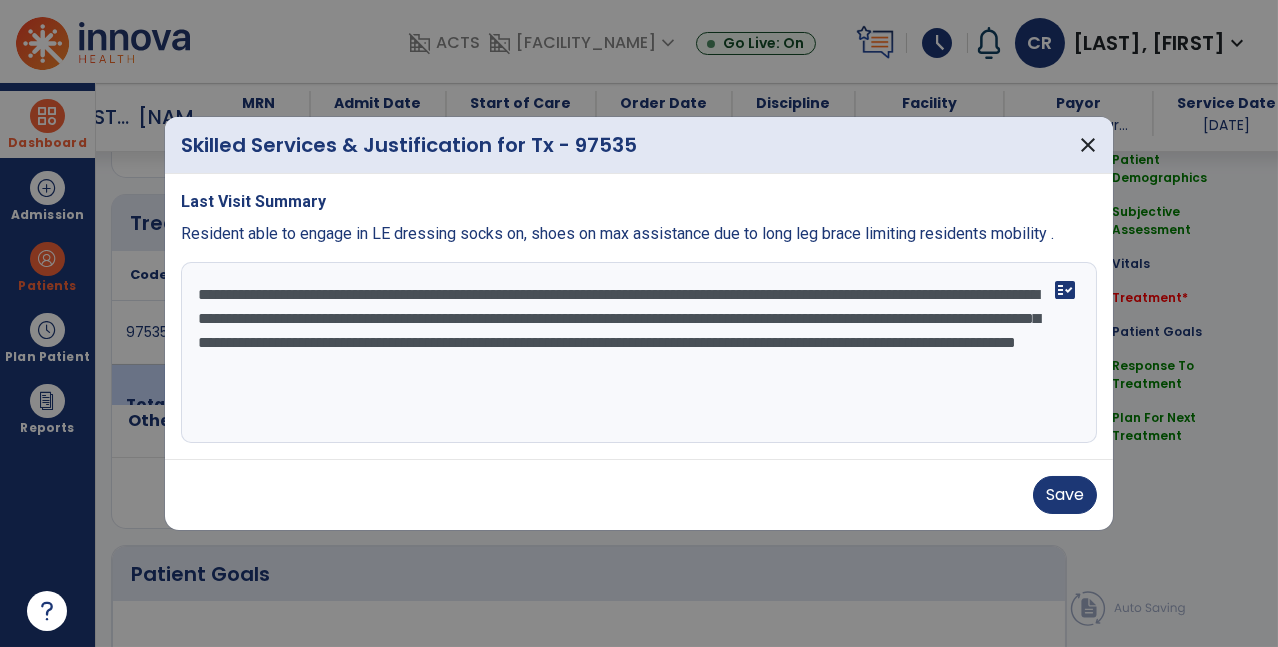 scroll, scrollTop: 18, scrollLeft: 0, axis: vertical 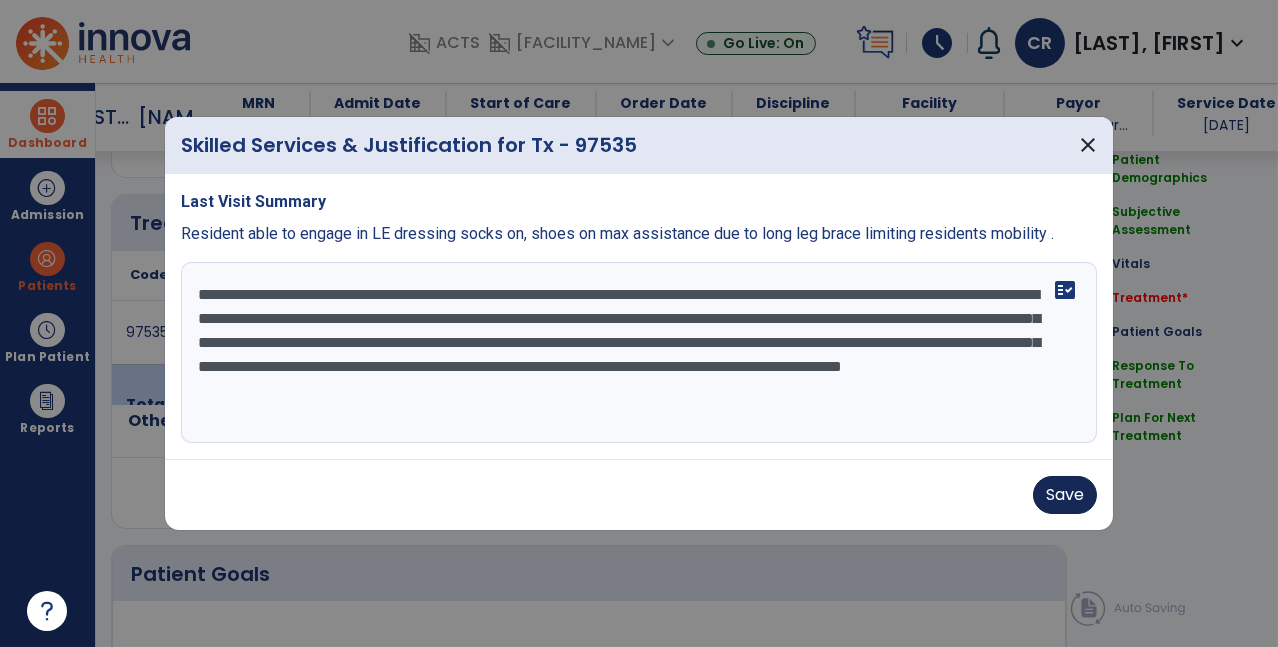type on "**********" 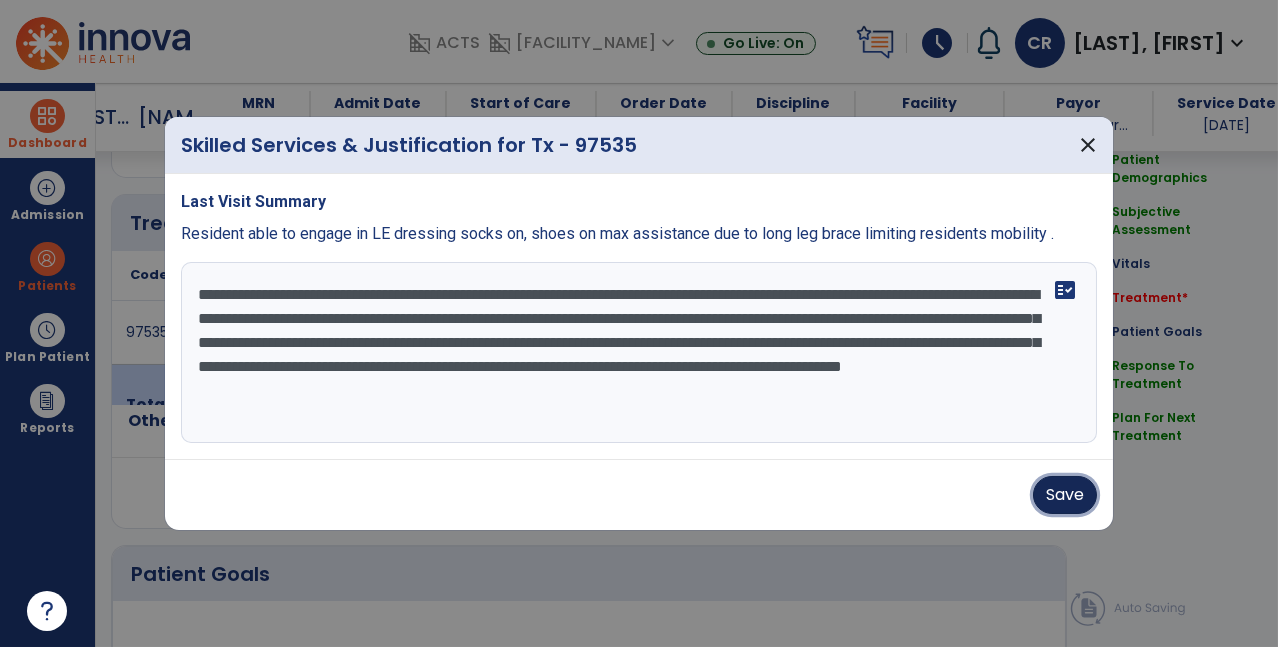 click on "Save" at bounding box center [1065, 495] 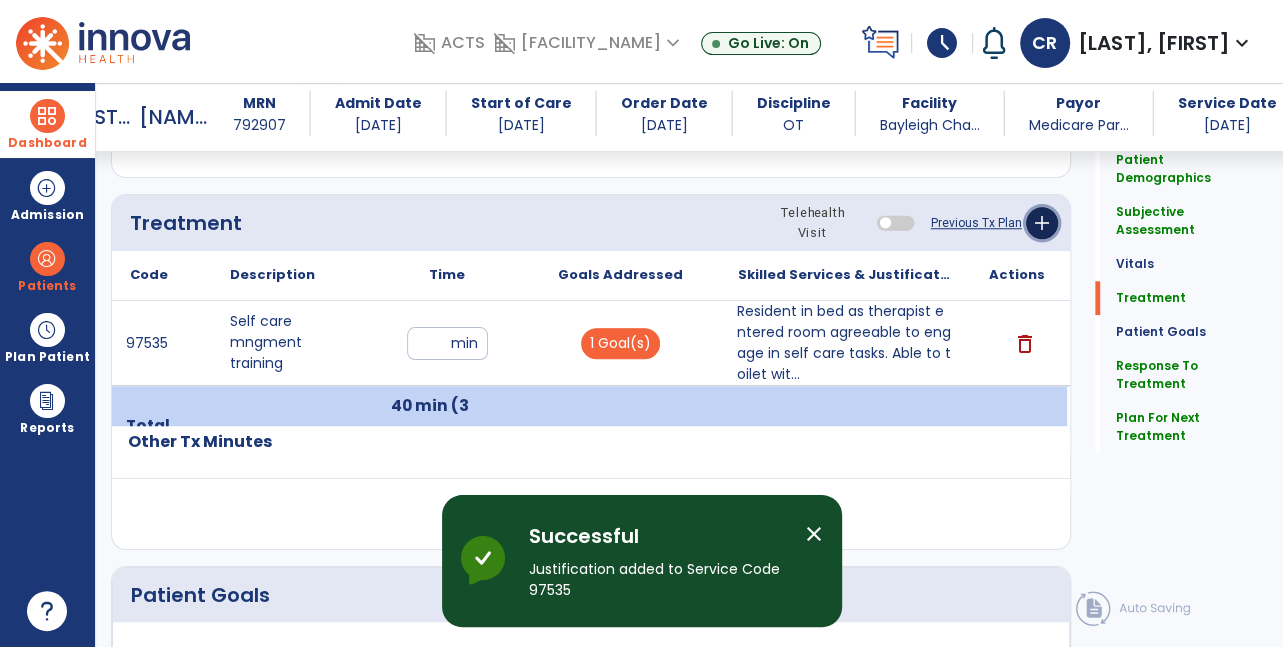 click on "add" 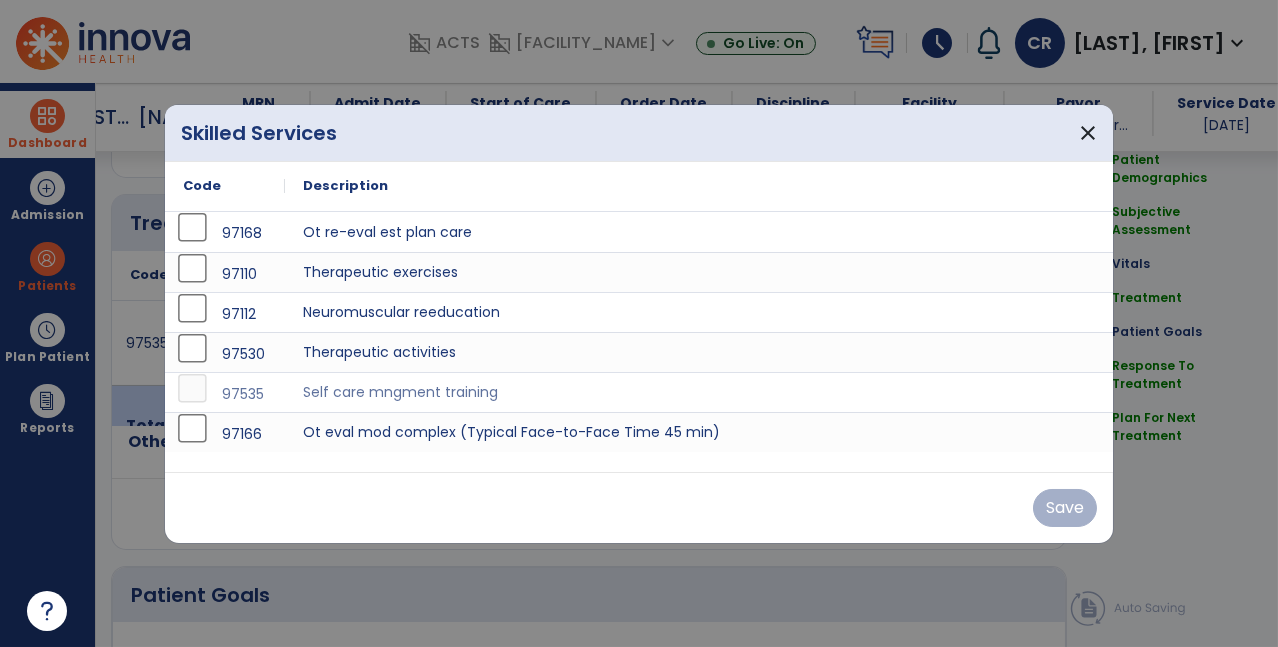 scroll, scrollTop: 1087, scrollLeft: 0, axis: vertical 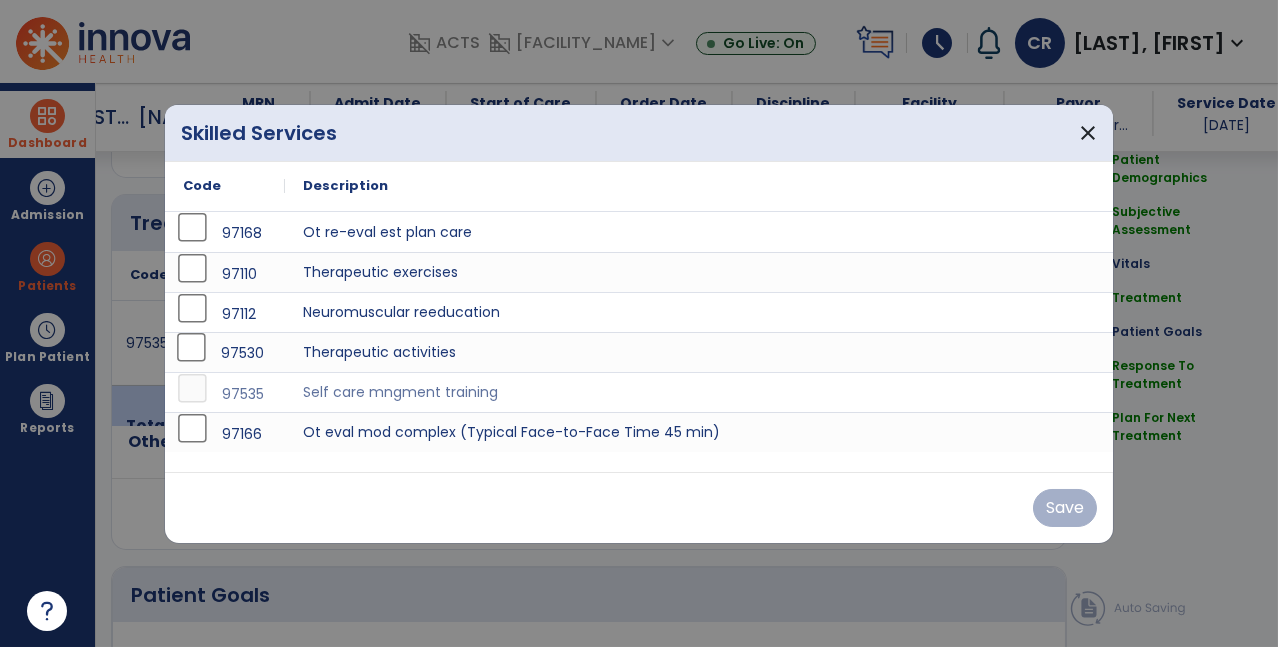 click on "97530" at bounding box center (225, 353) 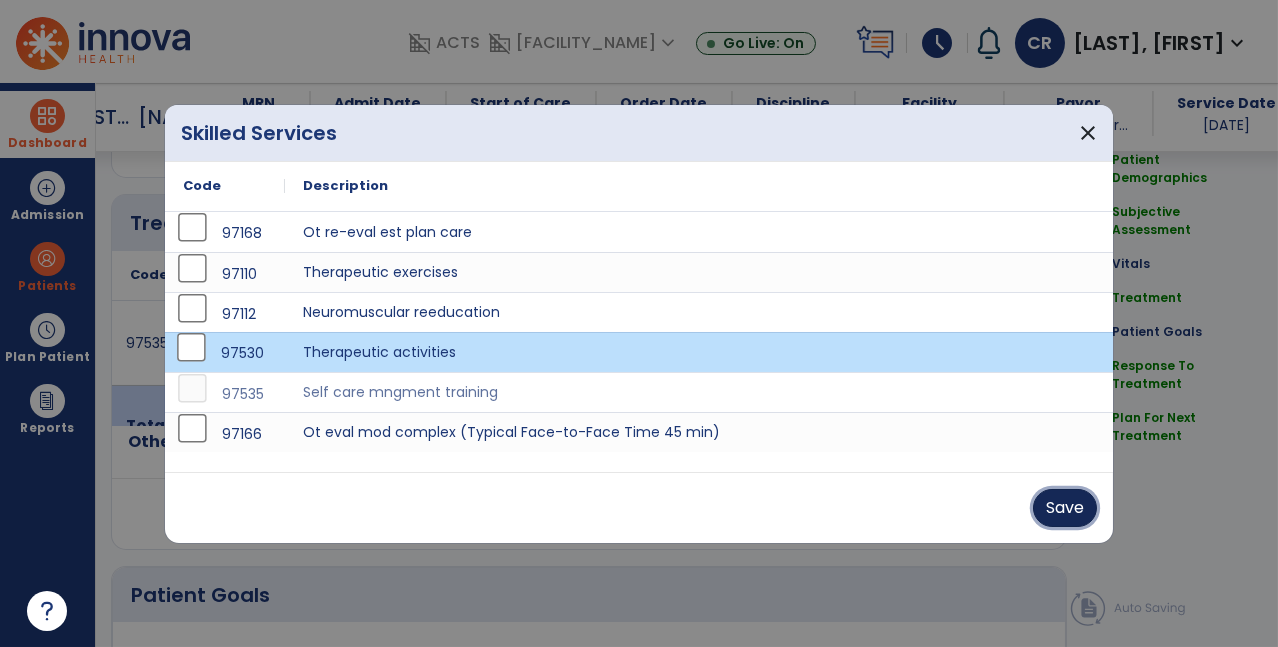 click on "Save" at bounding box center [1065, 508] 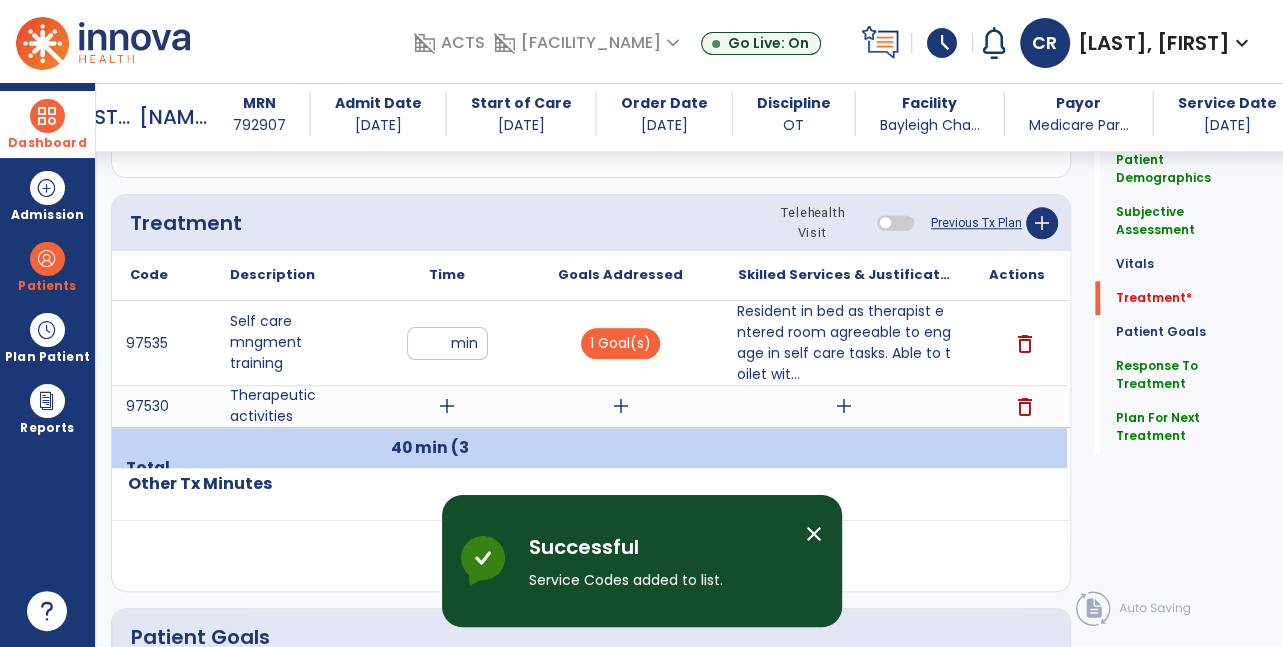 click on "add" at bounding box center [447, 406] 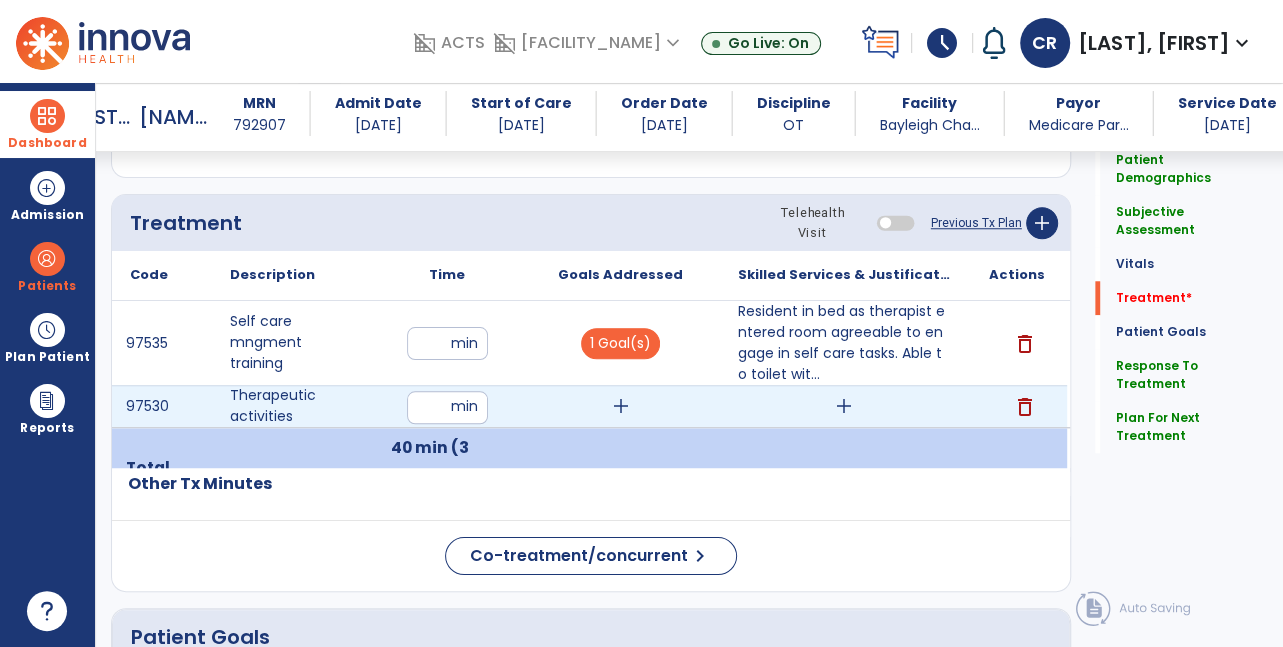 type on "**" 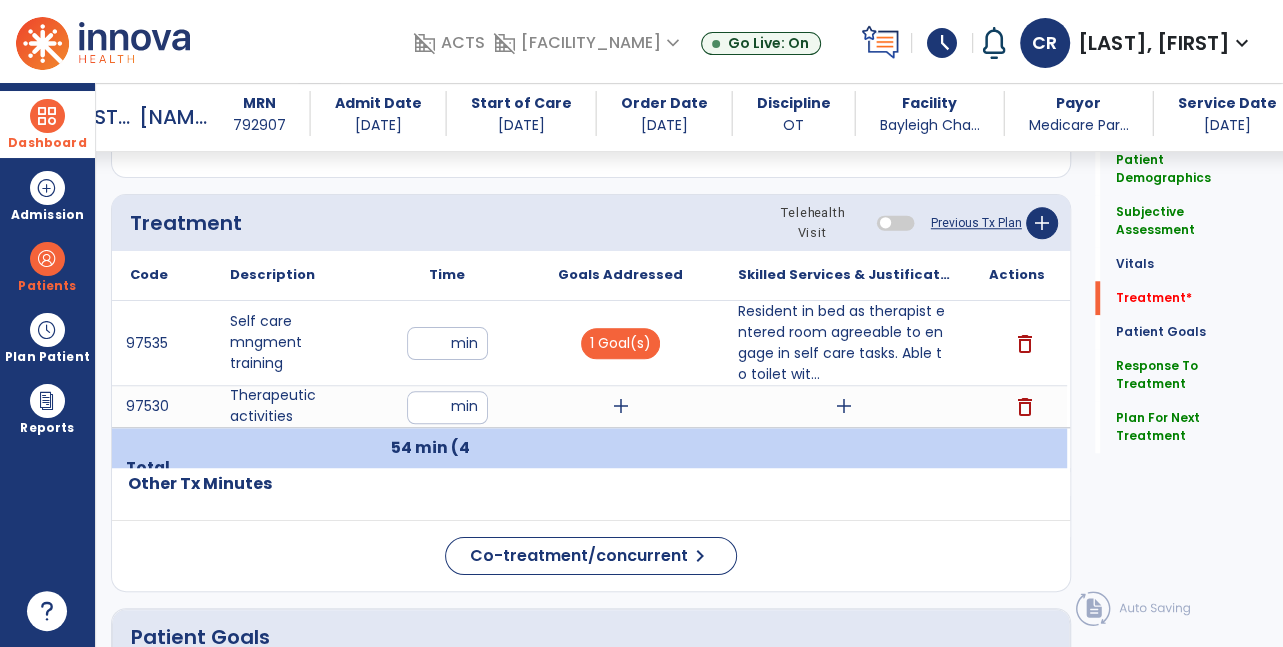 click on "add" at bounding box center [621, 406] 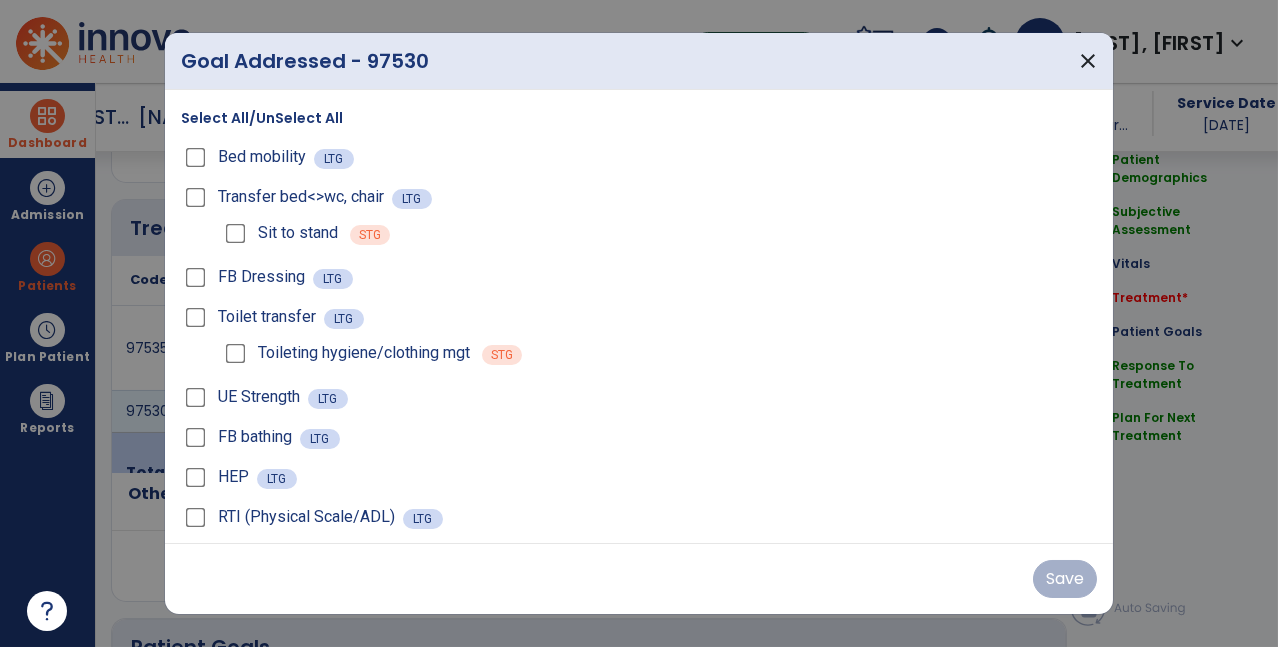 scroll, scrollTop: 1087, scrollLeft: 0, axis: vertical 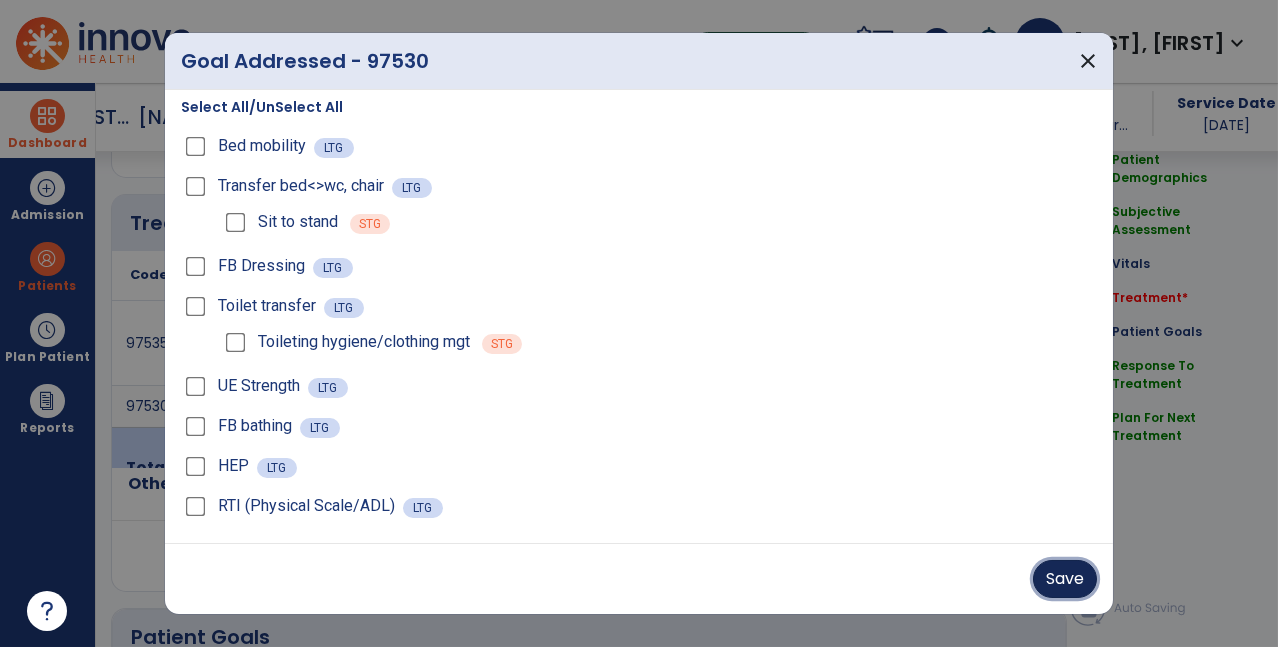 click on "Save" at bounding box center [1065, 579] 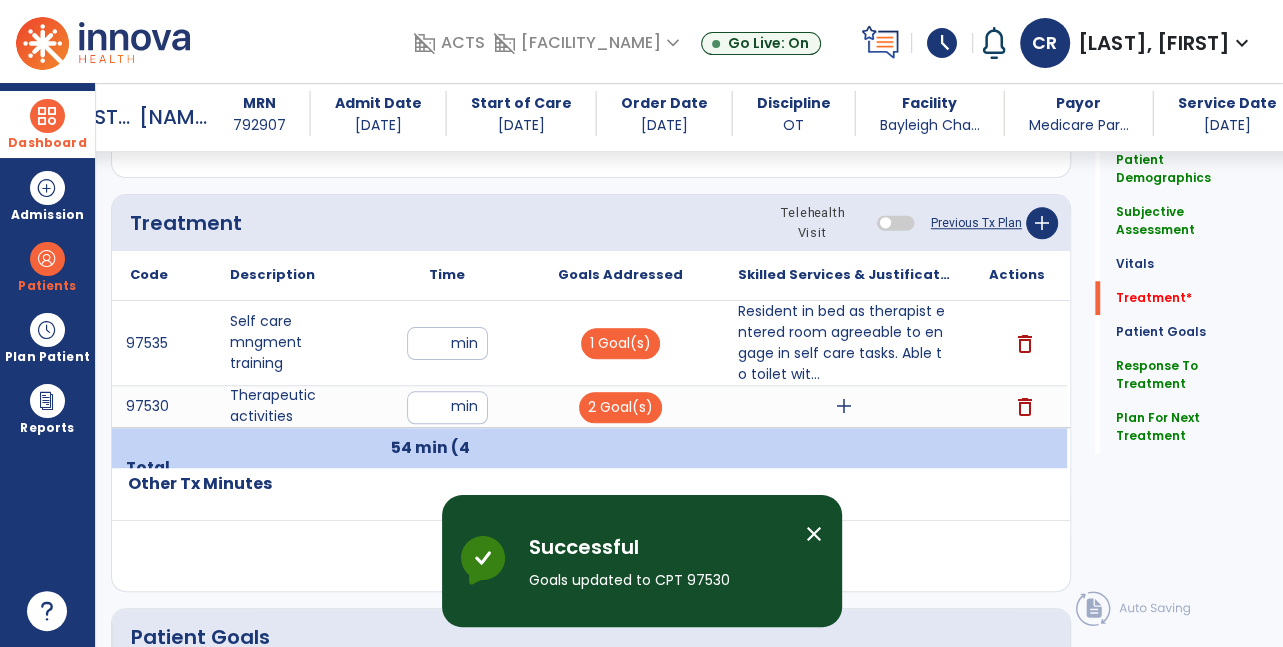 click on "add" at bounding box center [844, 406] 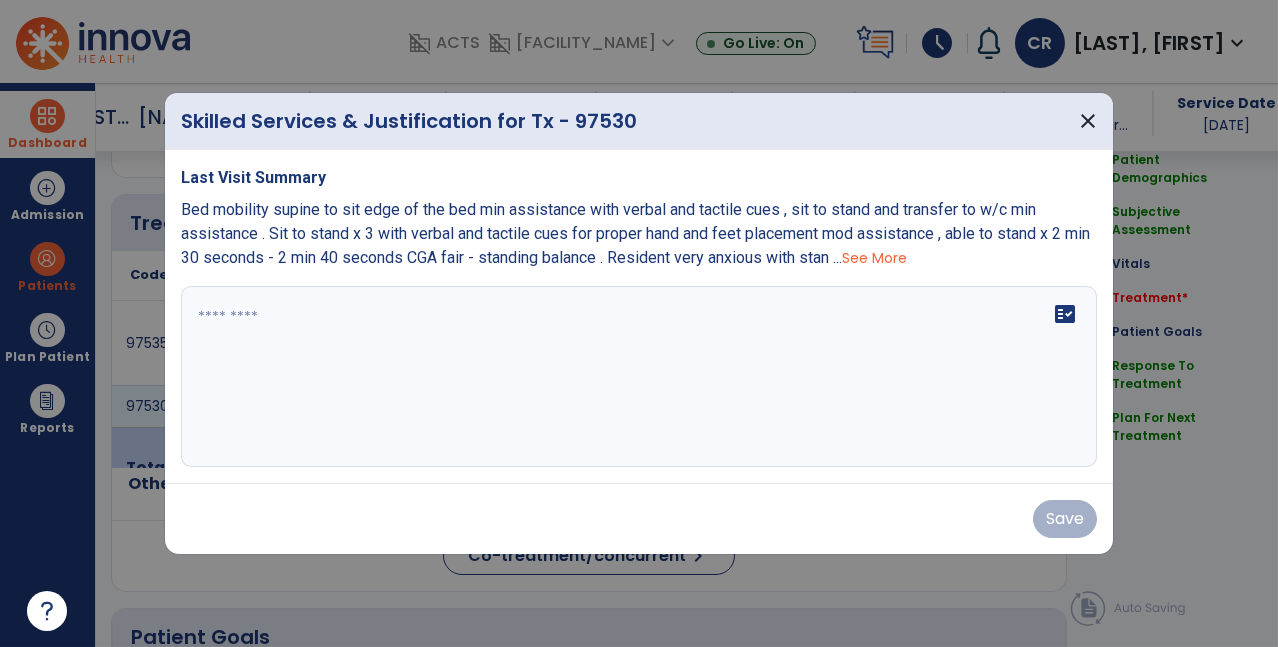scroll, scrollTop: 1087, scrollLeft: 0, axis: vertical 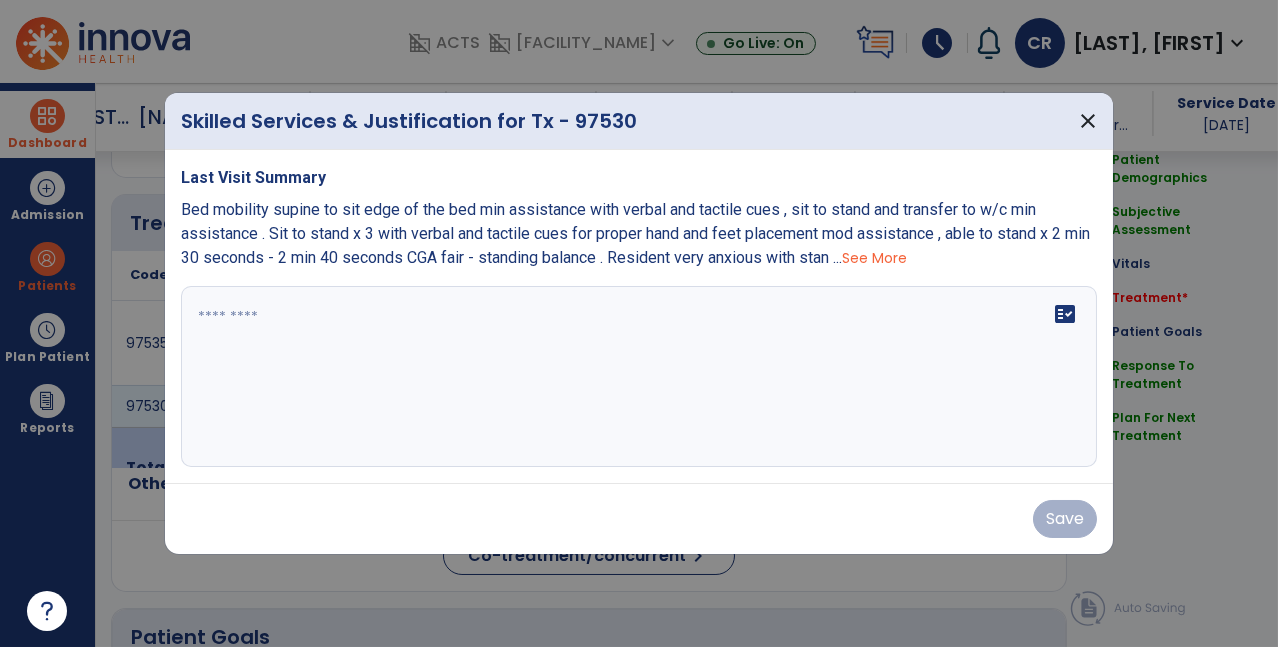 click on "fact_check" at bounding box center (639, 377) 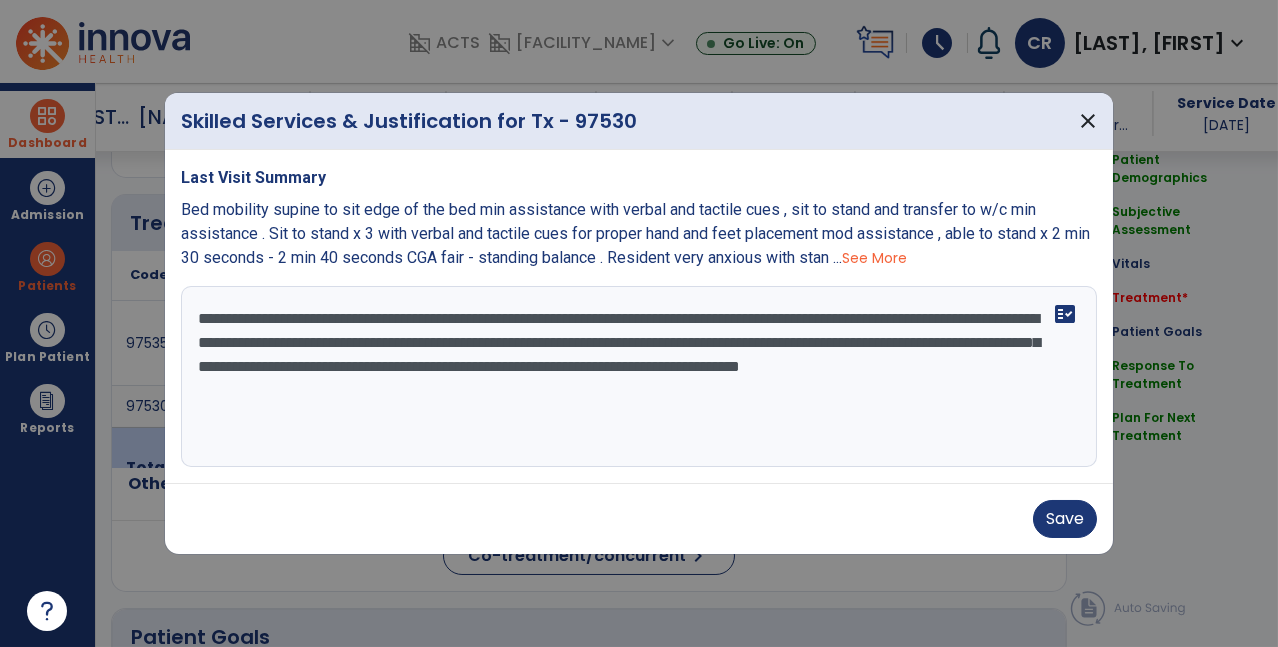 click on "**********" at bounding box center [635, 377] 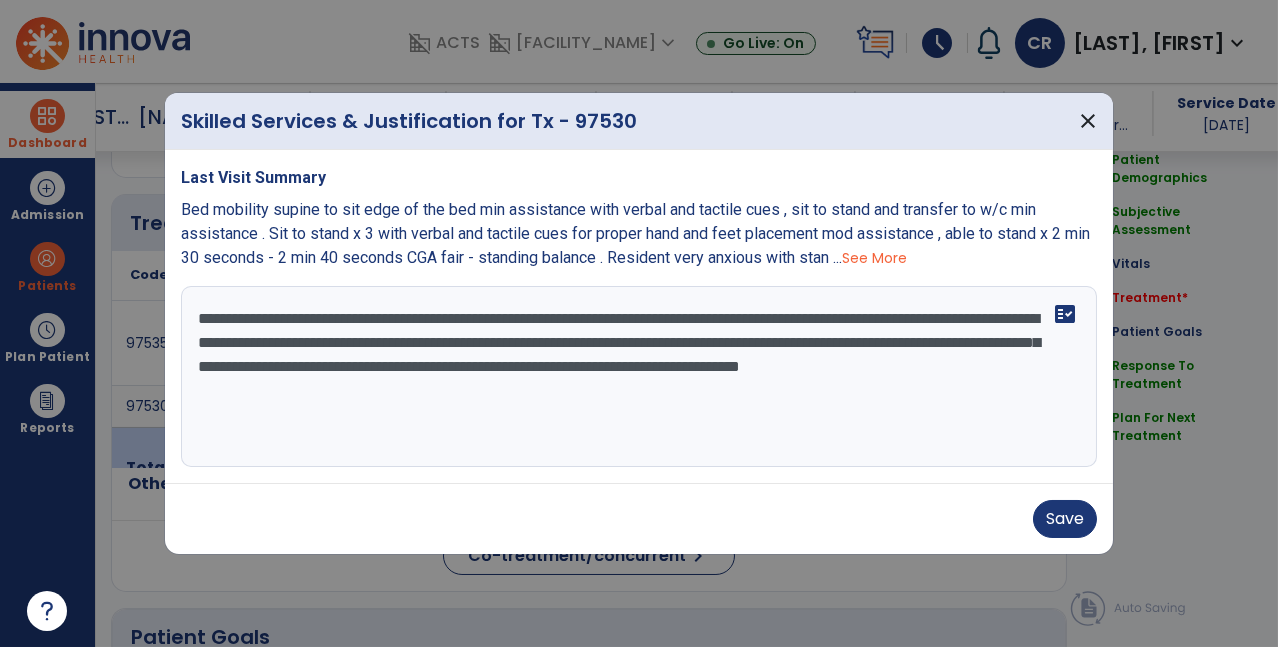 click on "**********" at bounding box center (635, 377) 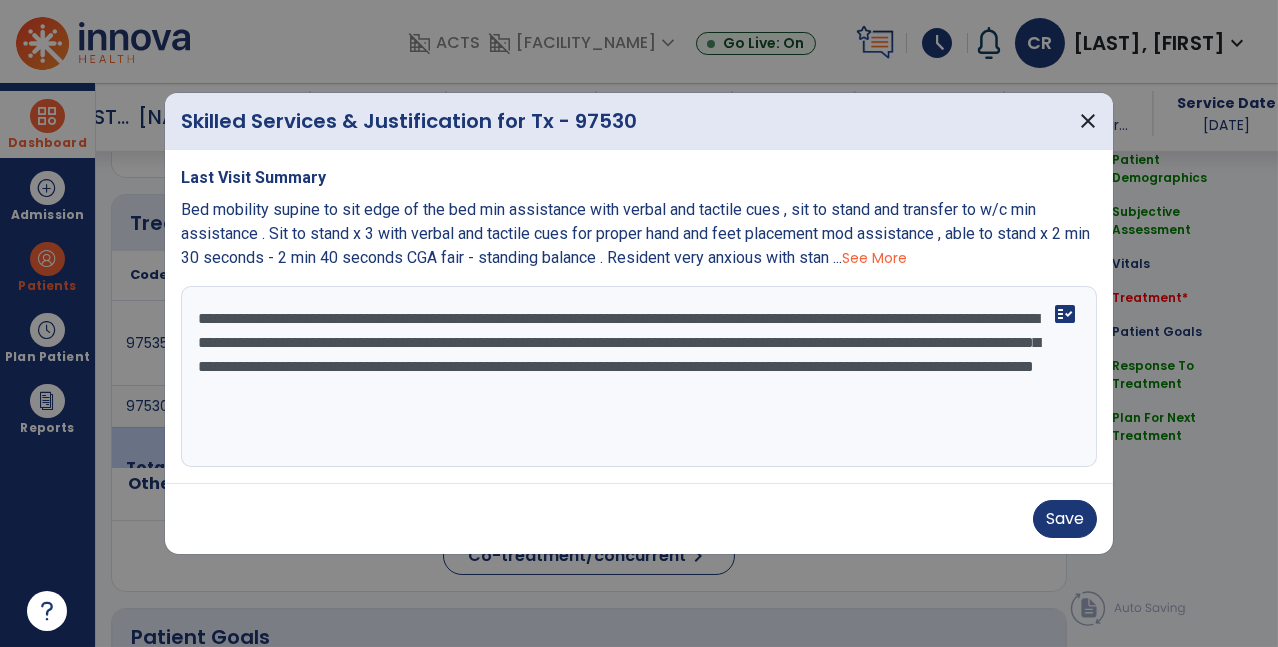 scroll, scrollTop: 18, scrollLeft: 0, axis: vertical 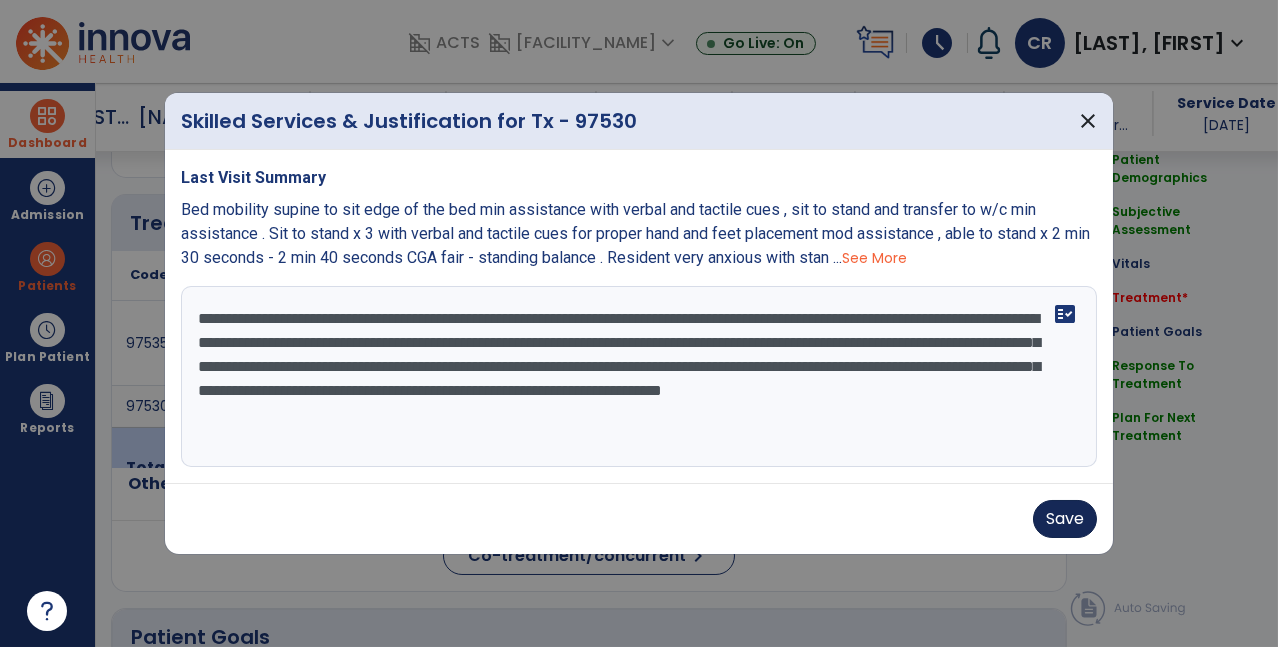 type on "**********" 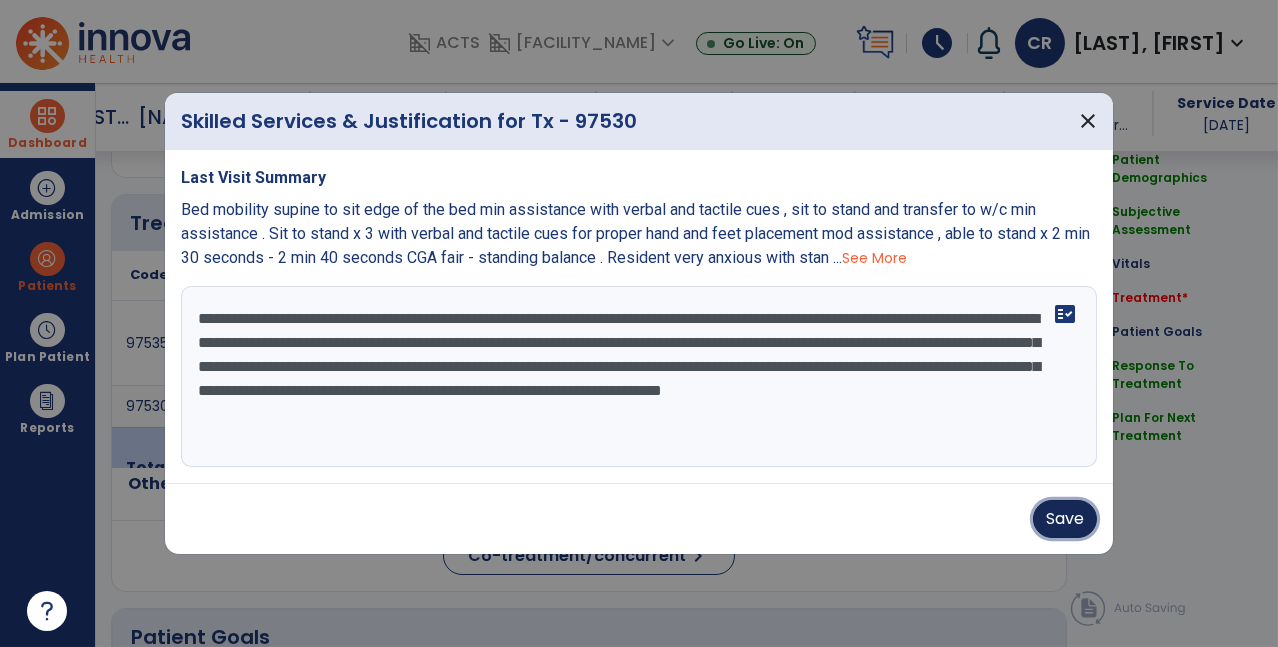 click on "Save" at bounding box center [1065, 519] 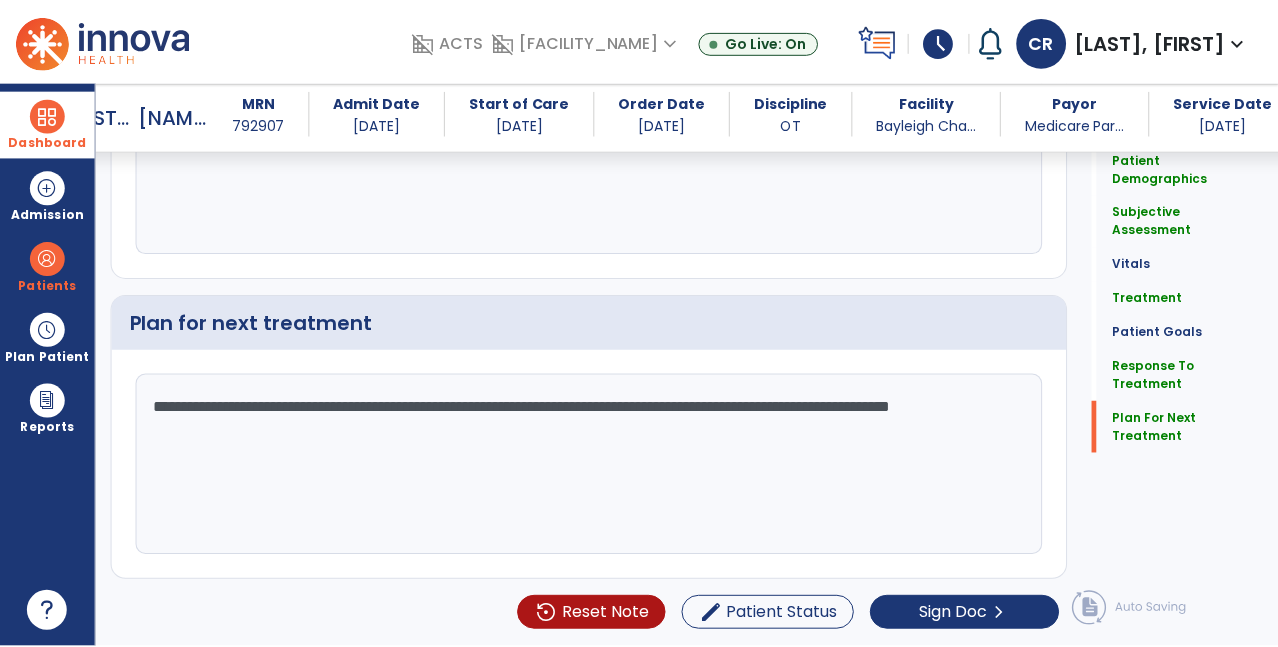 scroll, scrollTop: 3779, scrollLeft: 0, axis: vertical 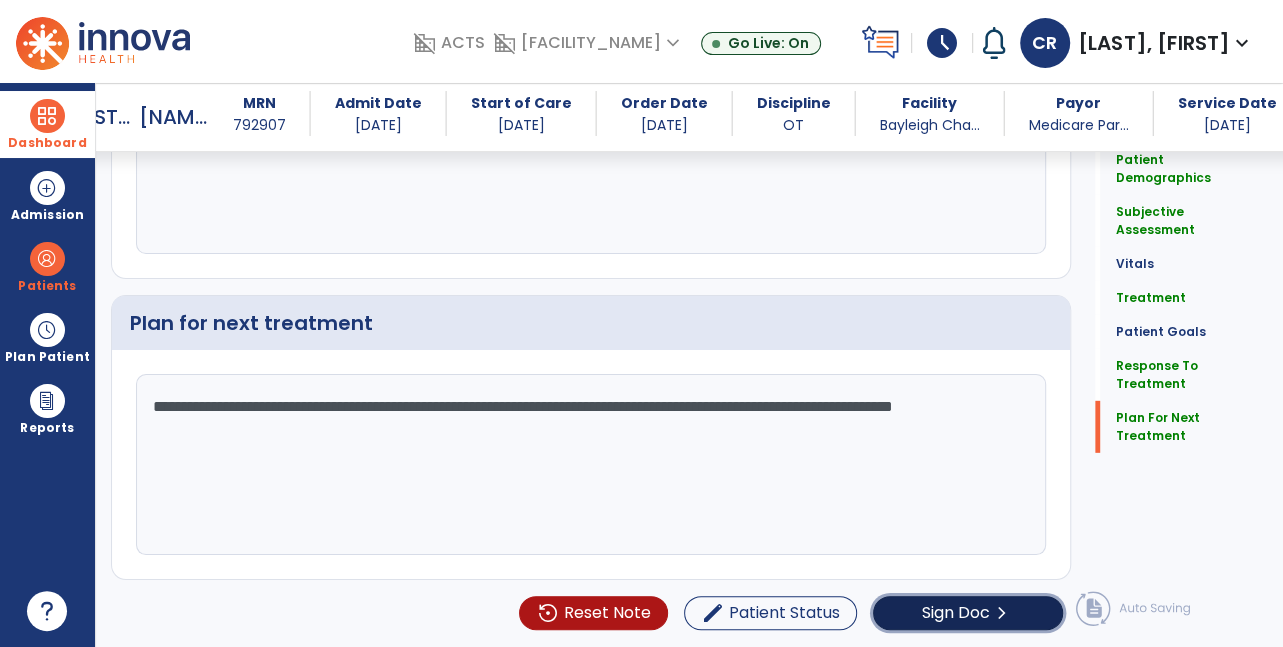 click on "Sign Doc" 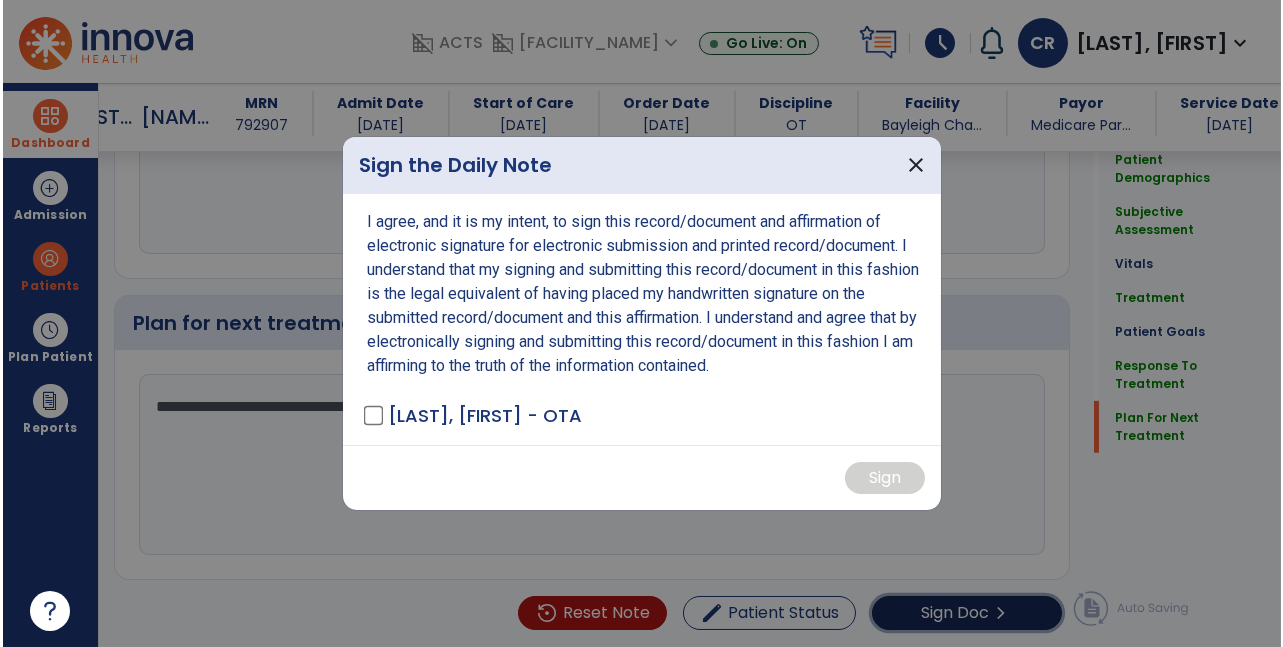 scroll, scrollTop: 3779, scrollLeft: 0, axis: vertical 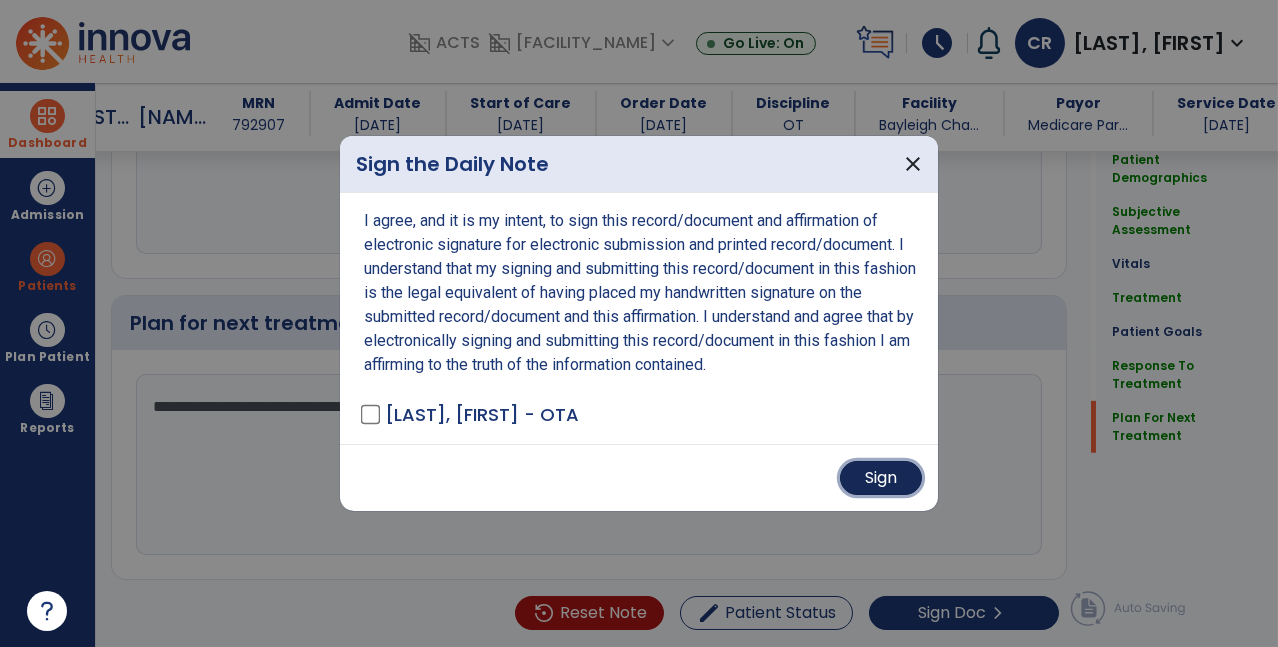 click on "Sign" at bounding box center [881, 478] 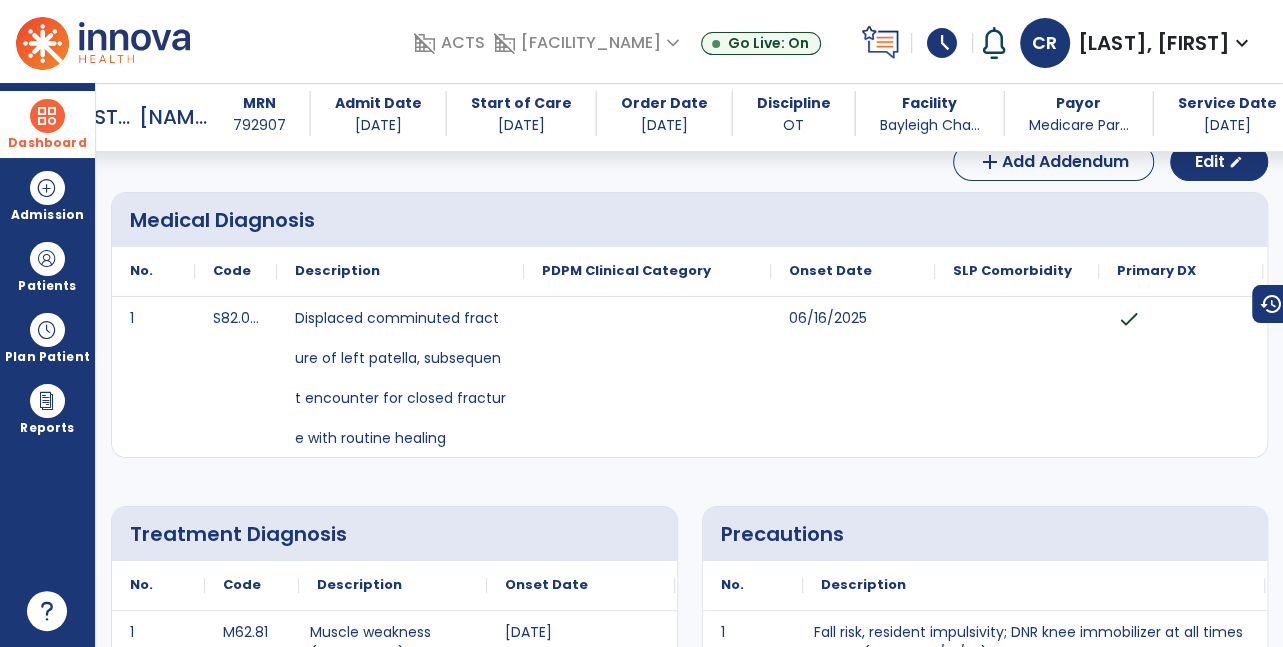 scroll, scrollTop: 0, scrollLeft: 0, axis: both 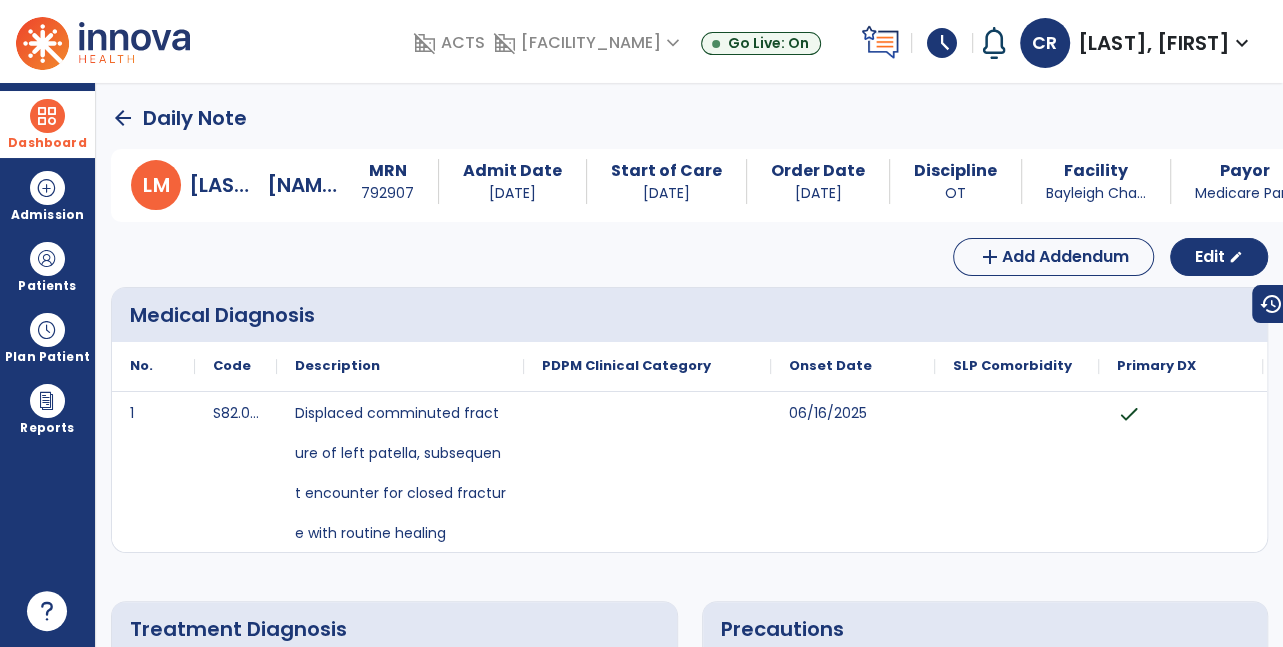 click at bounding box center [47, 116] 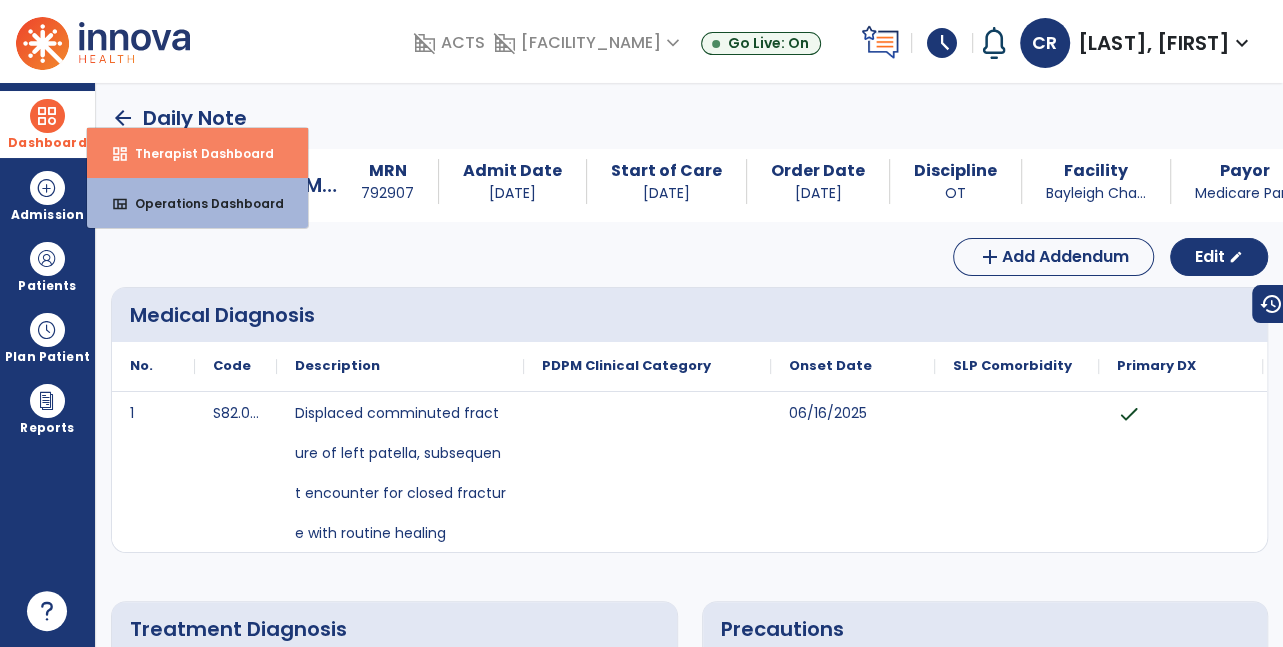 click on "Therapist Dashboard" at bounding box center (196, 153) 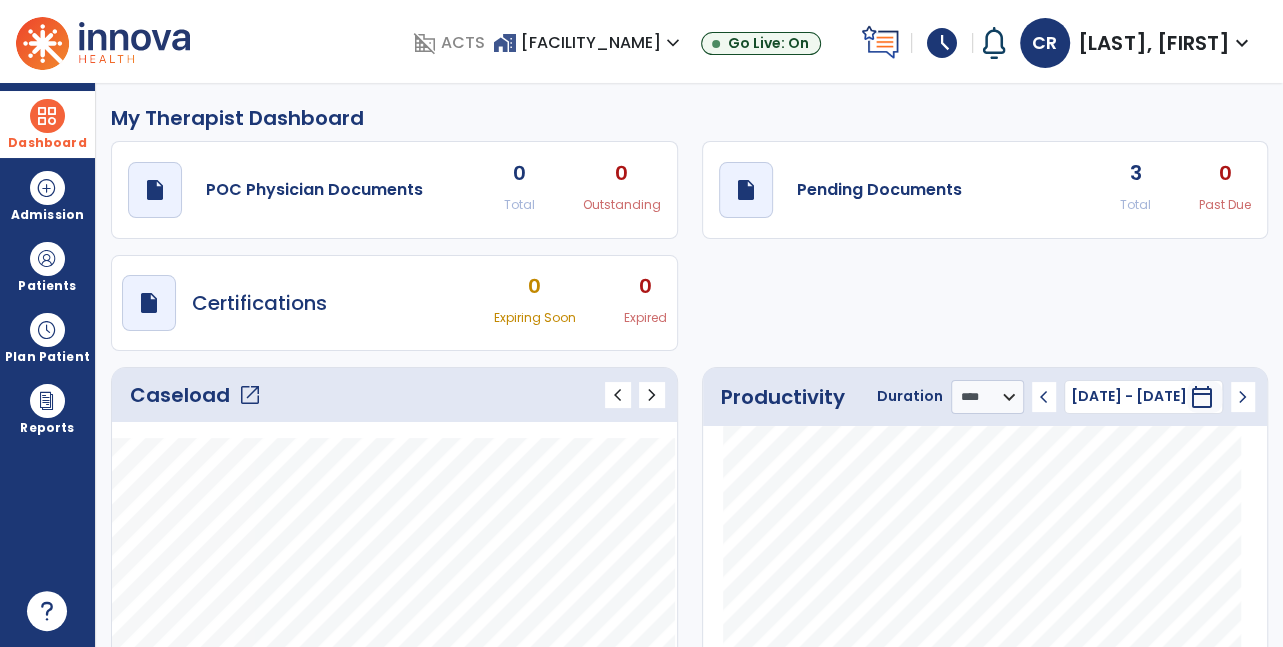 click on "Caseload   open_in_new" 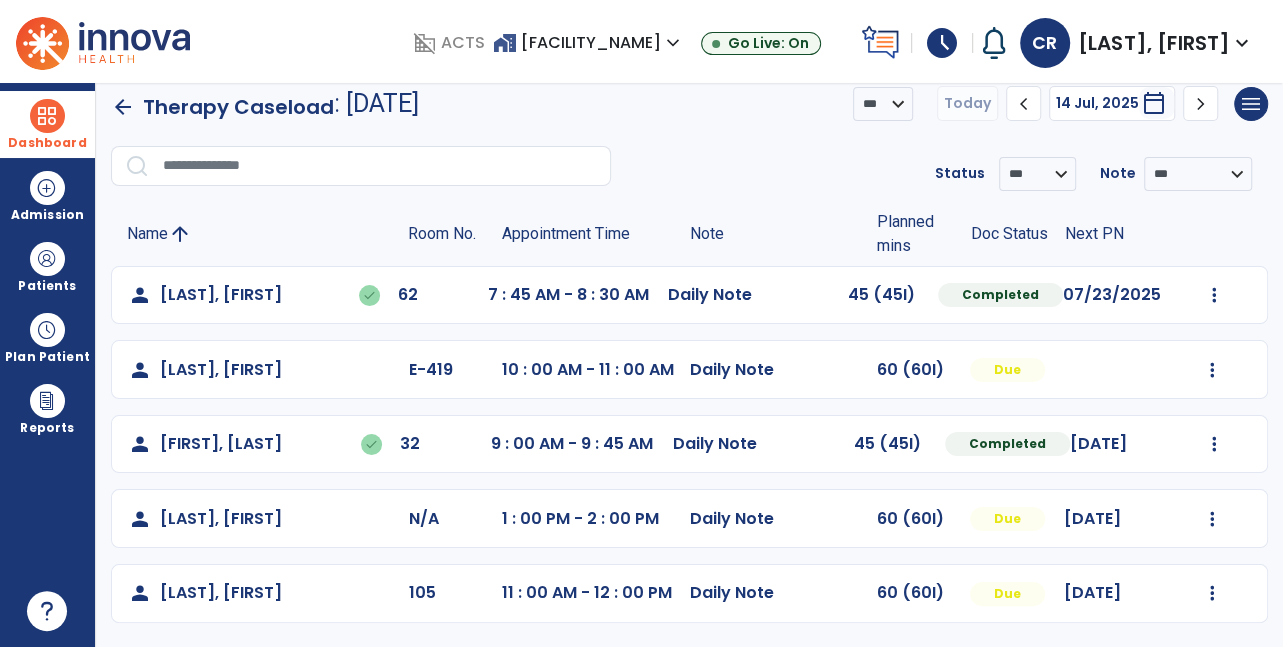 scroll, scrollTop: 42, scrollLeft: 0, axis: vertical 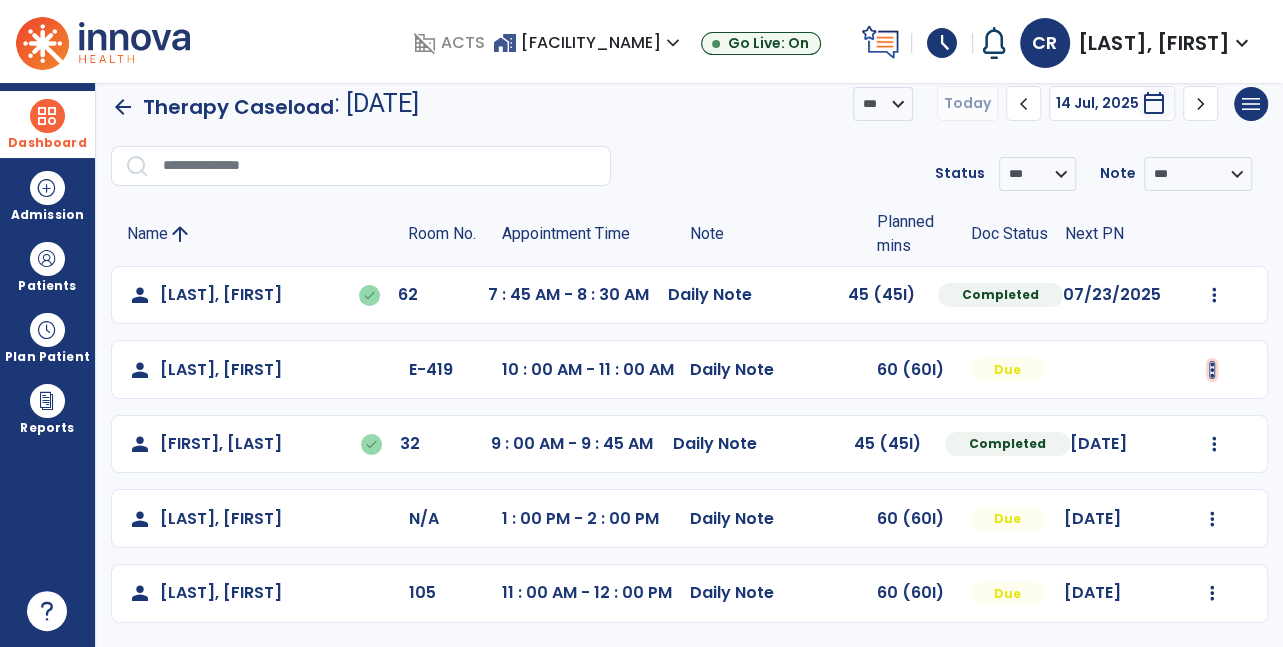 click at bounding box center (1214, 295) 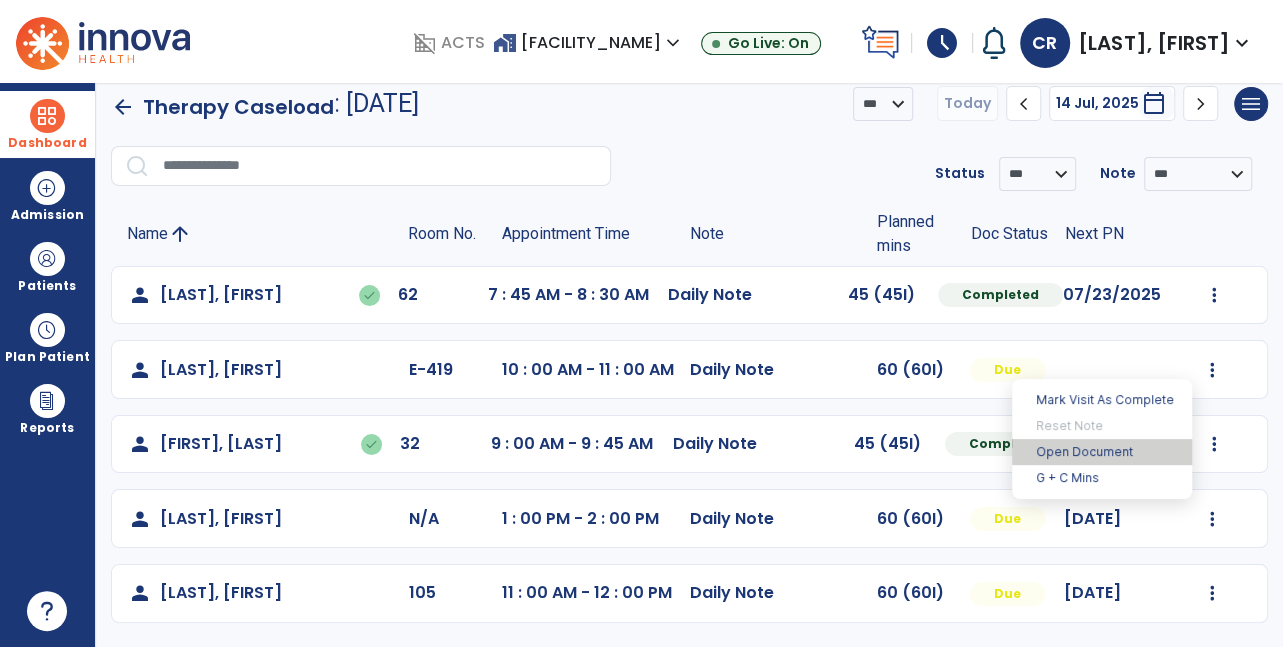 click on "Open Document" at bounding box center [1102, 452] 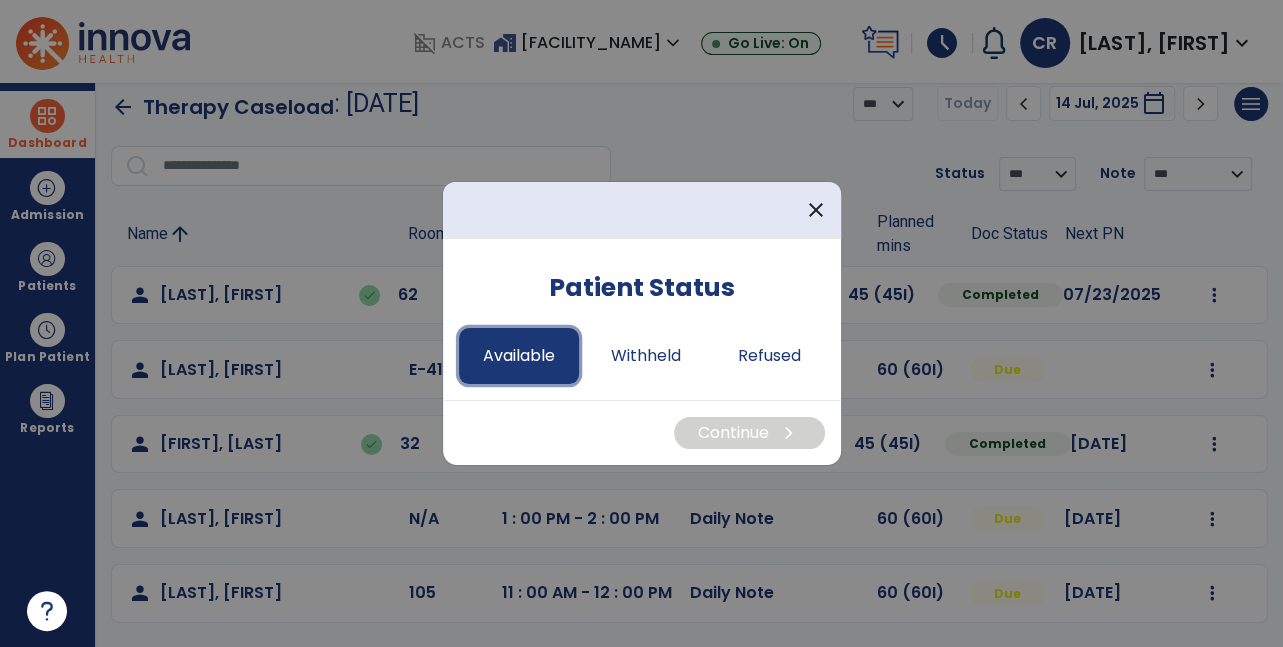 click on "Available" at bounding box center (519, 356) 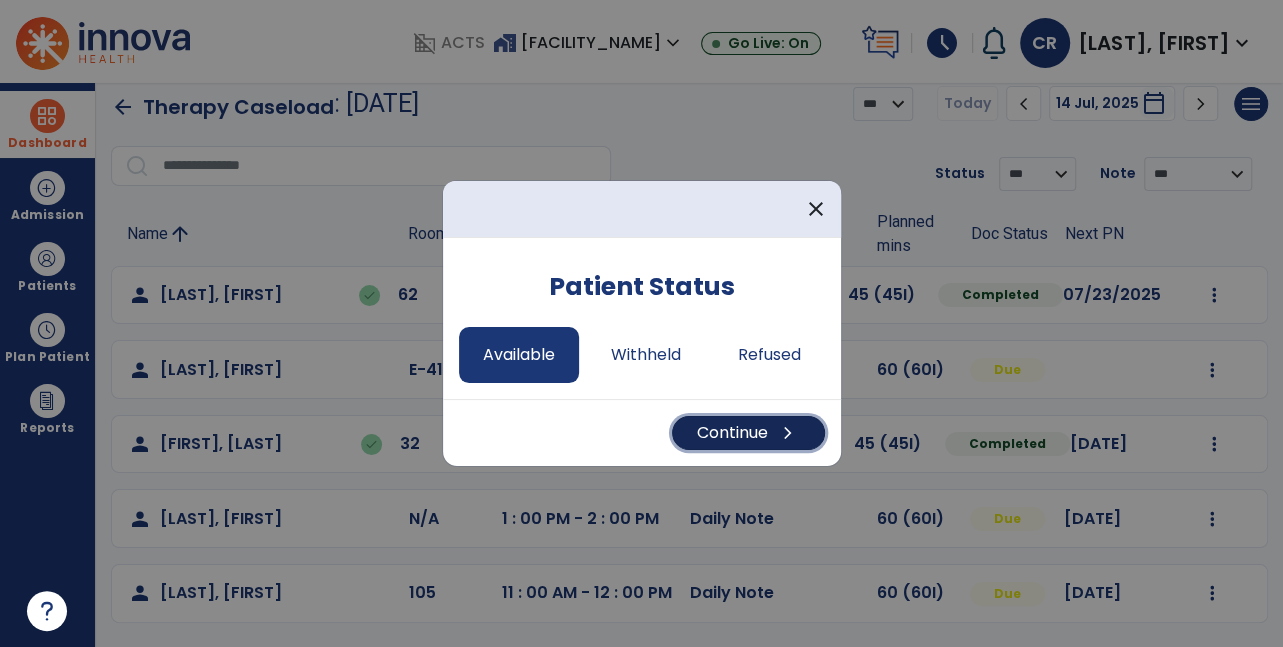 click on "Continue   chevron_right" at bounding box center [748, 433] 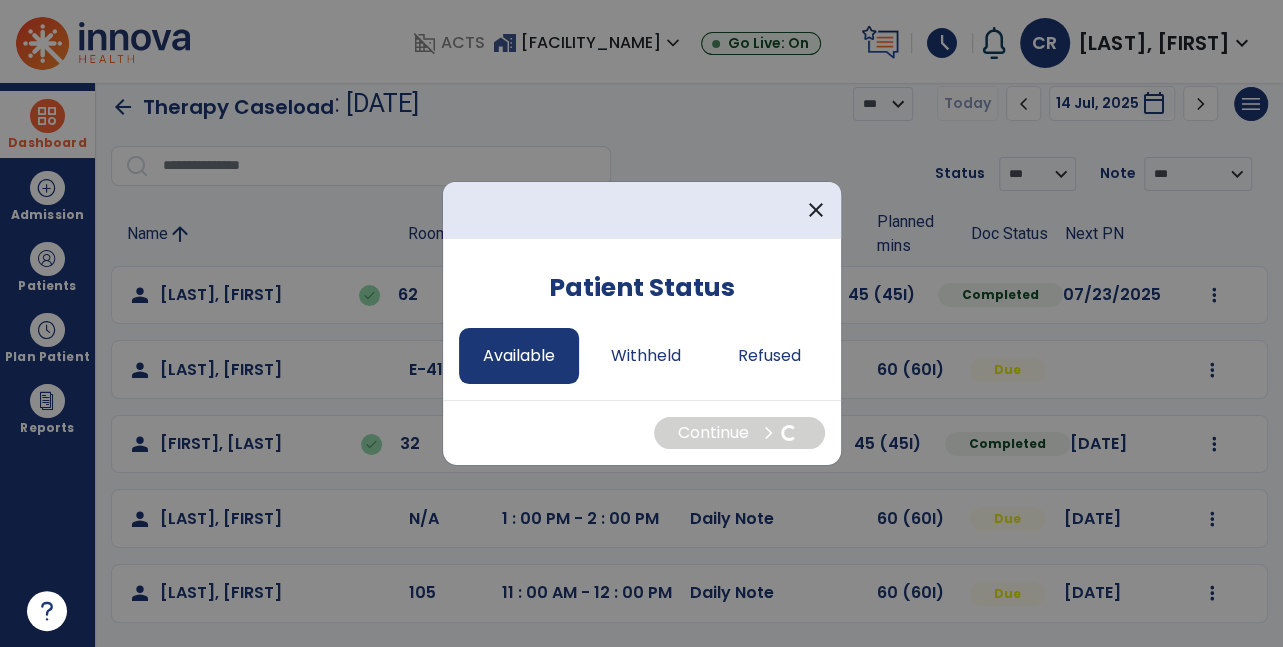 select on "*" 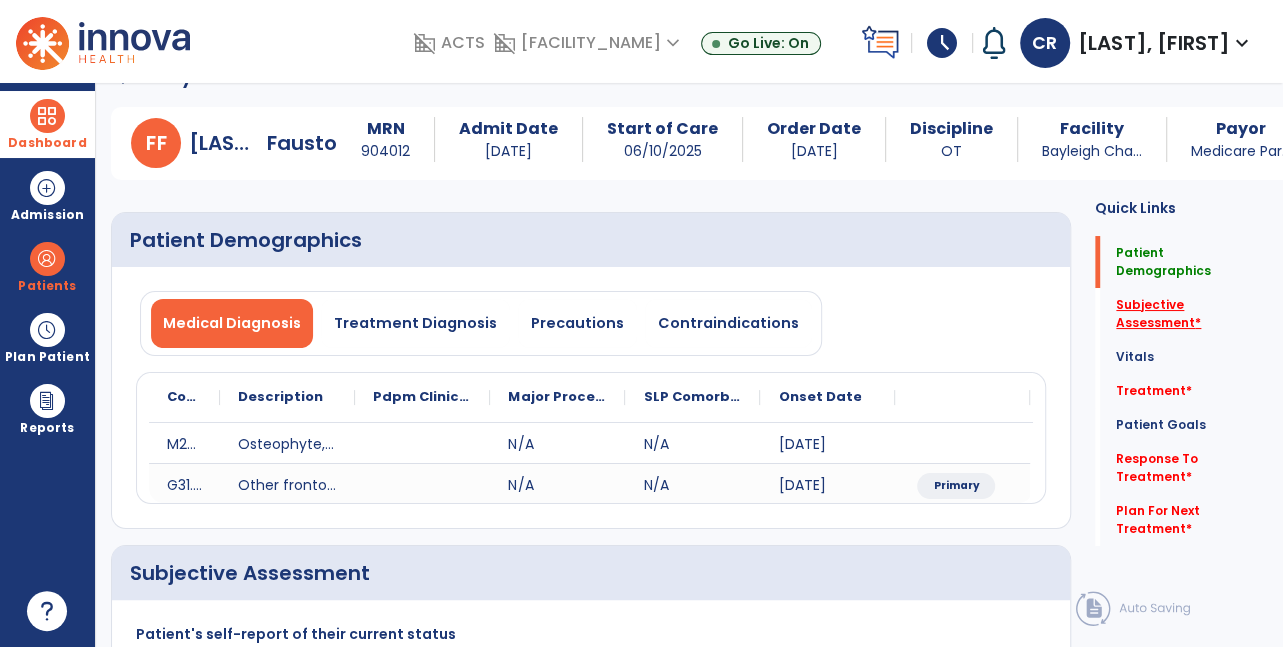 click on "Subjective Assessment   *" 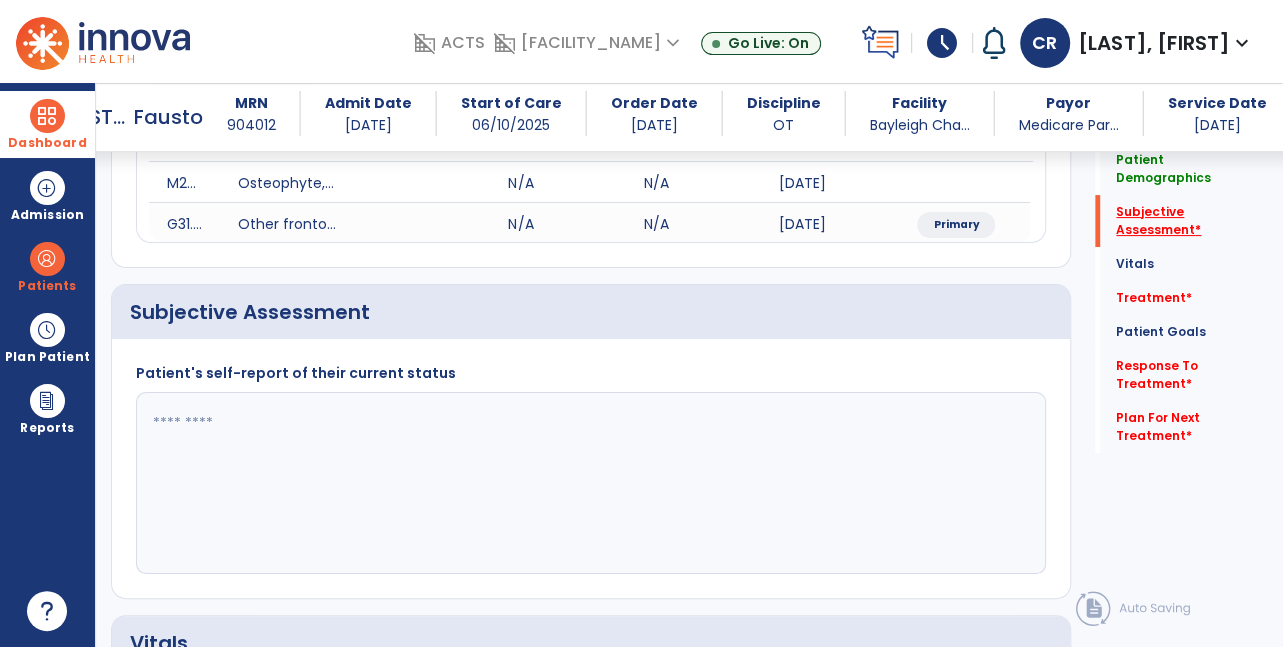 scroll, scrollTop: 400, scrollLeft: 0, axis: vertical 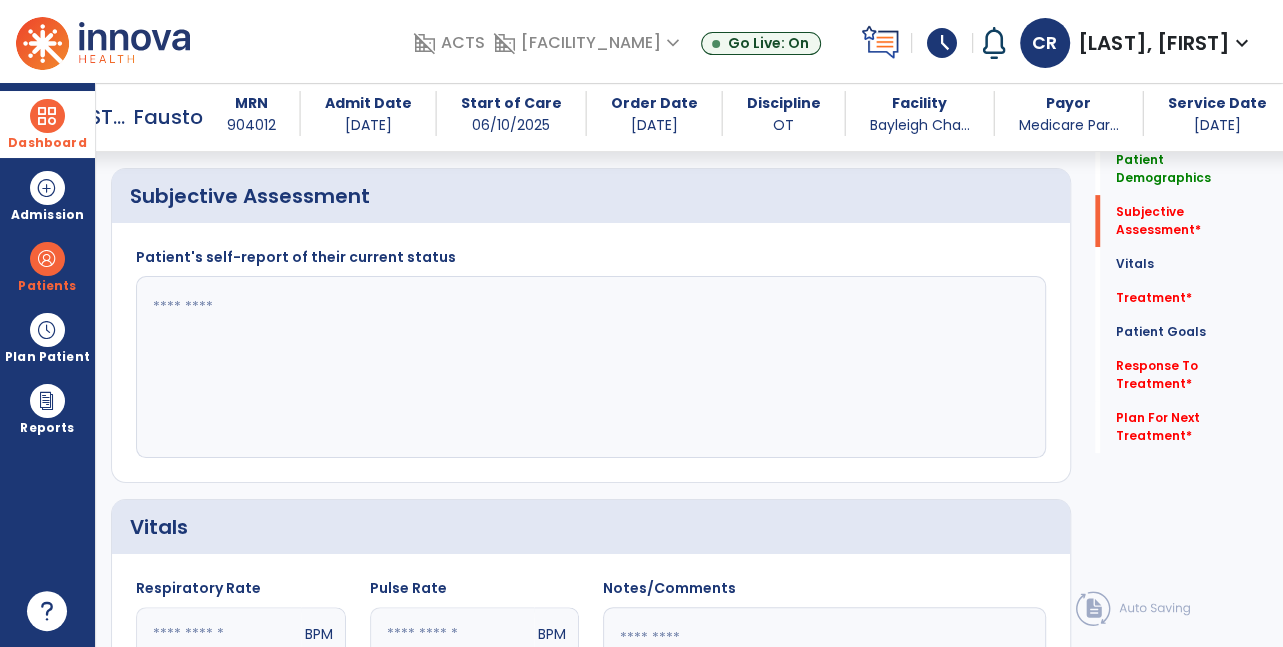 click 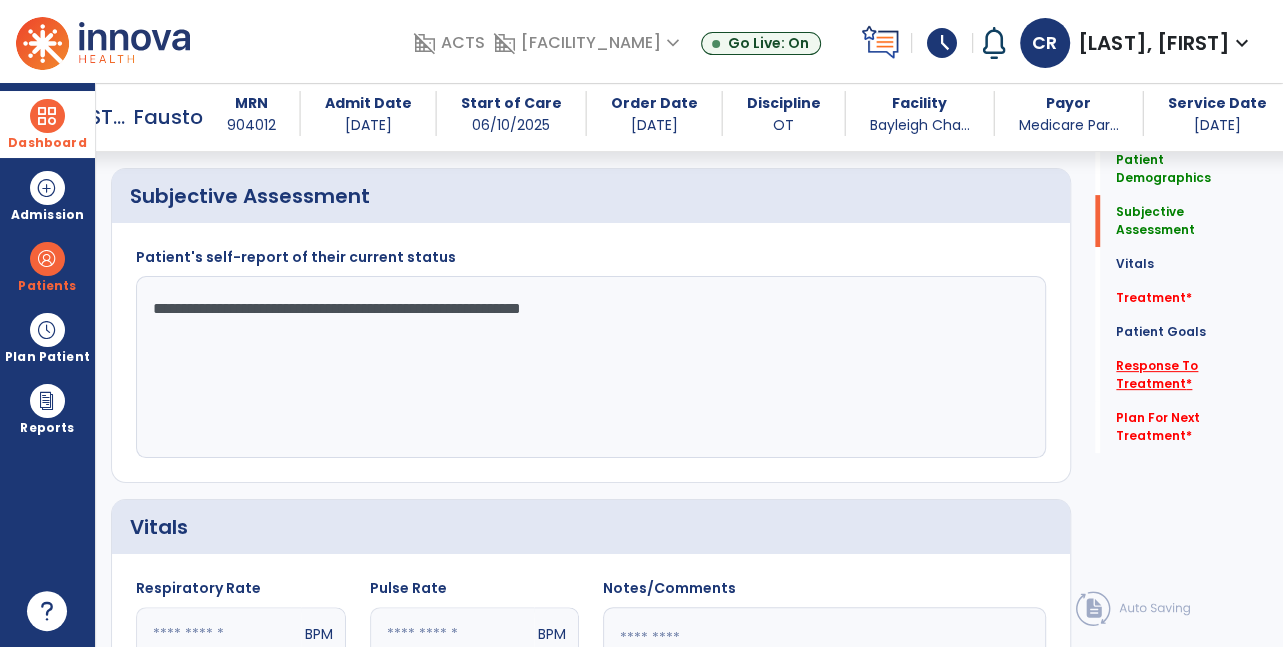 type on "**********" 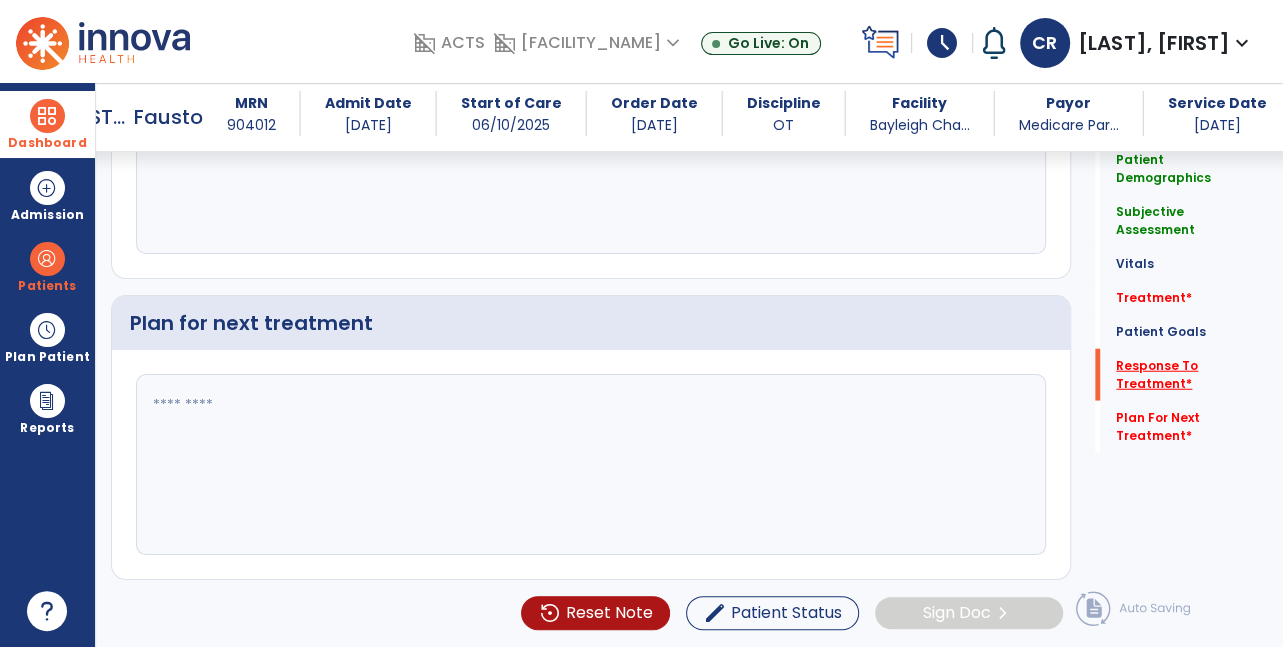 scroll, scrollTop: 3345, scrollLeft: 0, axis: vertical 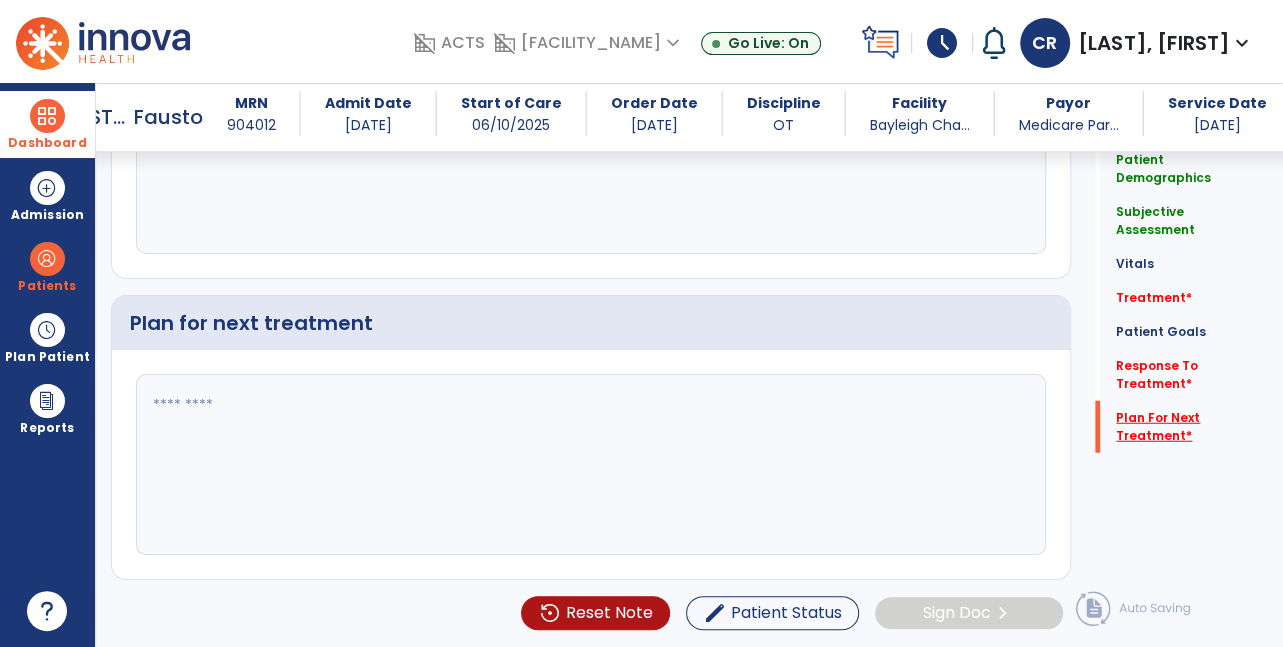 click on "Plan For Next Treatment   *" 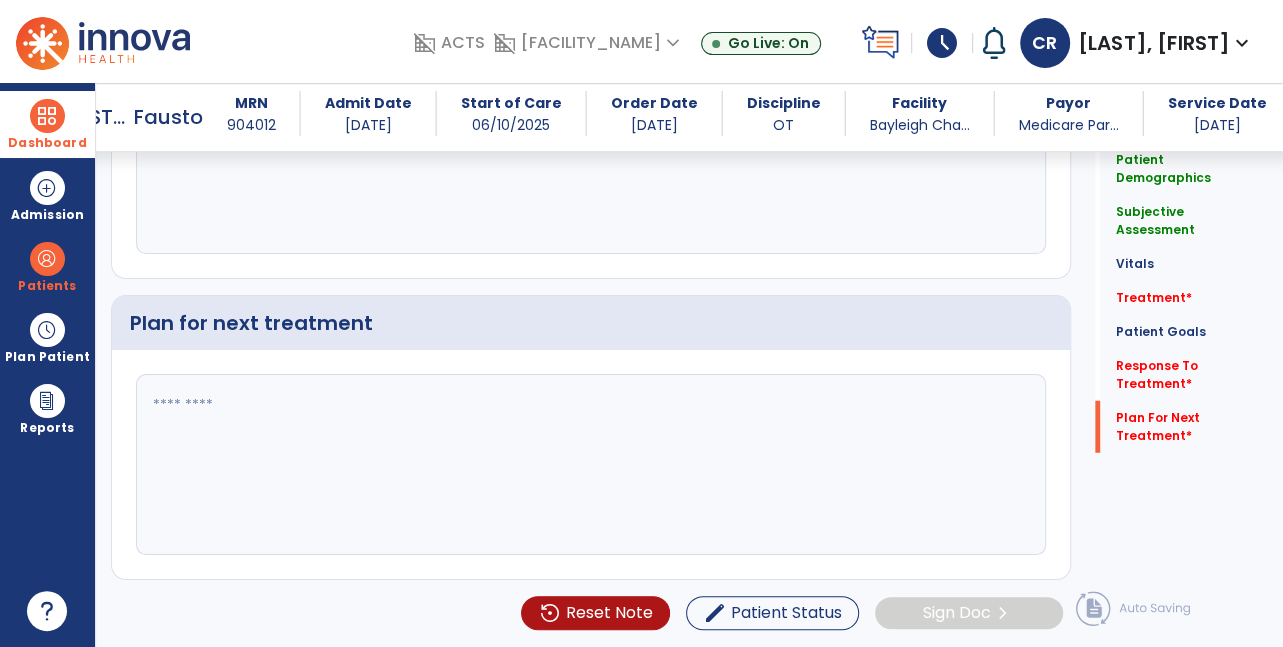 click 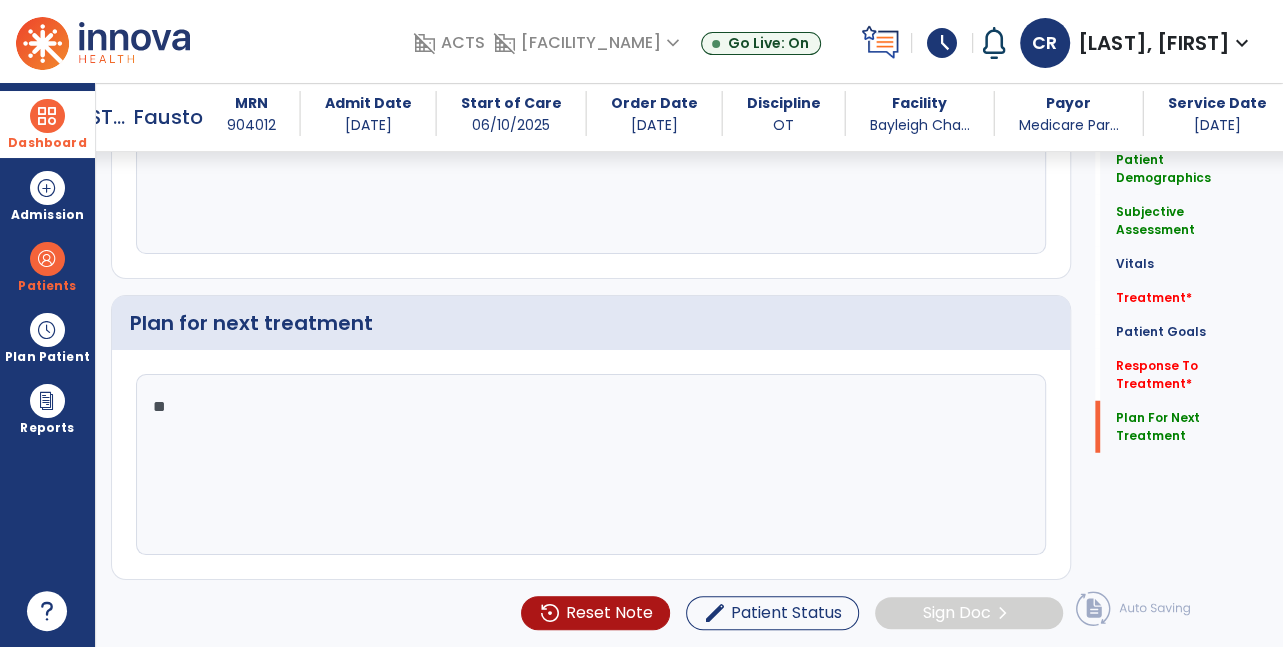 type on "*" 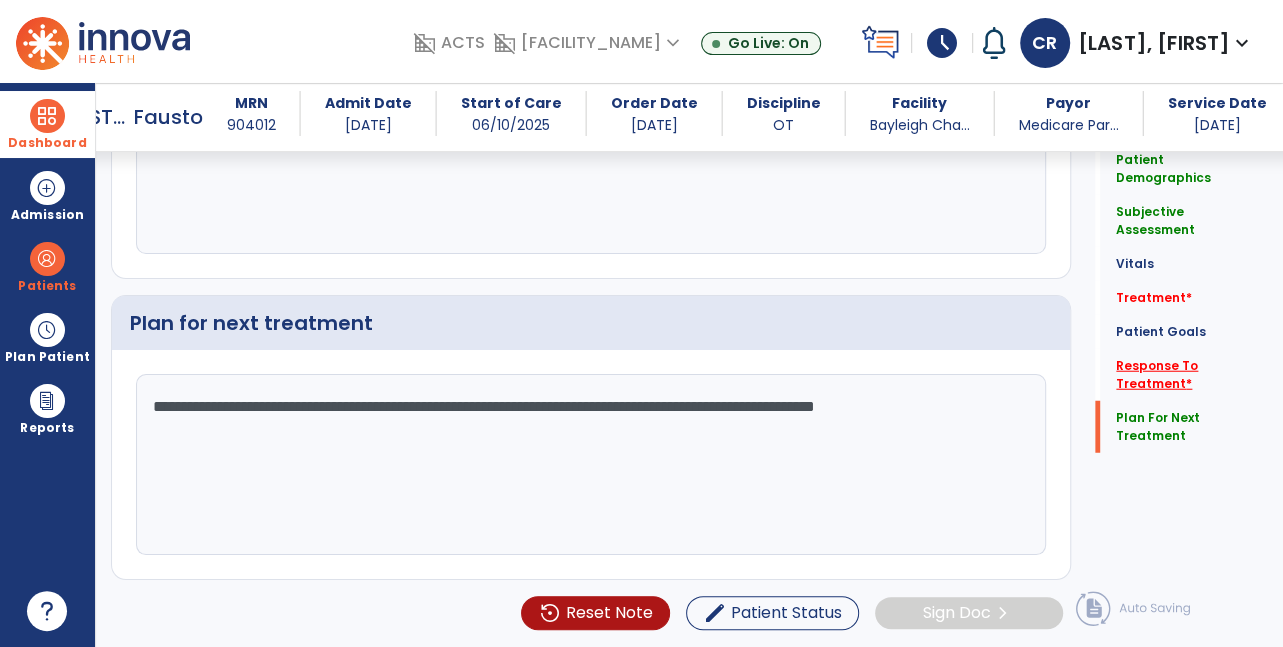 type on "**********" 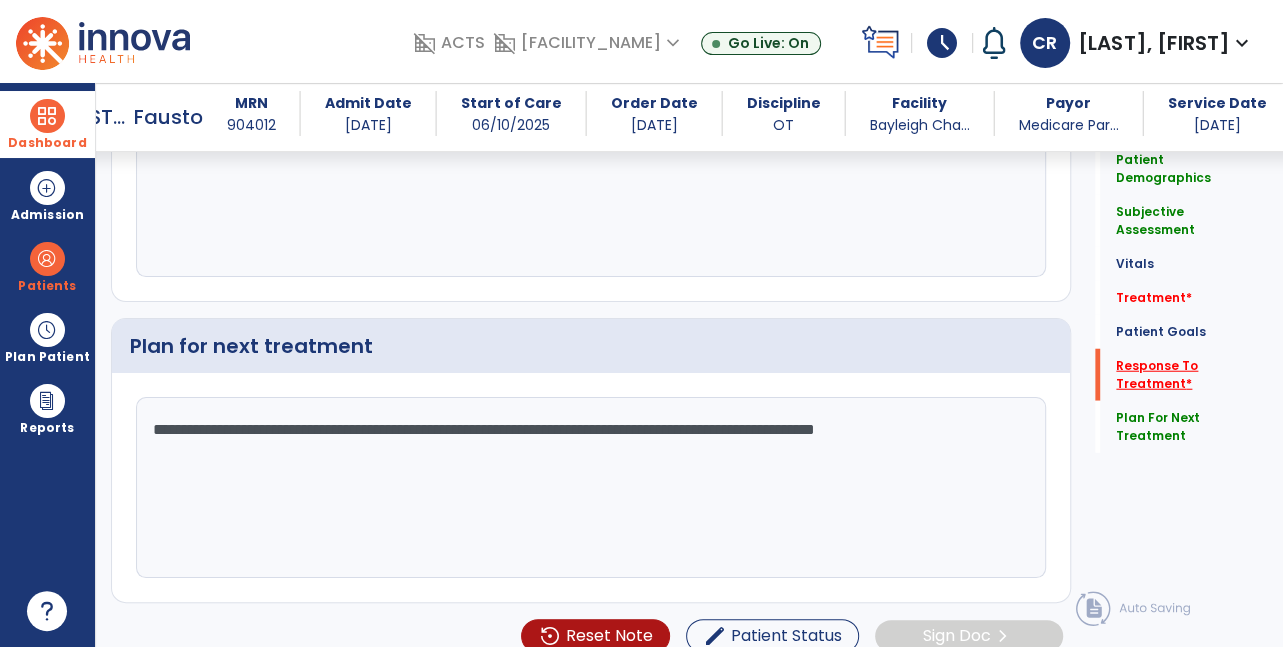 scroll, scrollTop: 3099, scrollLeft: 0, axis: vertical 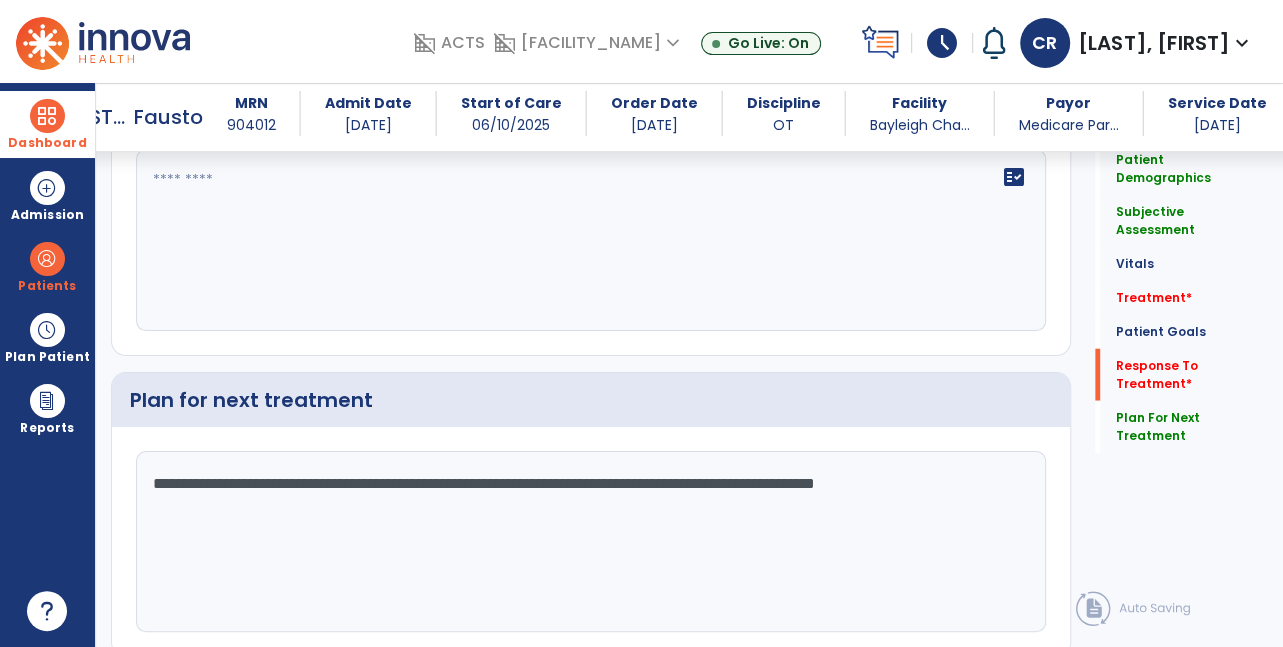 click on "fact_check" 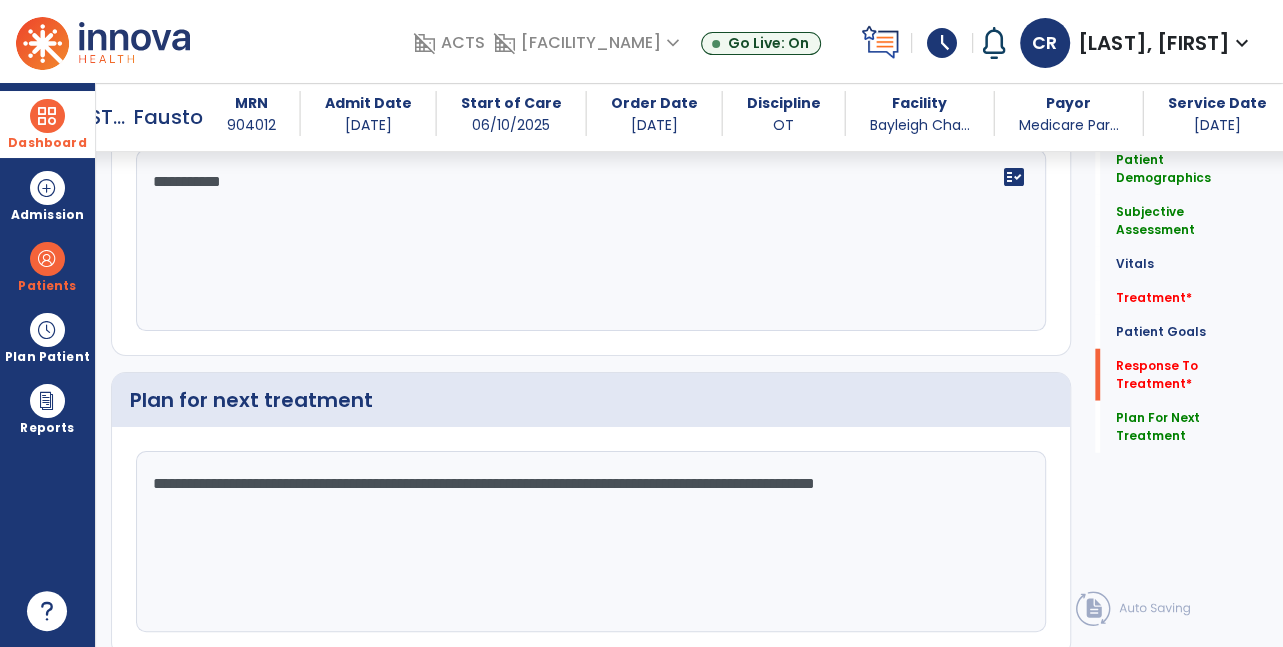 type on "**********" 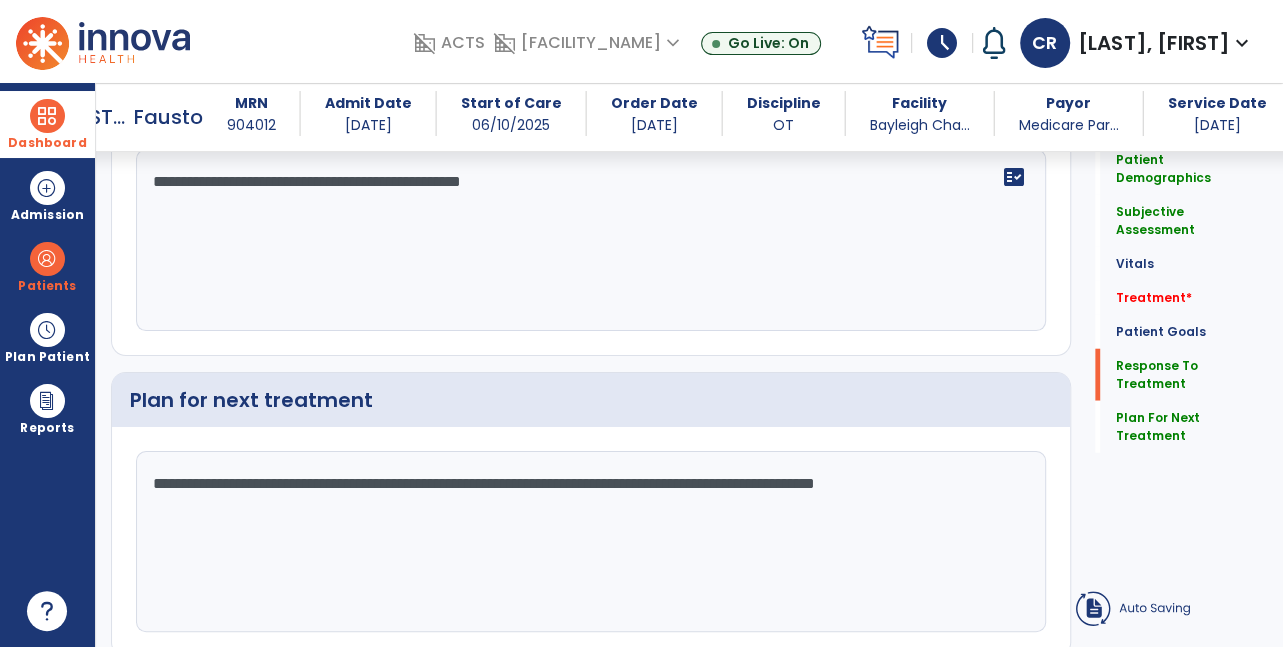 click on "**********" 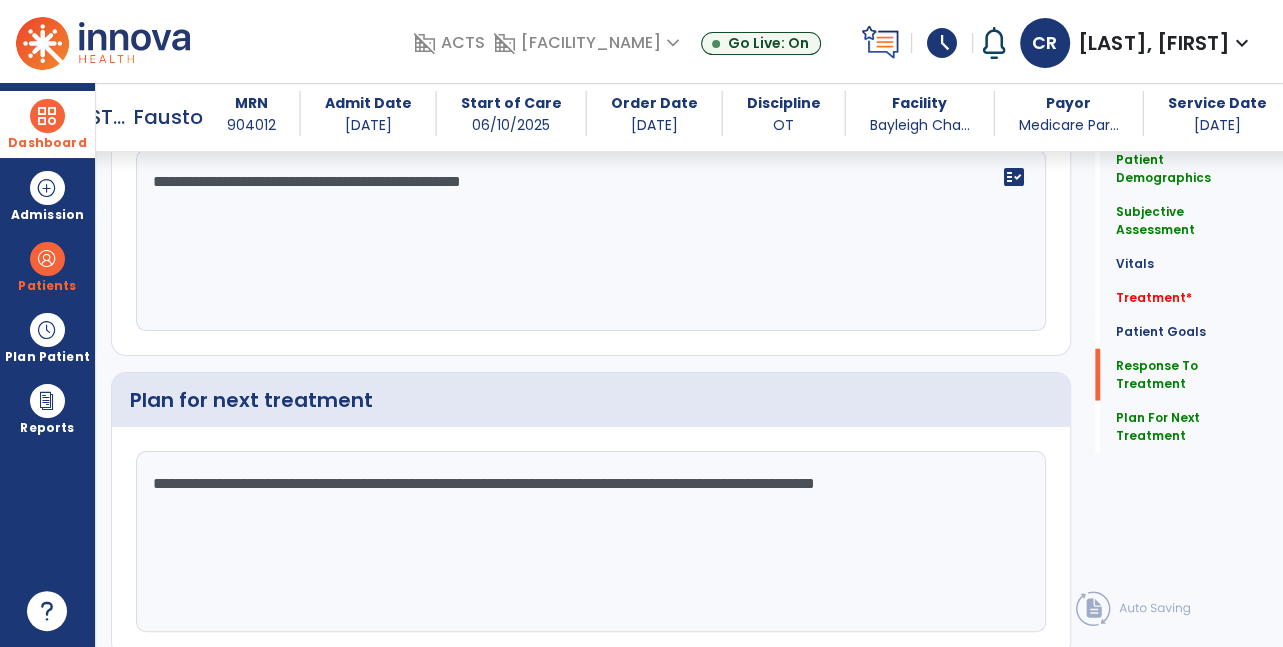 click on "**********" 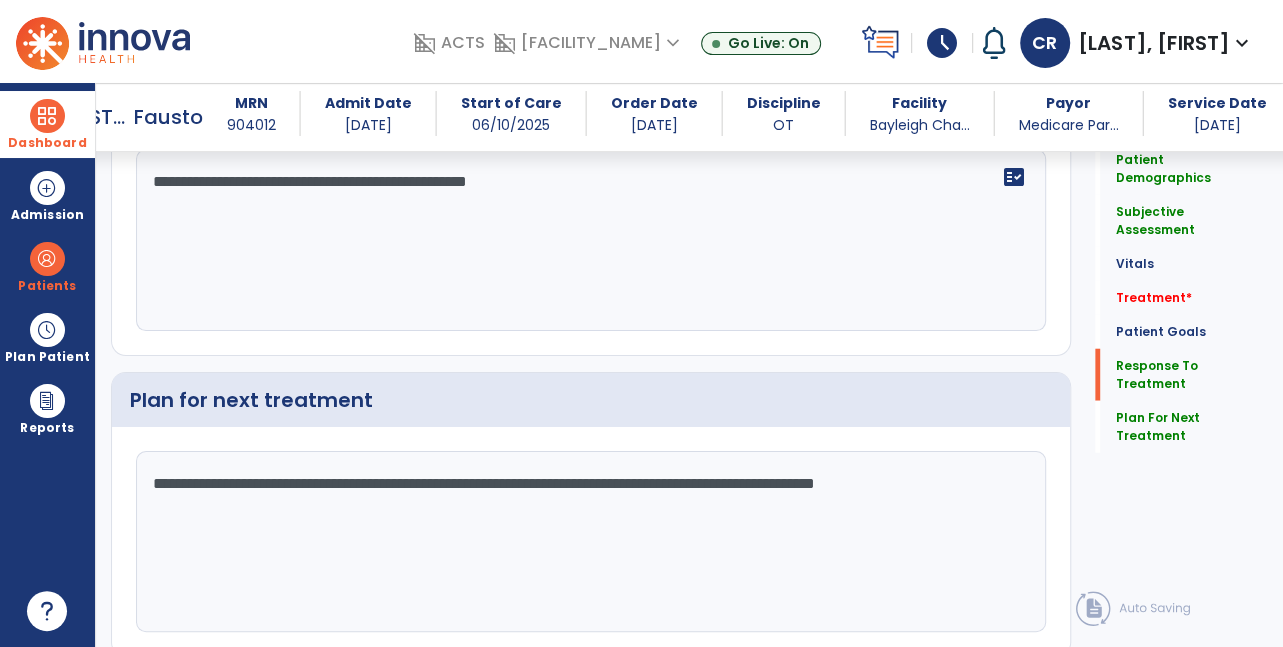 click on "**********" 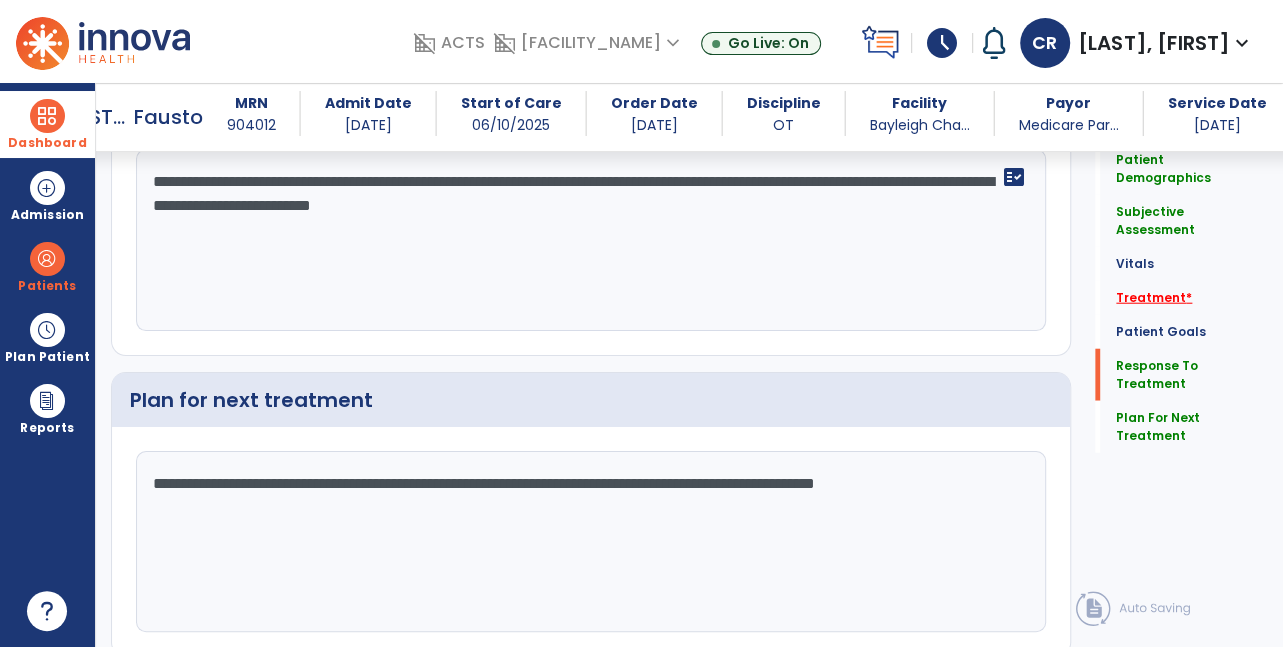 type on "**********" 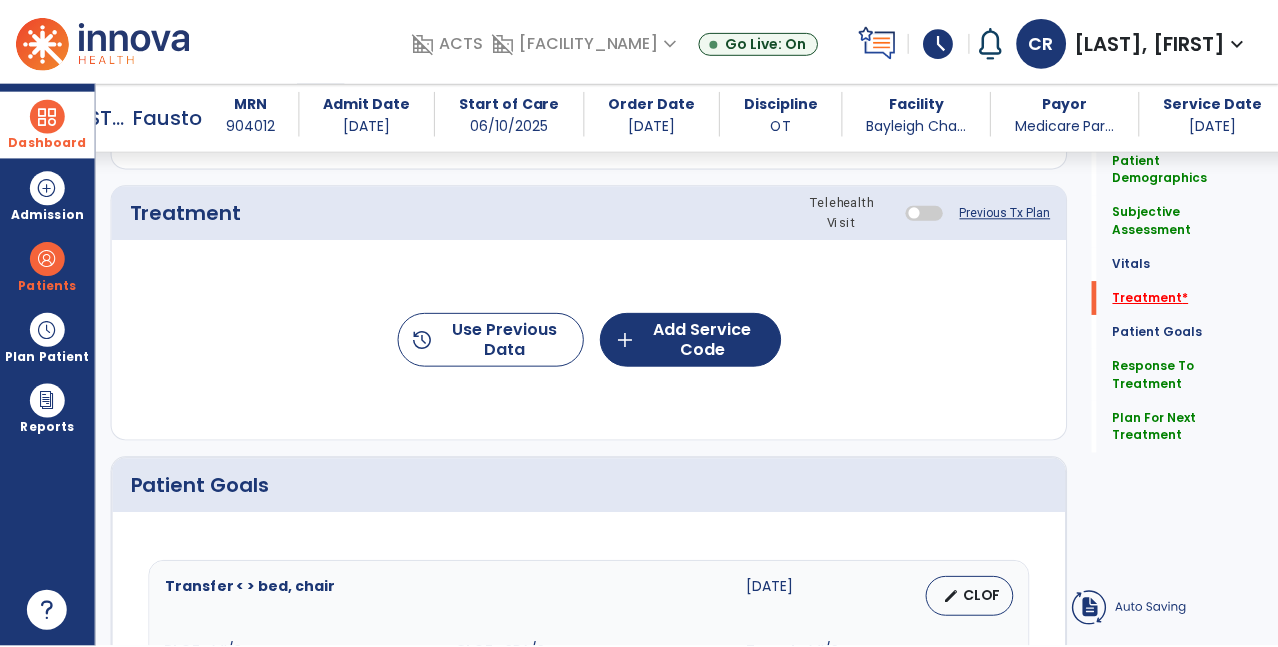 scroll, scrollTop: 1127, scrollLeft: 0, axis: vertical 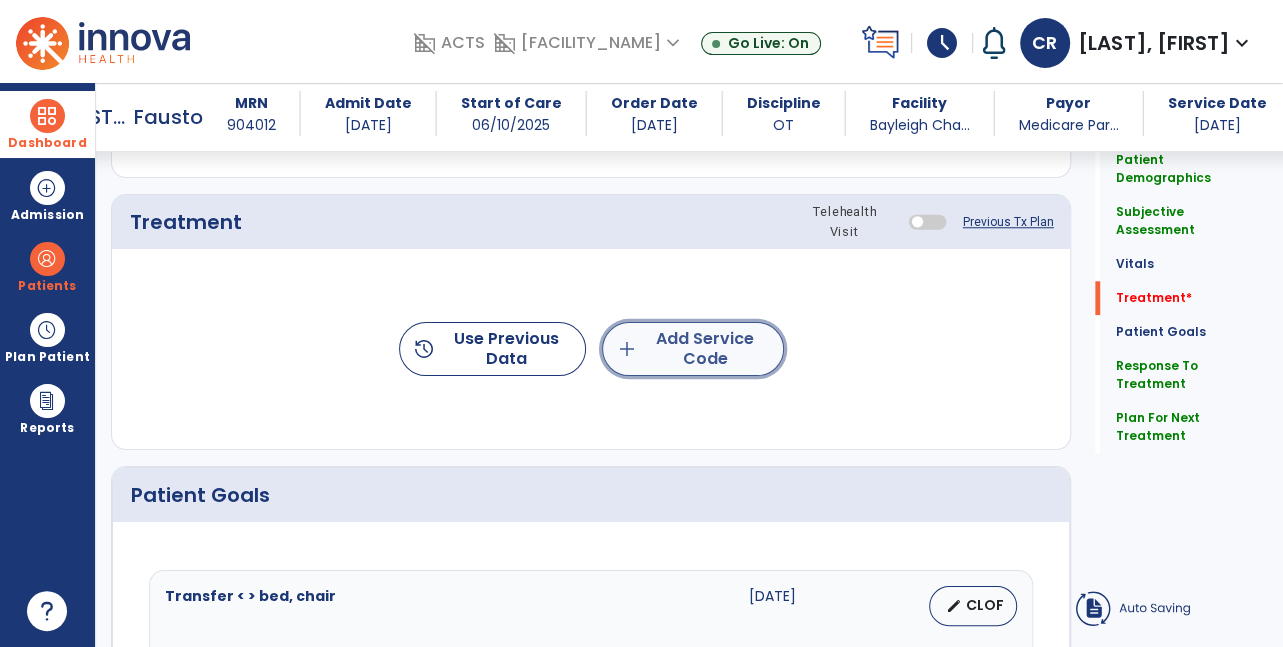click on "add  Add Service Code" 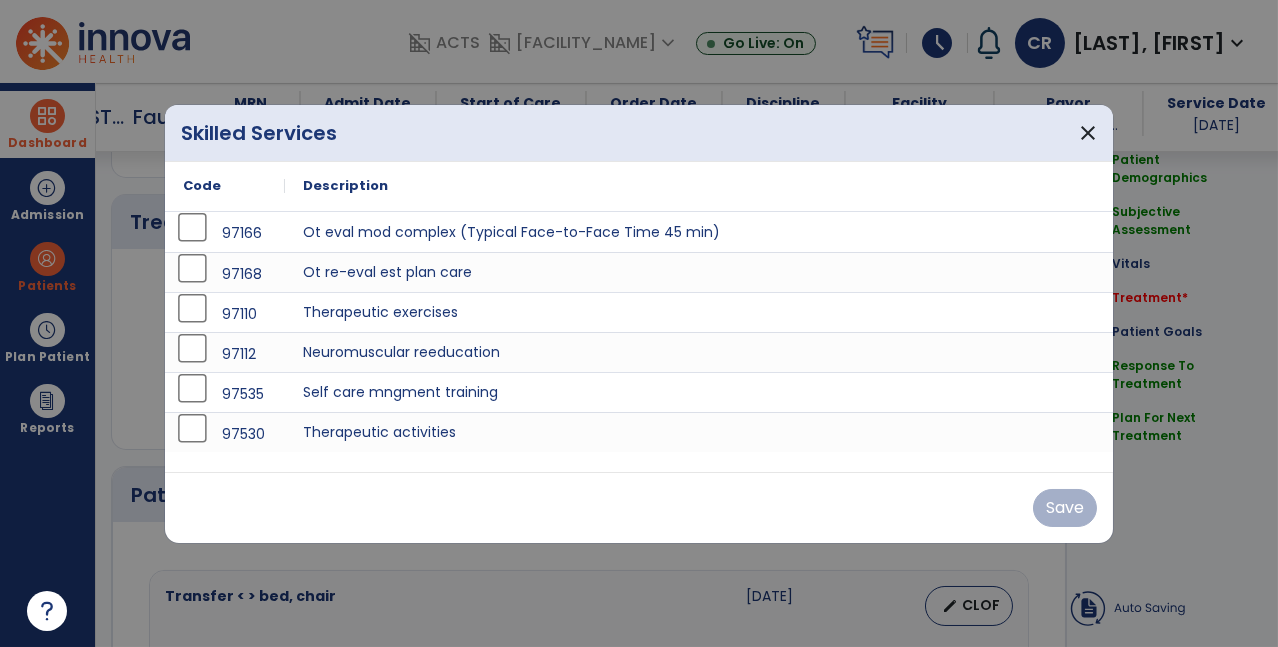 scroll, scrollTop: 1127, scrollLeft: 0, axis: vertical 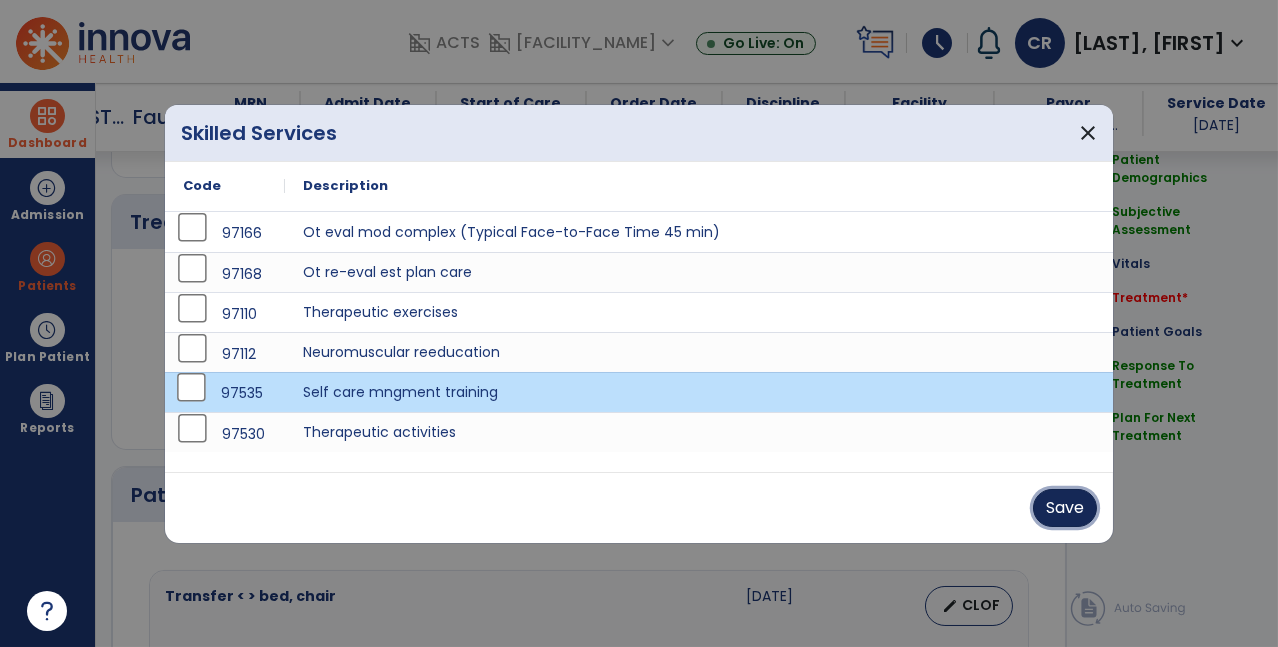 click on "Save" at bounding box center [1065, 508] 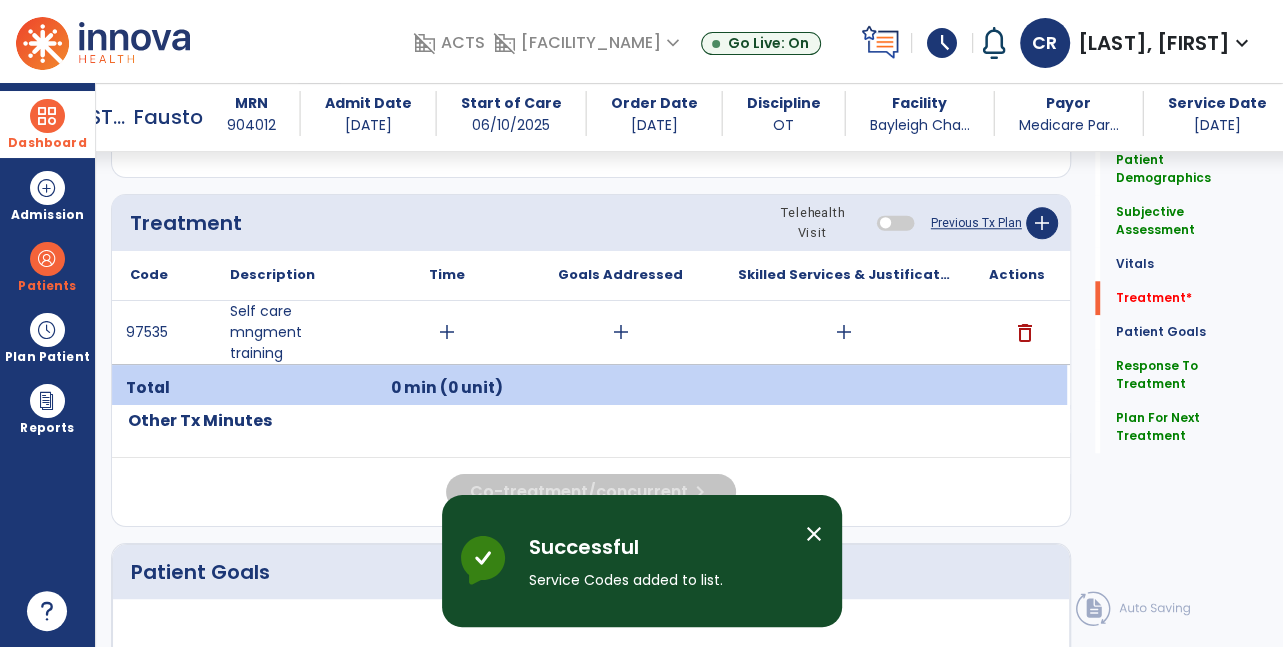 click on "add" at bounding box center (447, 332) 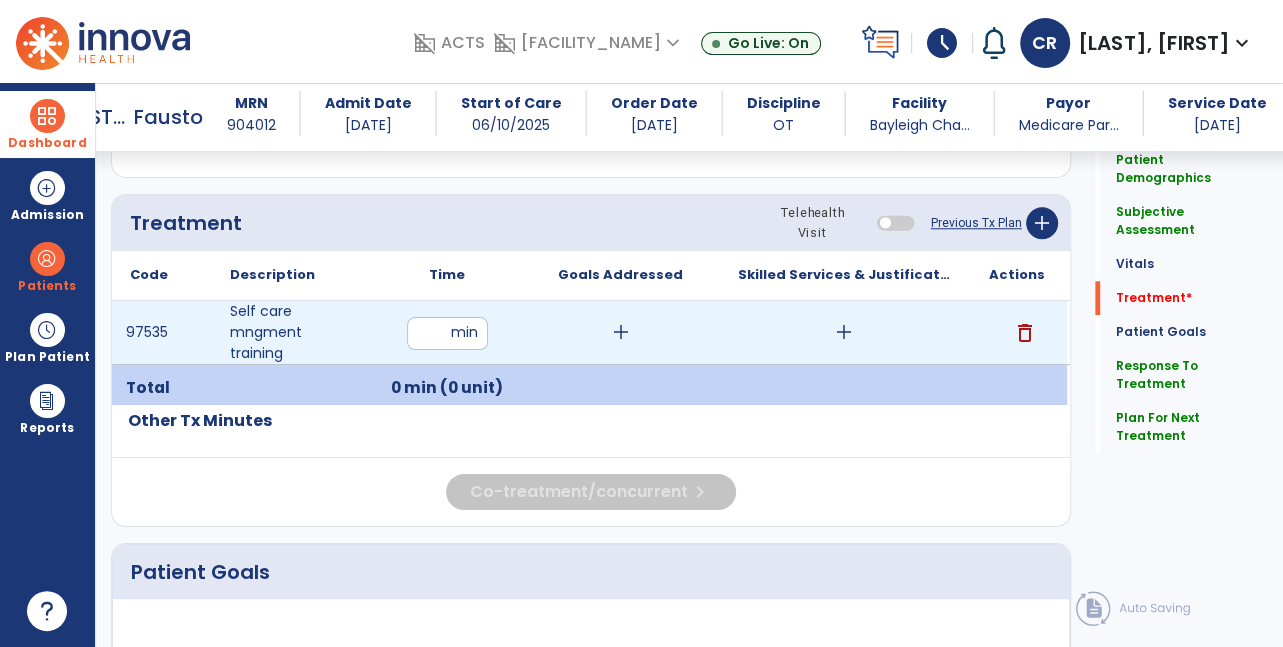 type on "**" 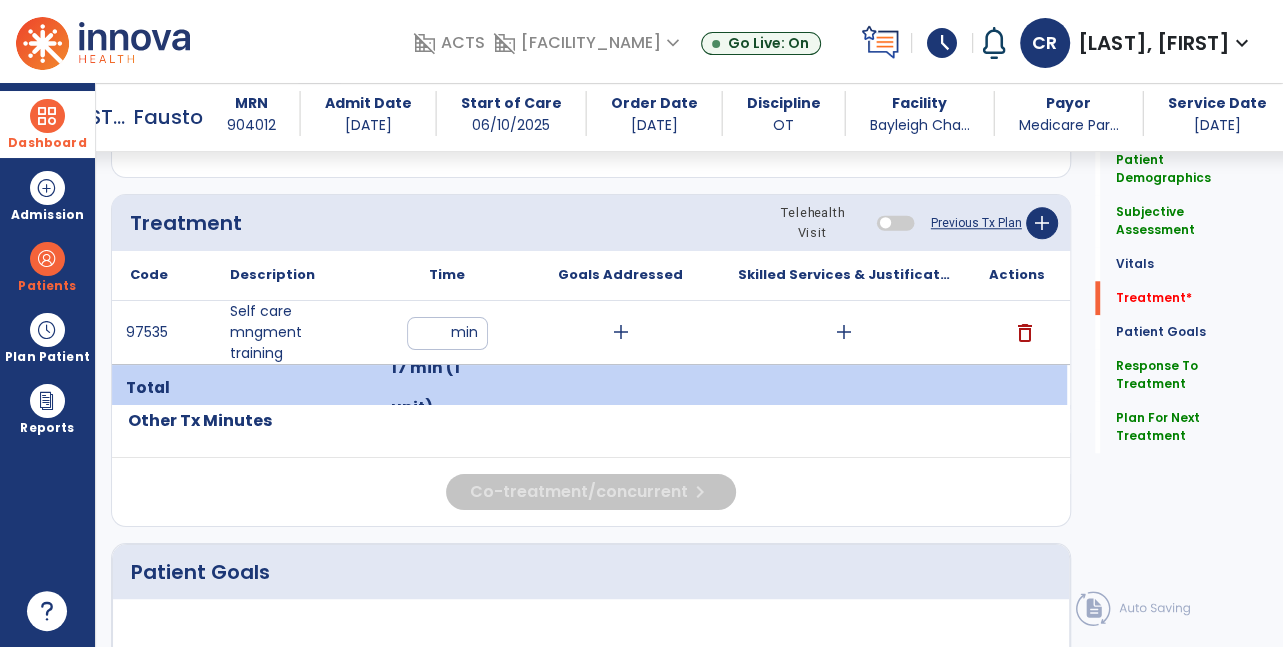 click on "add" at bounding box center [621, 332] 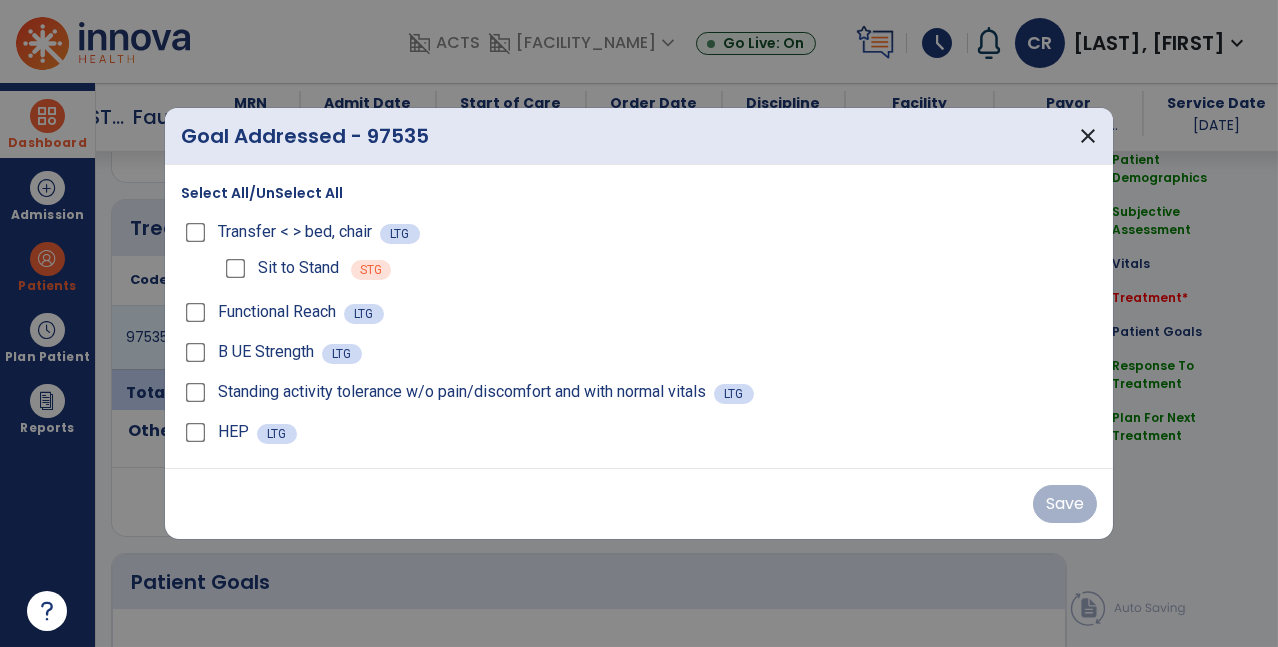 scroll, scrollTop: 1127, scrollLeft: 0, axis: vertical 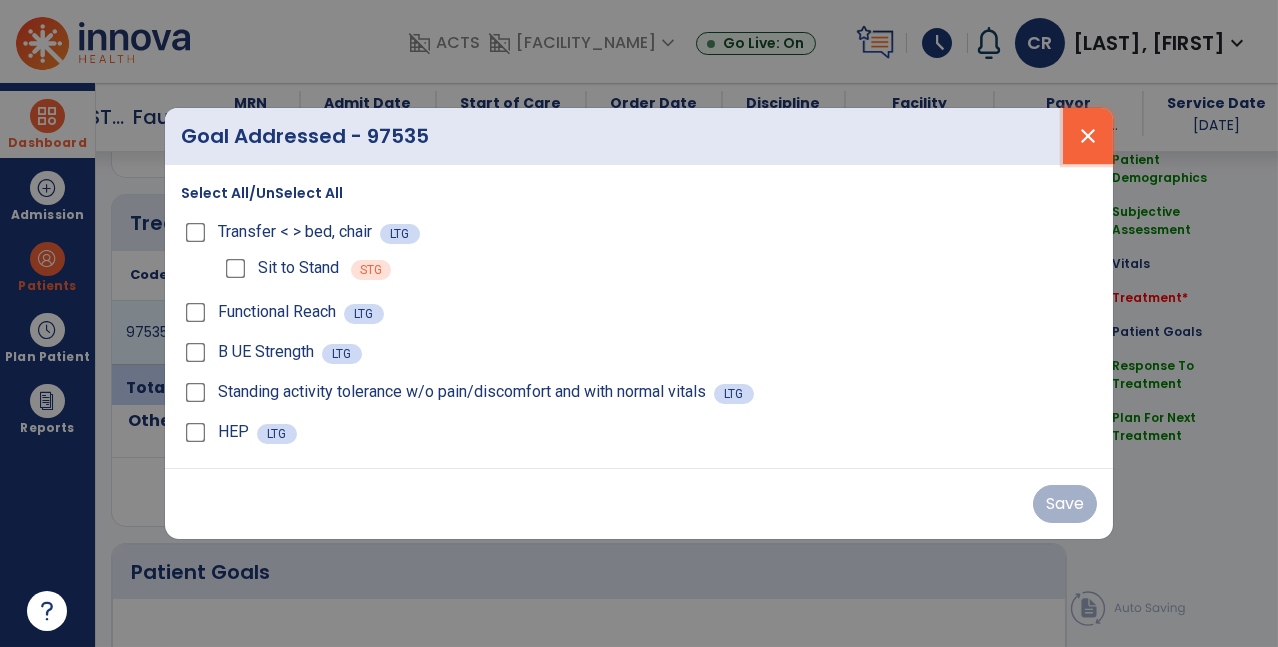 click on "close" at bounding box center (1088, 136) 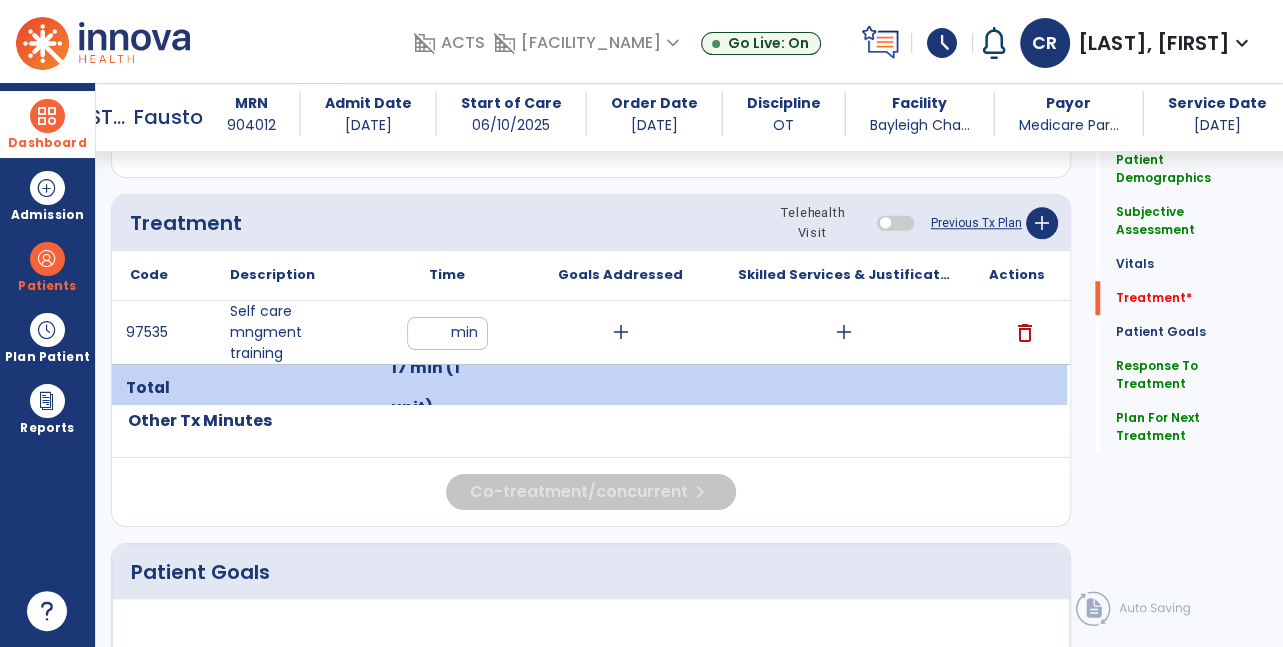 click on "add" at bounding box center (621, 332) 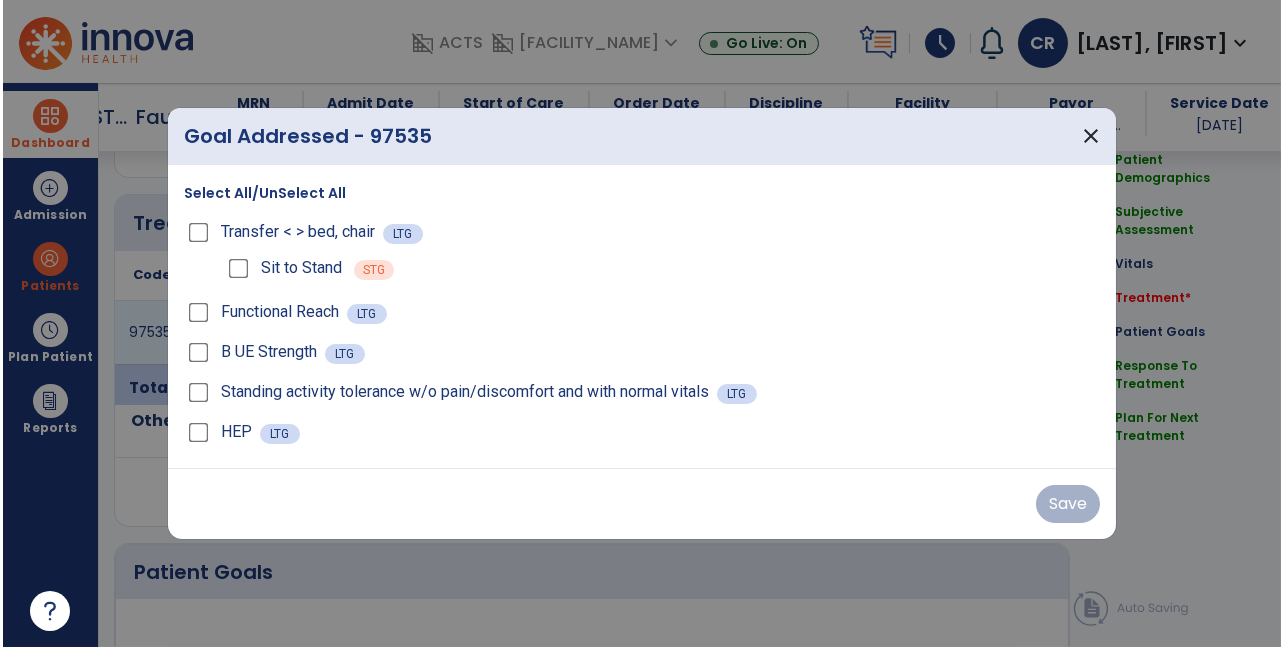 scroll, scrollTop: 1127, scrollLeft: 0, axis: vertical 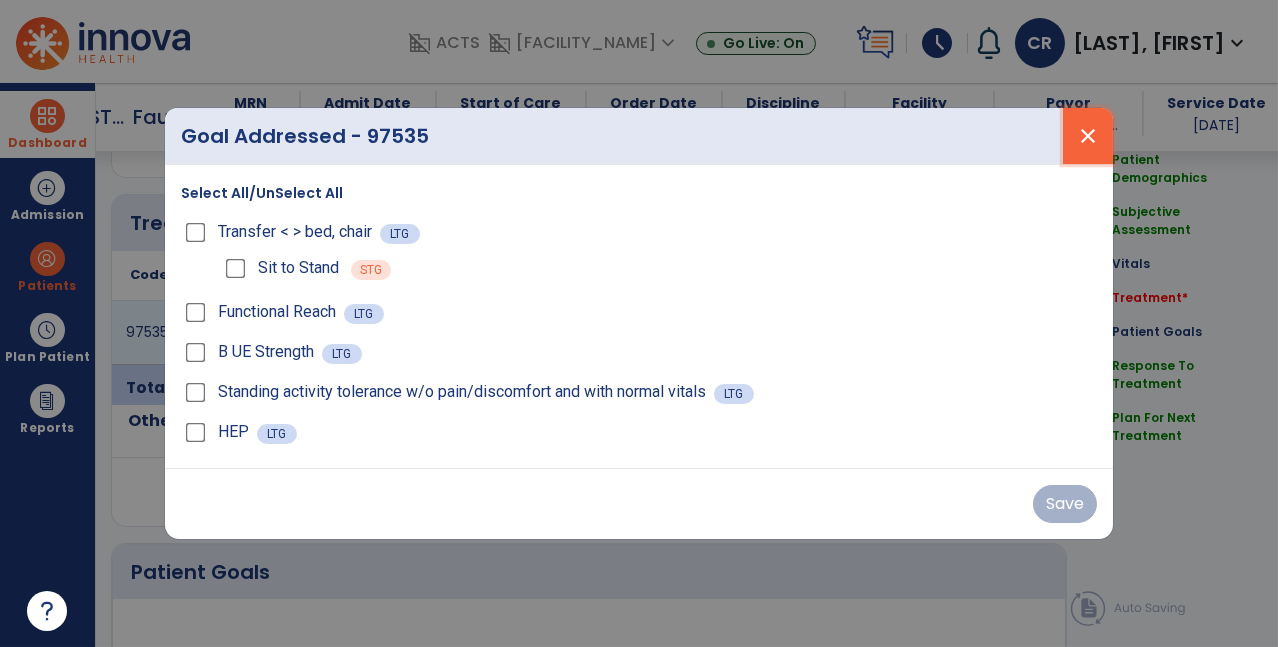 click on "close" at bounding box center [1088, 136] 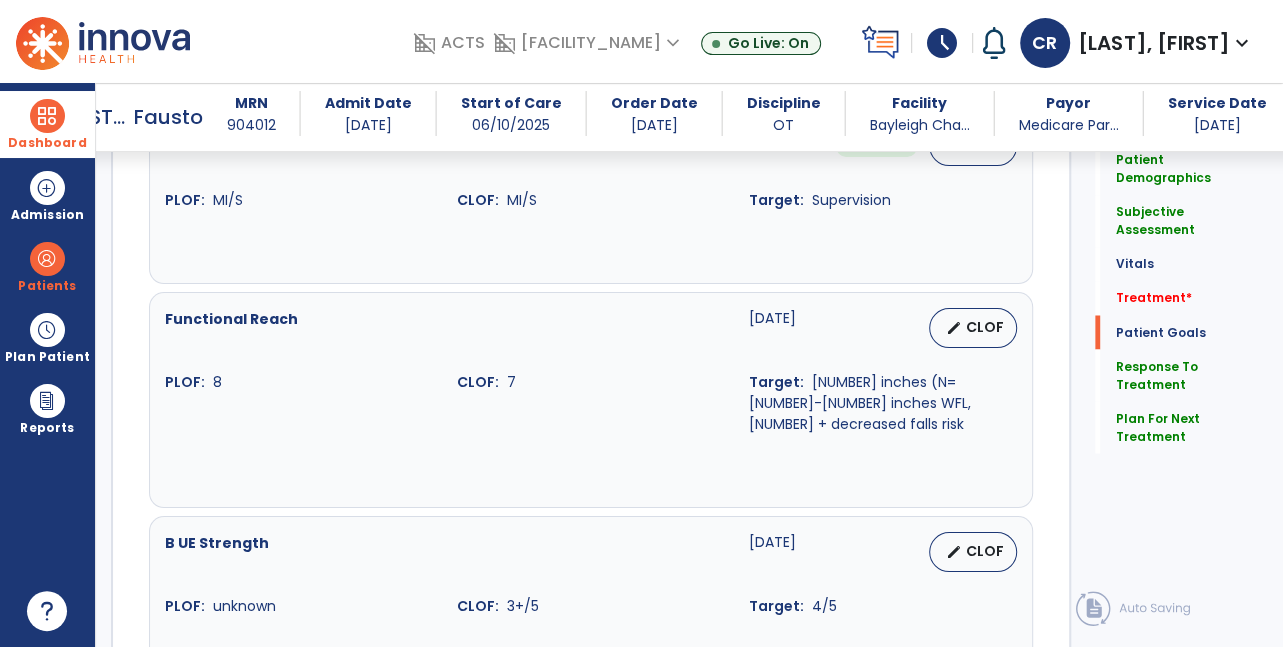 scroll, scrollTop: 2119, scrollLeft: 0, axis: vertical 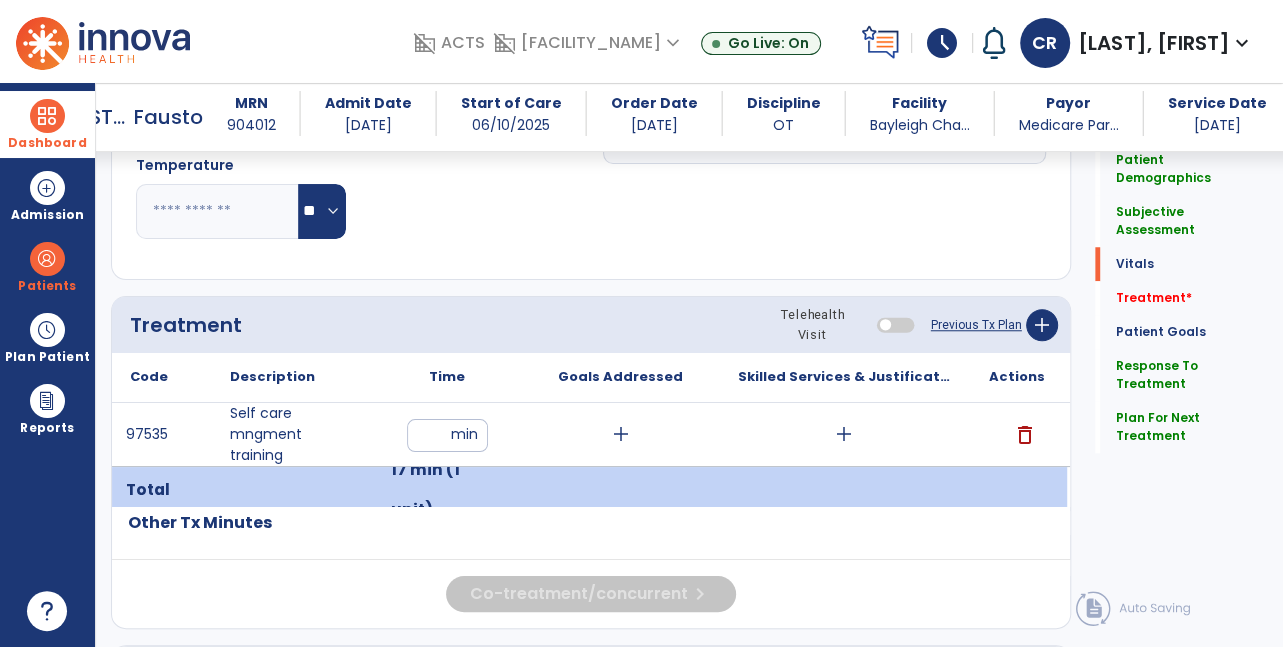 click on "add" at bounding box center [621, 434] 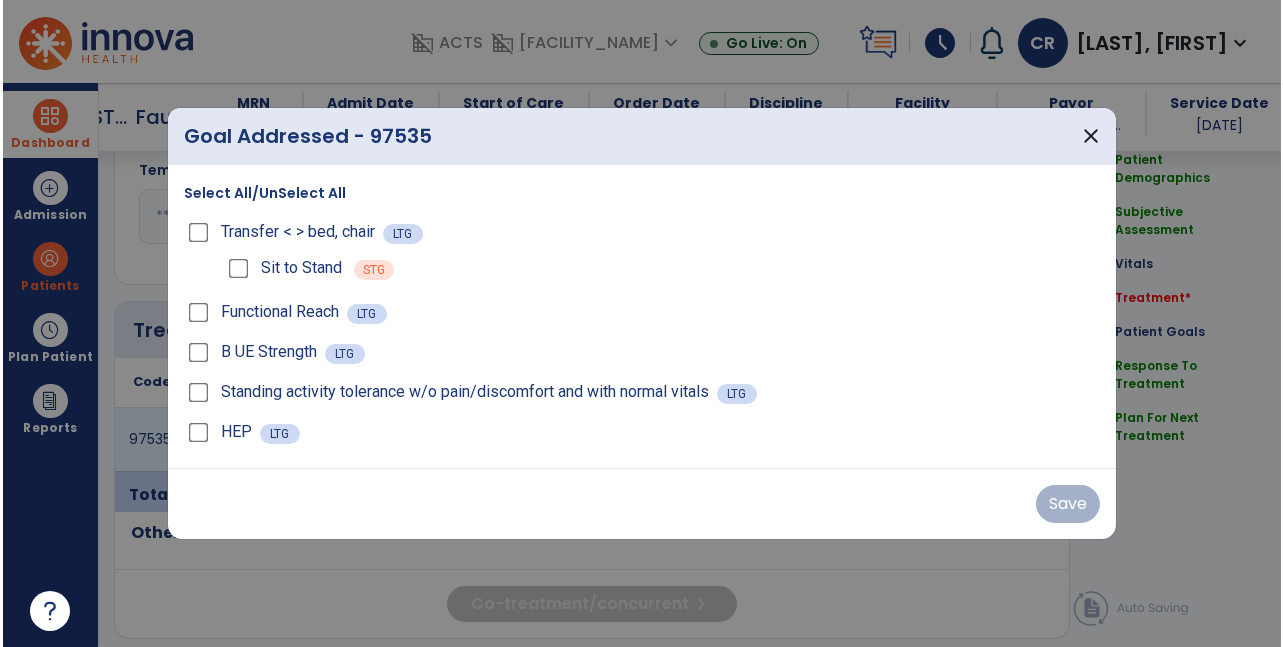 scroll, scrollTop: 1025, scrollLeft: 0, axis: vertical 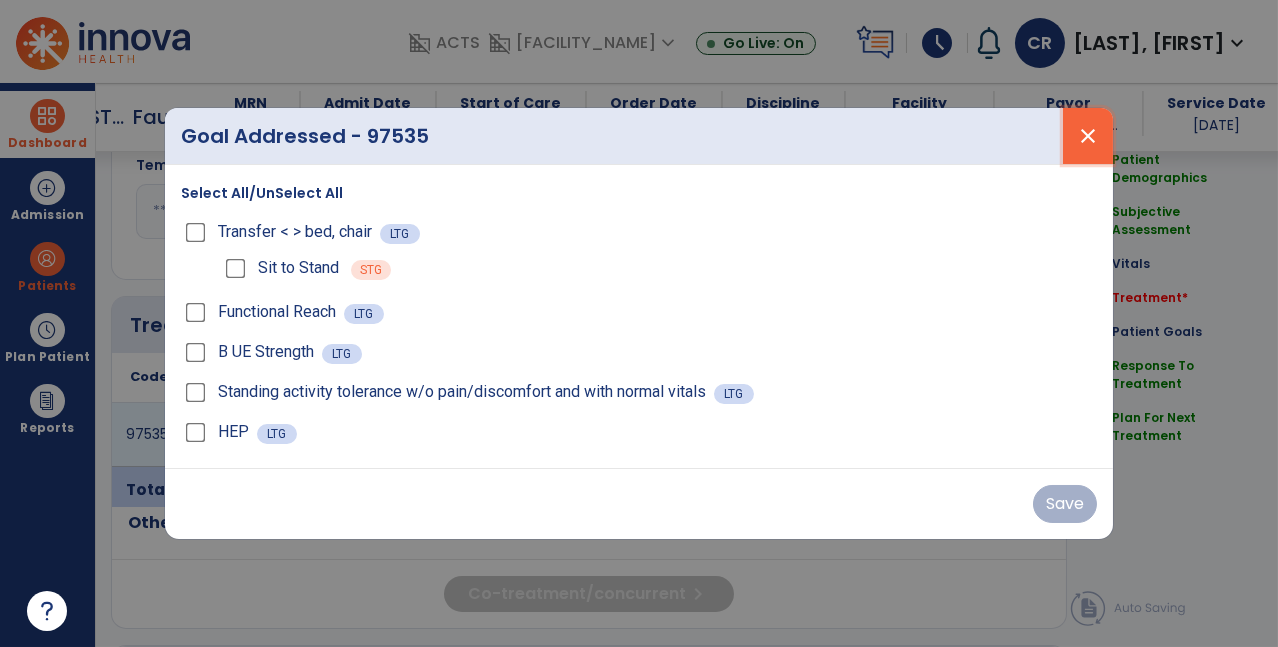 click on "close" at bounding box center [1088, 136] 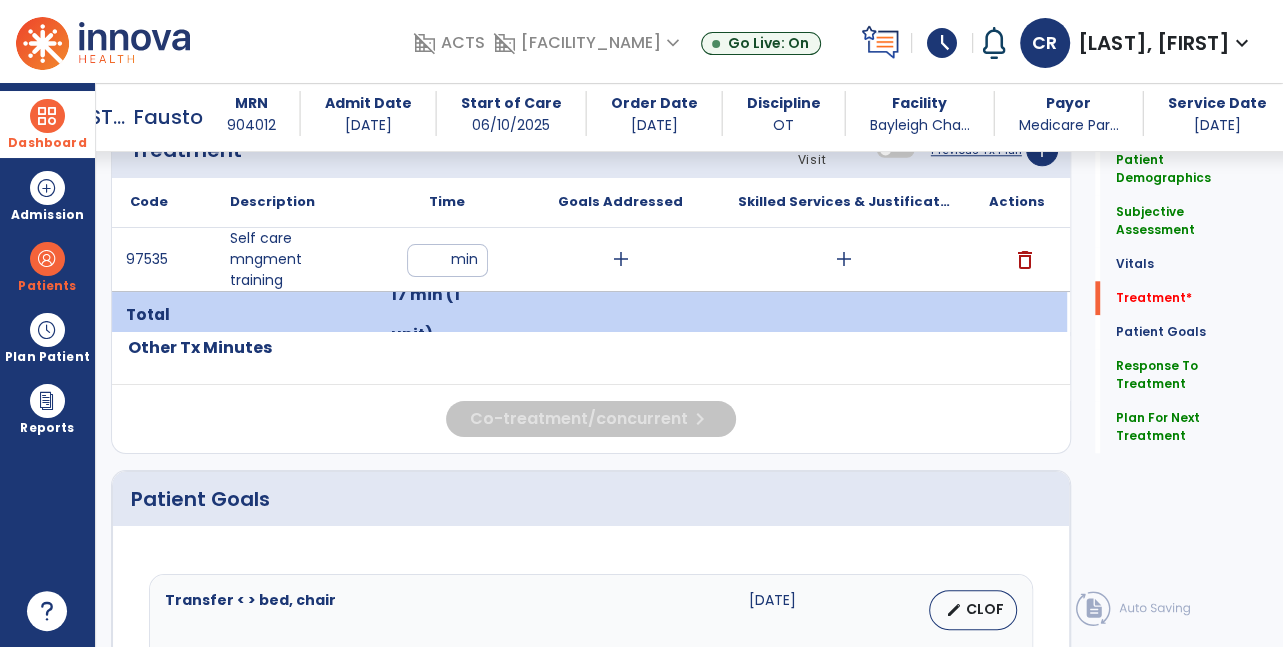 click on "add" at bounding box center [621, 259] 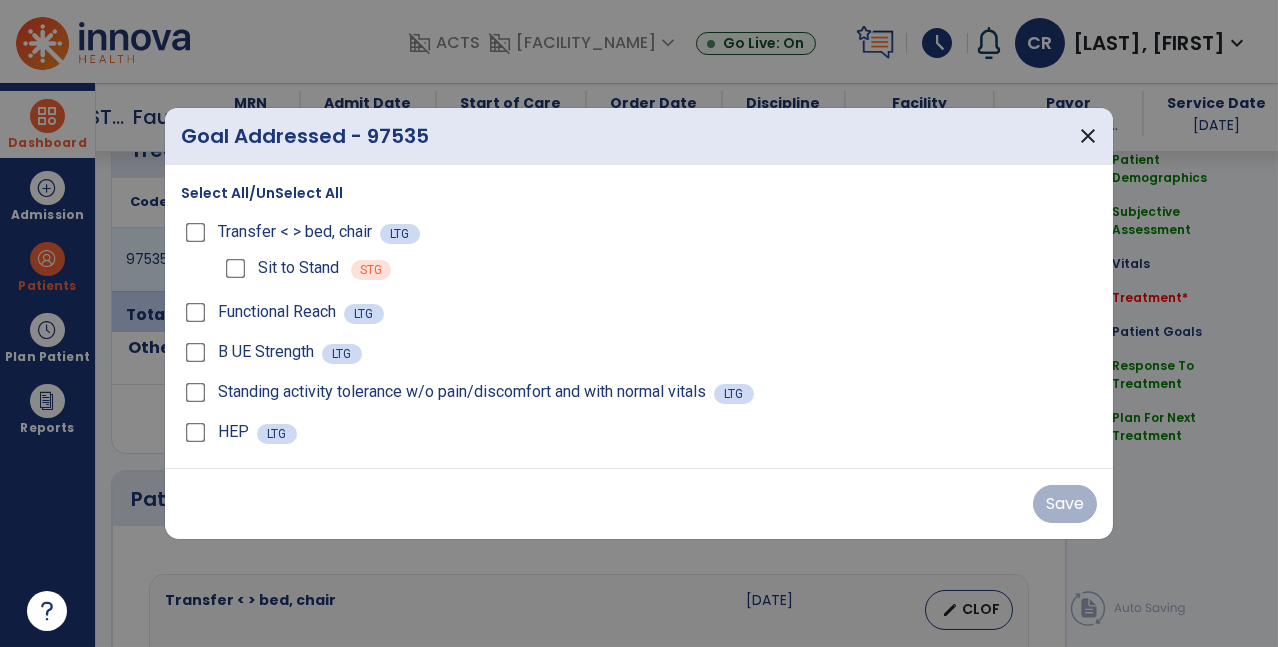 scroll, scrollTop: 1200, scrollLeft: 0, axis: vertical 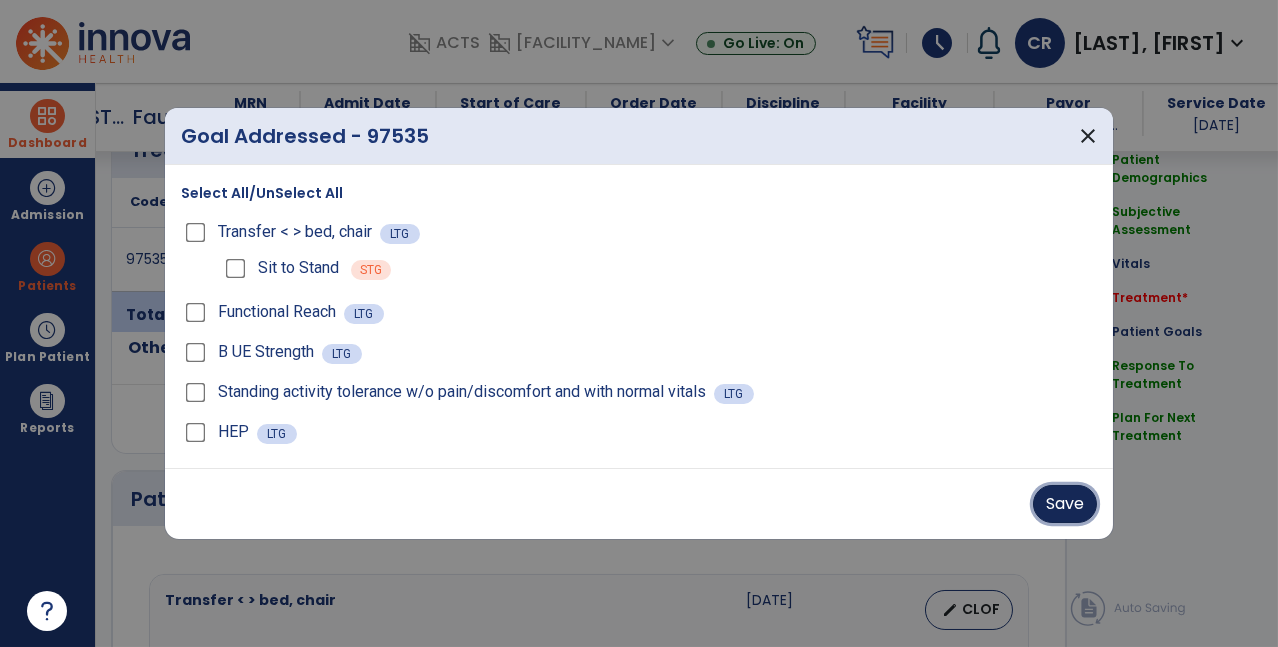 click on "Save" at bounding box center (1065, 504) 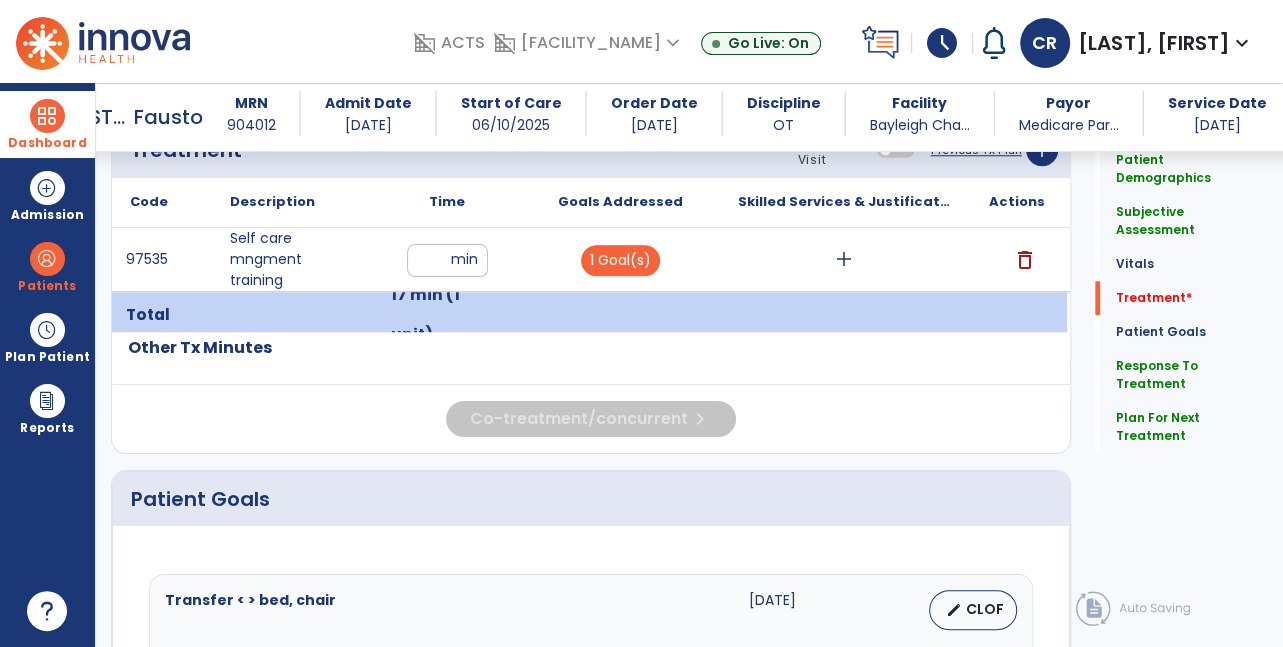 click on "add" at bounding box center (844, 259) 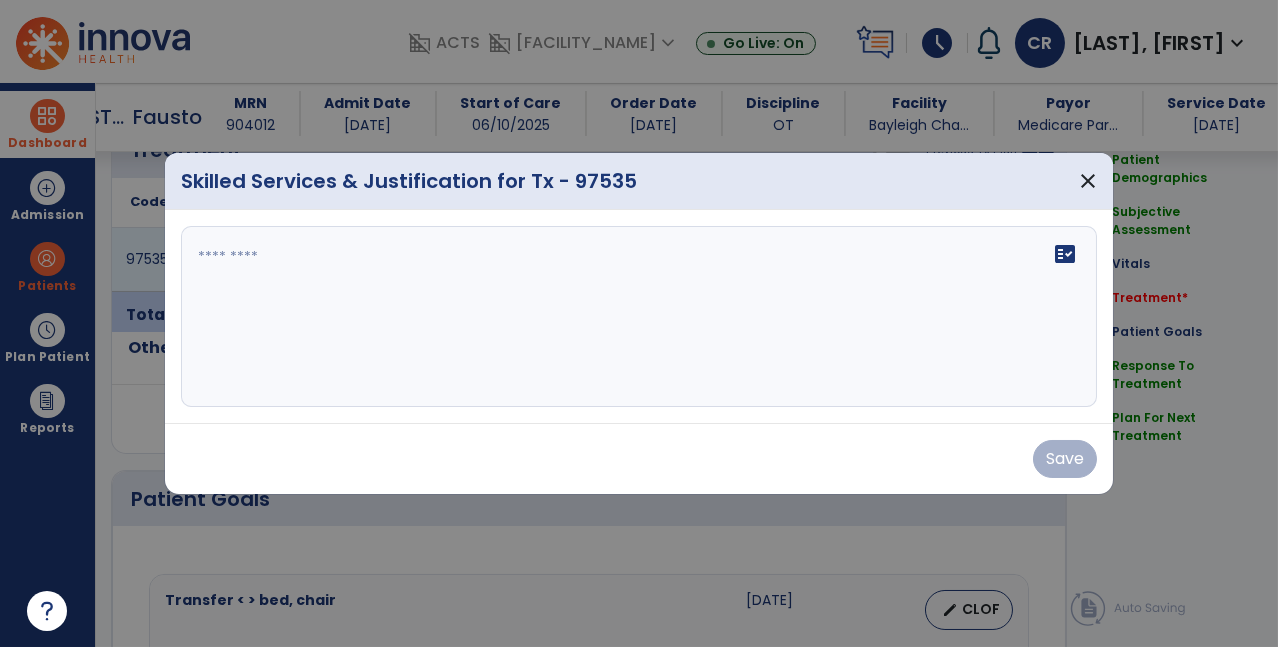 scroll, scrollTop: 1200, scrollLeft: 0, axis: vertical 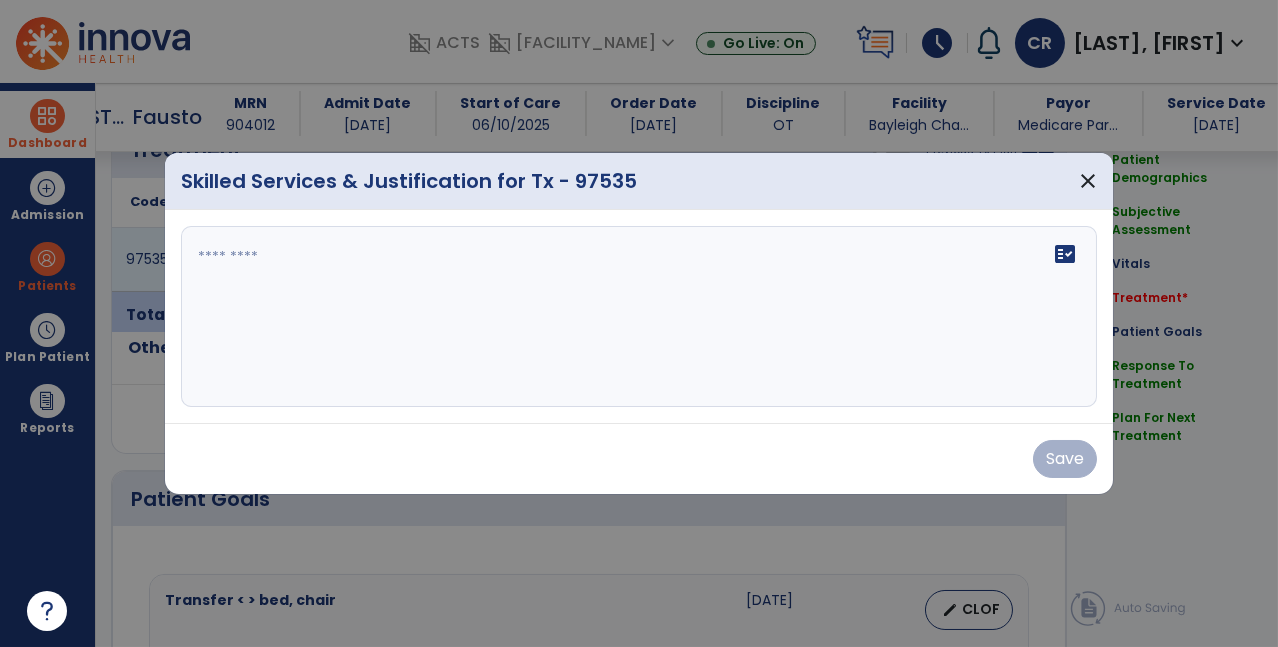 click on "fact_check" at bounding box center [639, 317] 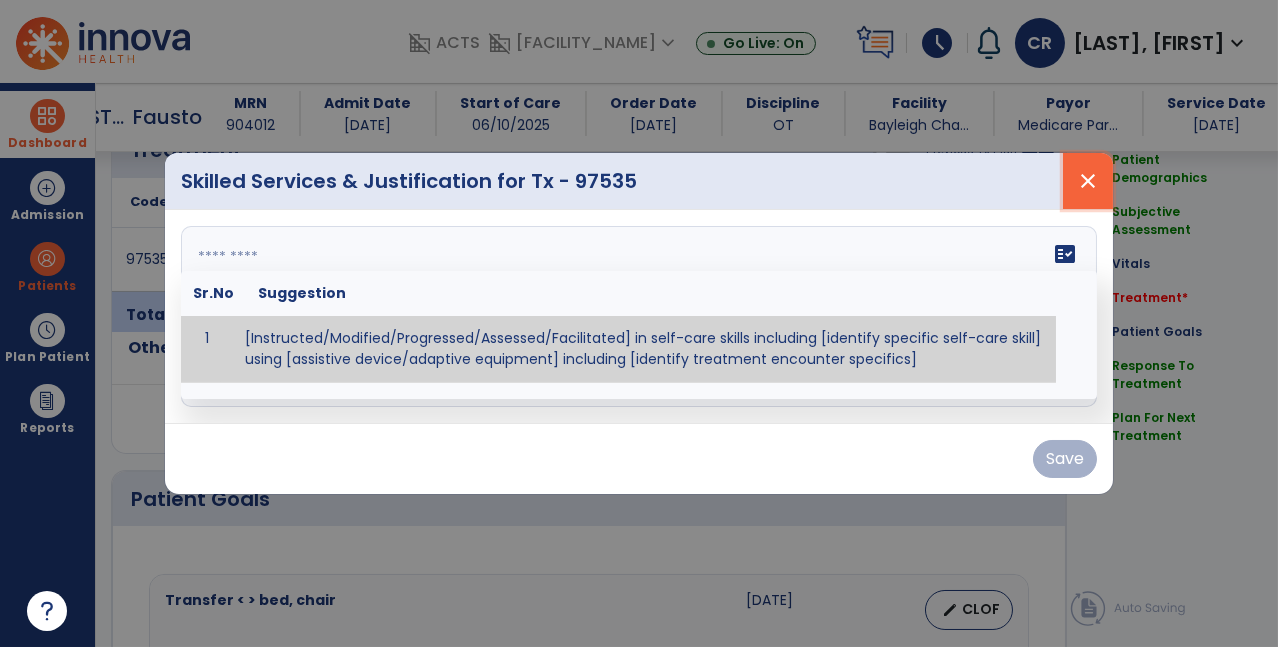 click on "close" at bounding box center (1088, 181) 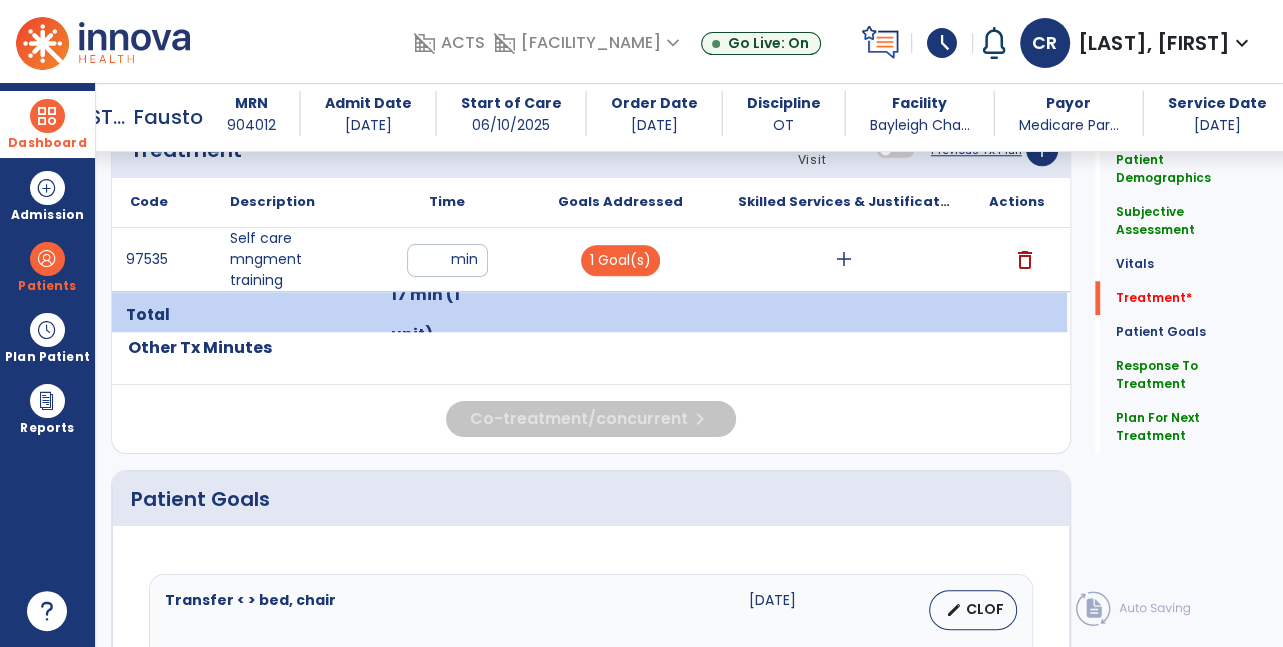 click on "add" at bounding box center [844, 259] 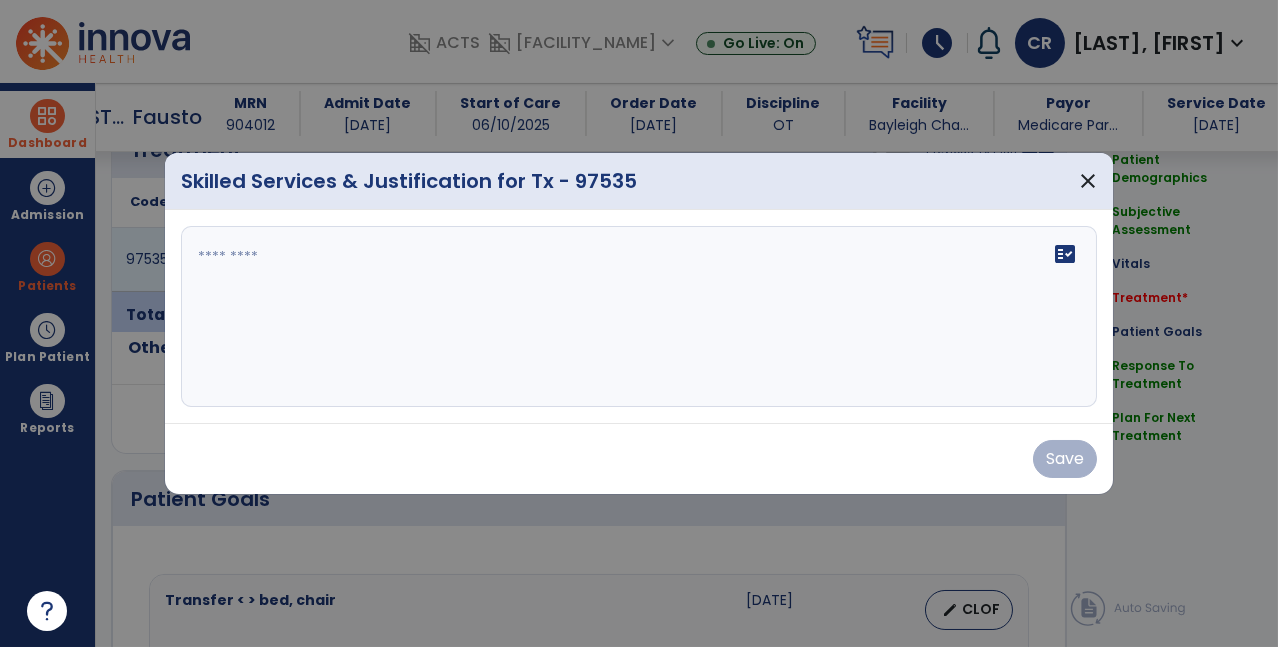 scroll, scrollTop: 1200, scrollLeft: 0, axis: vertical 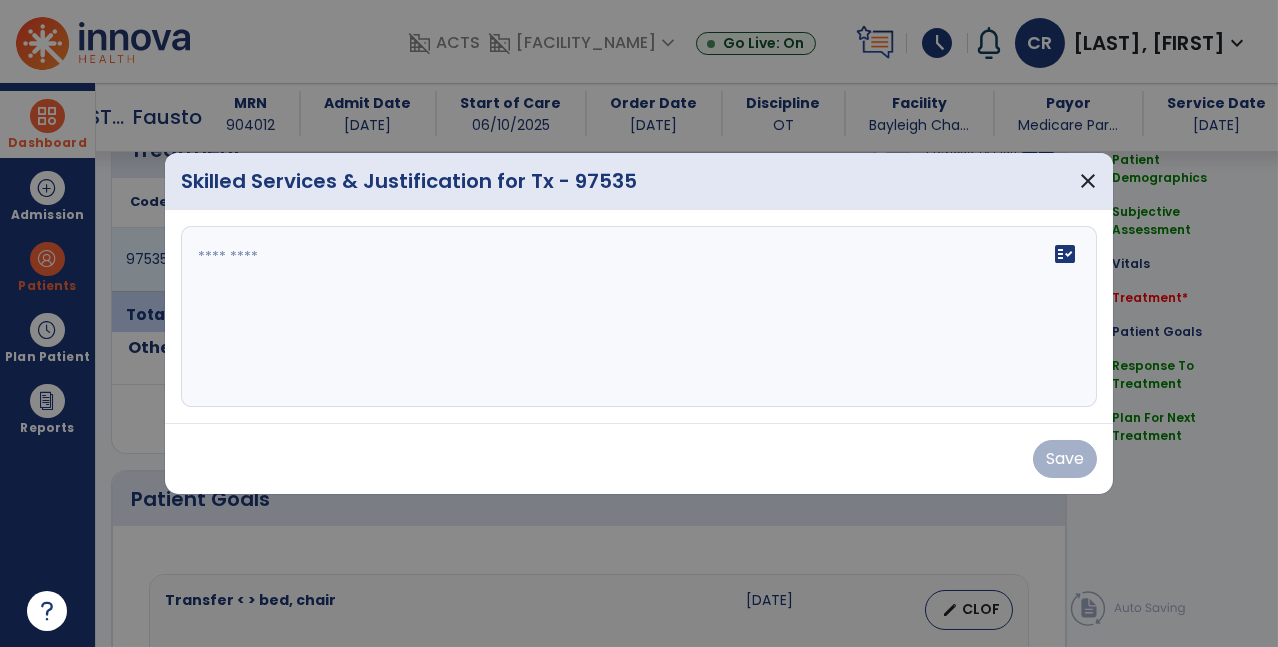 click on "fact_check" at bounding box center [639, 317] 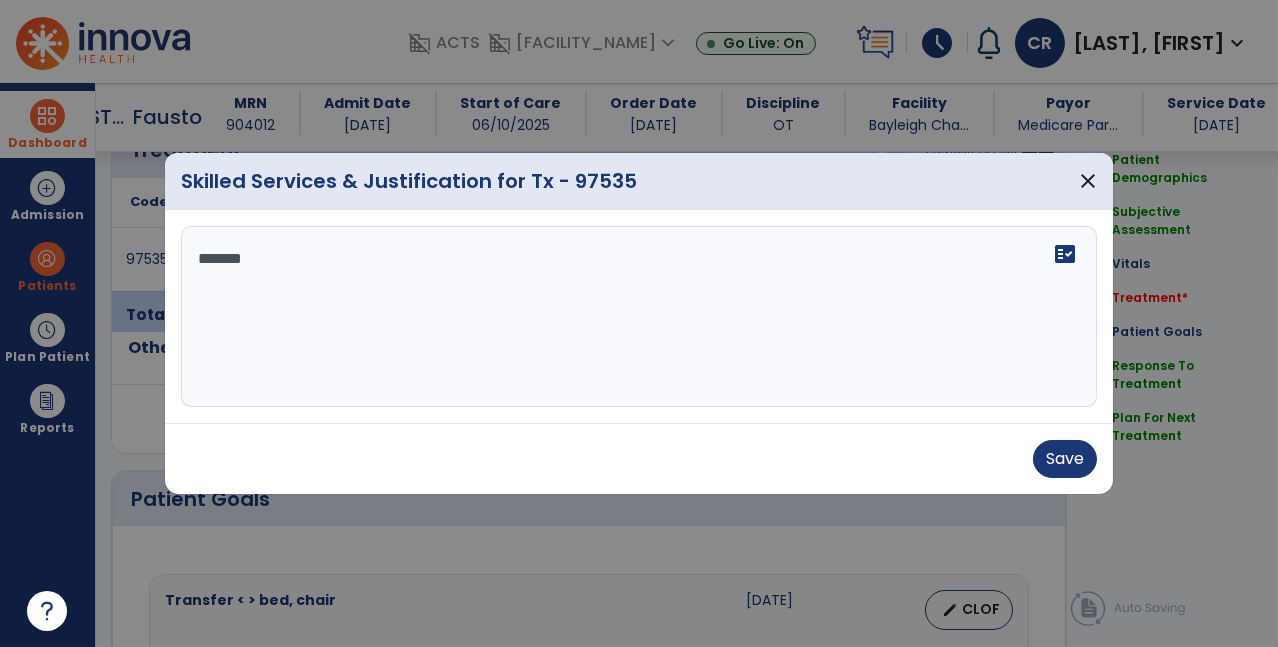 type on "********" 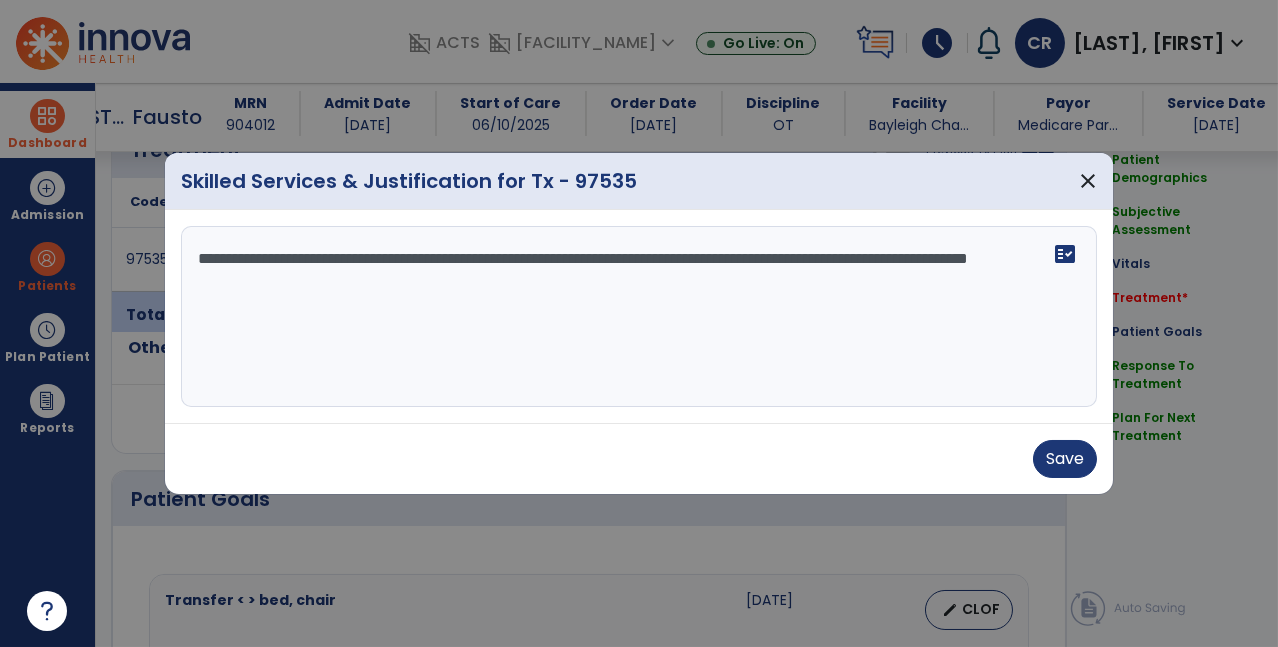 click on "**********" at bounding box center (635, 317) 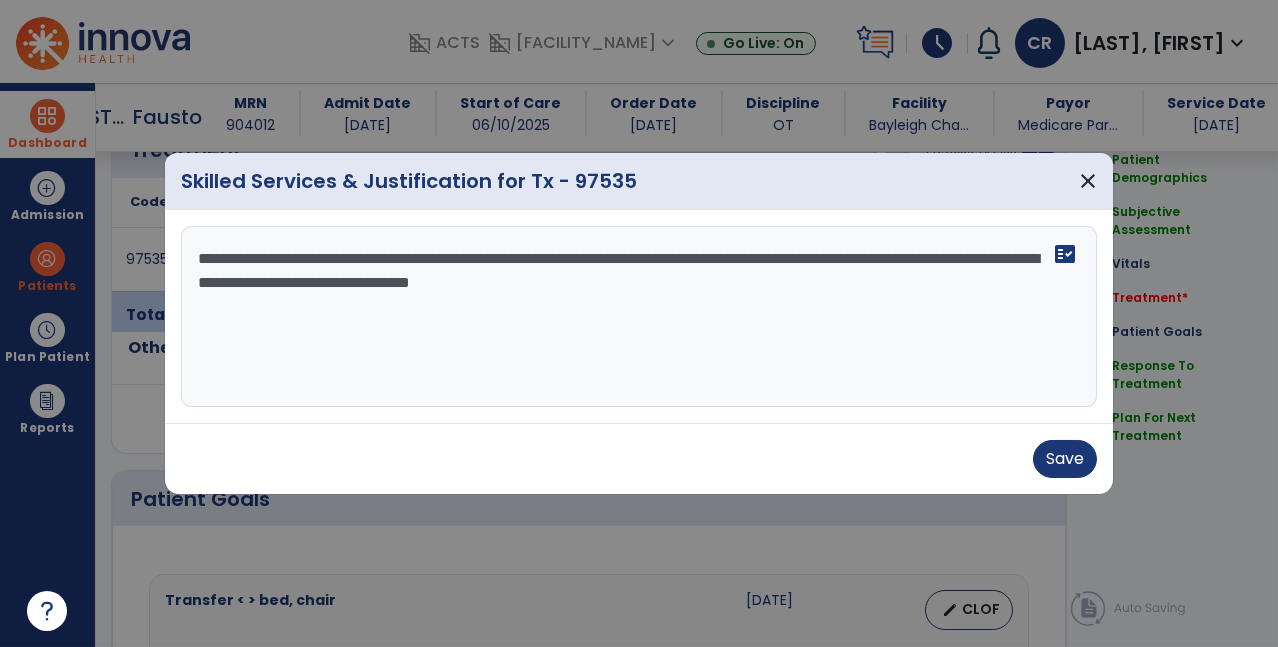 click on "**********" at bounding box center (635, 317) 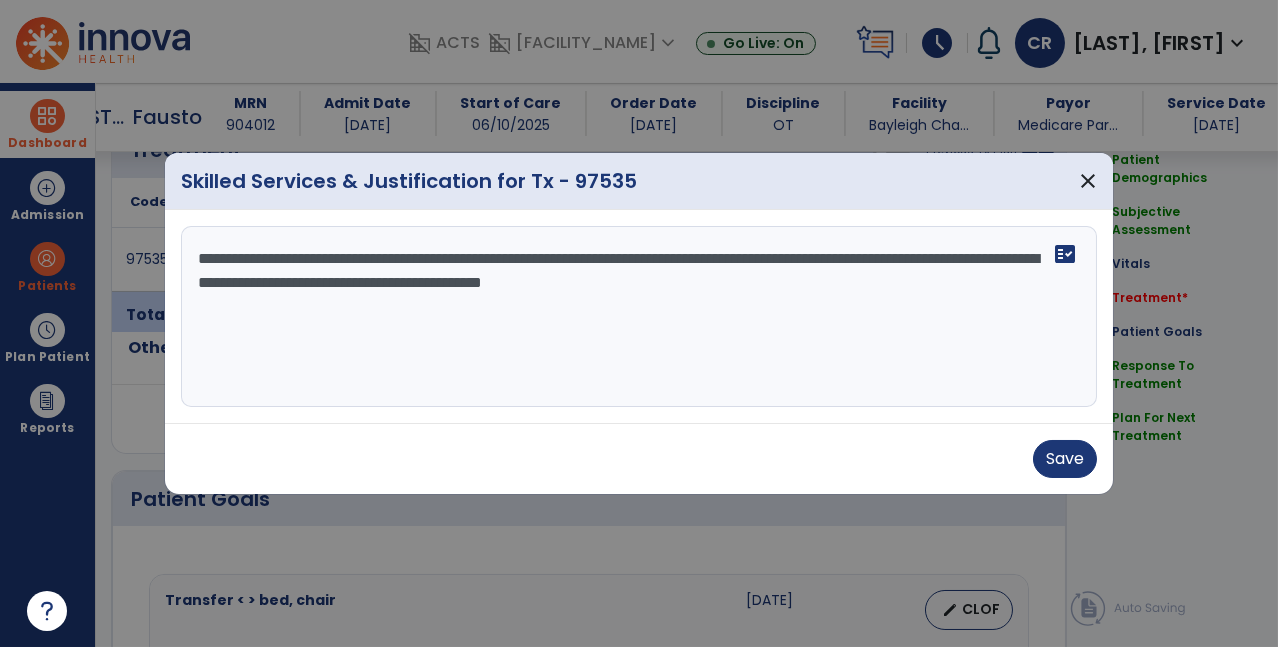 click on "**********" at bounding box center [635, 317] 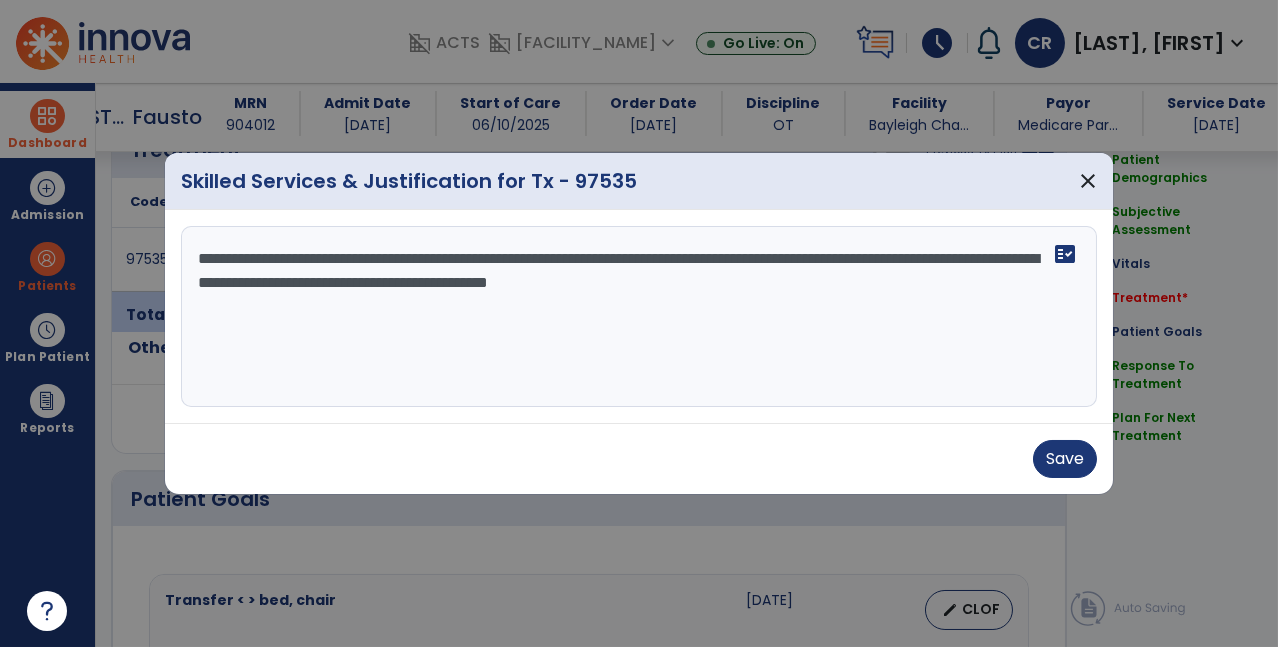 click on "**********" at bounding box center (635, 317) 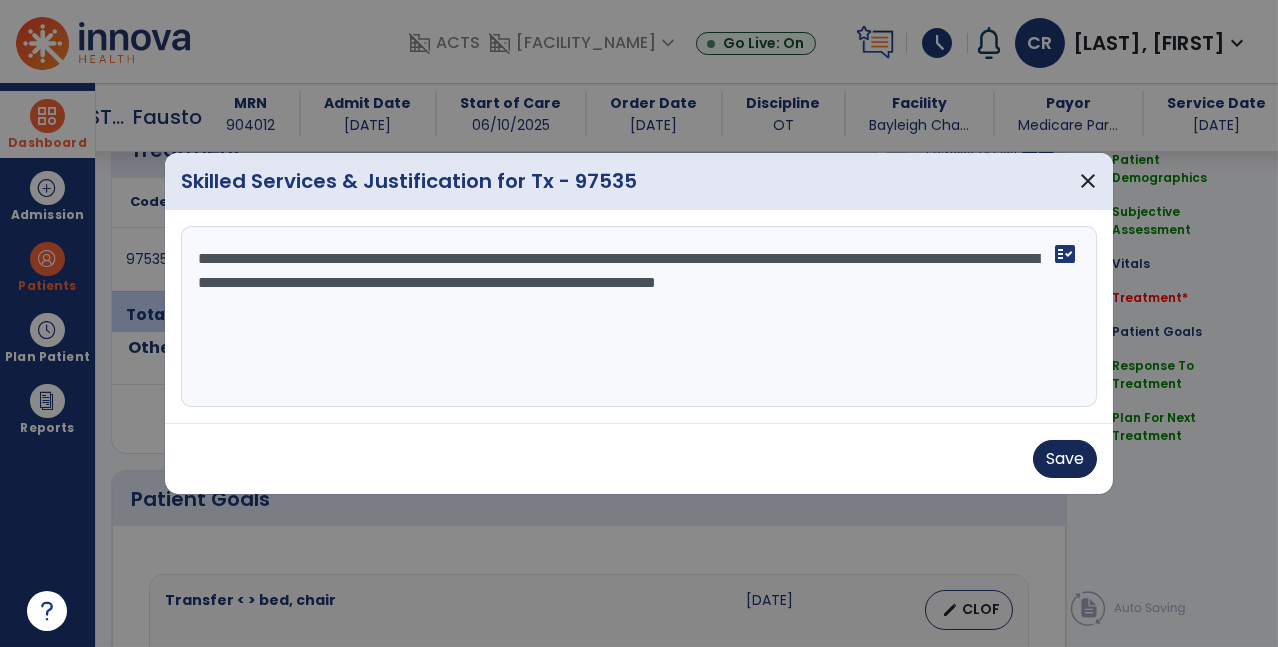 type on "**********" 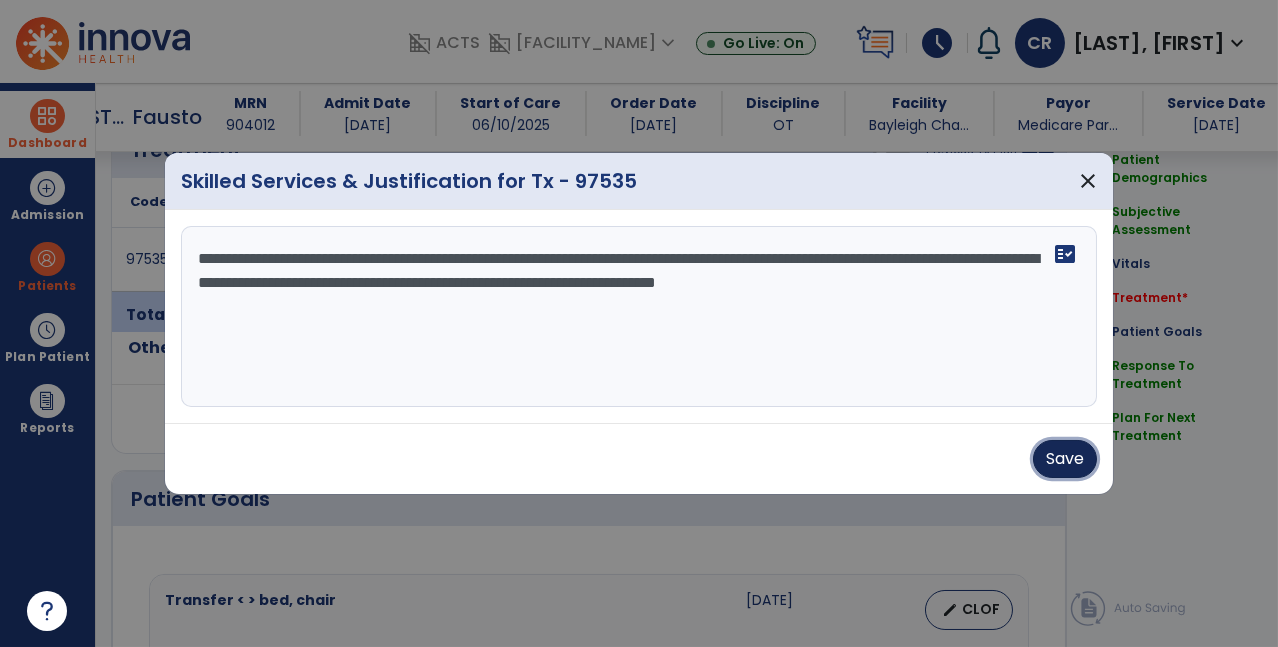 click on "Save" at bounding box center [1065, 459] 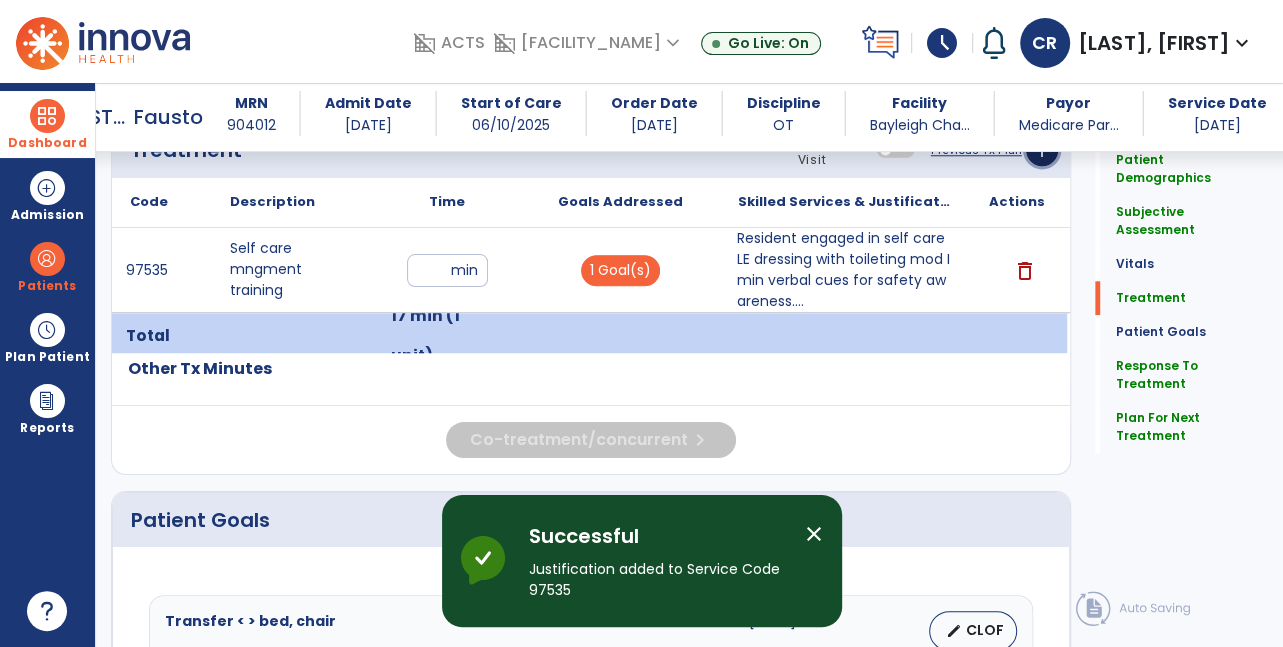 click on "add" 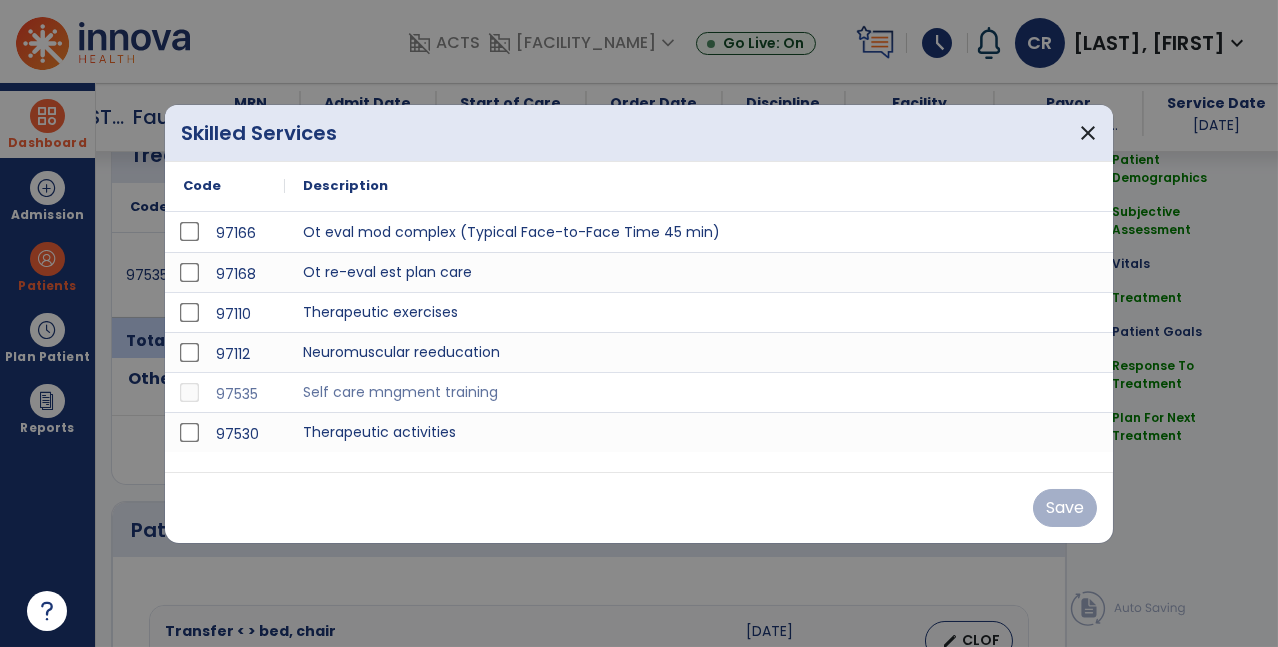 scroll, scrollTop: 1200, scrollLeft: 0, axis: vertical 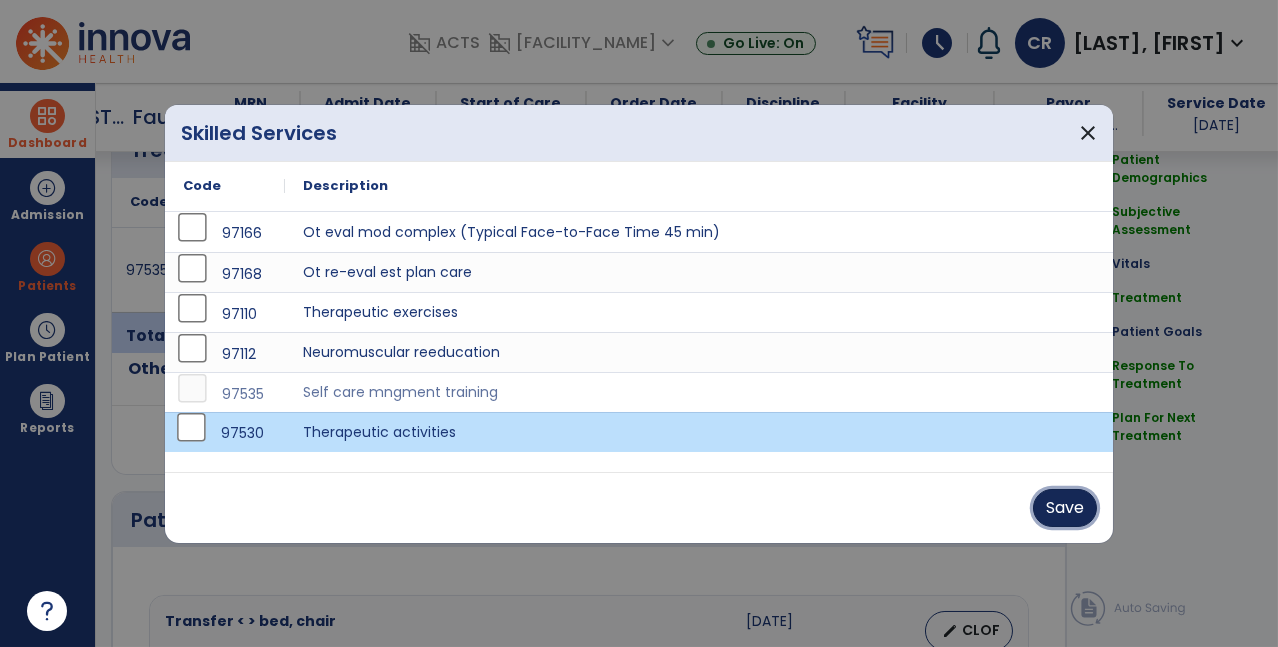 click on "Save" at bounding box center [1065, 508] 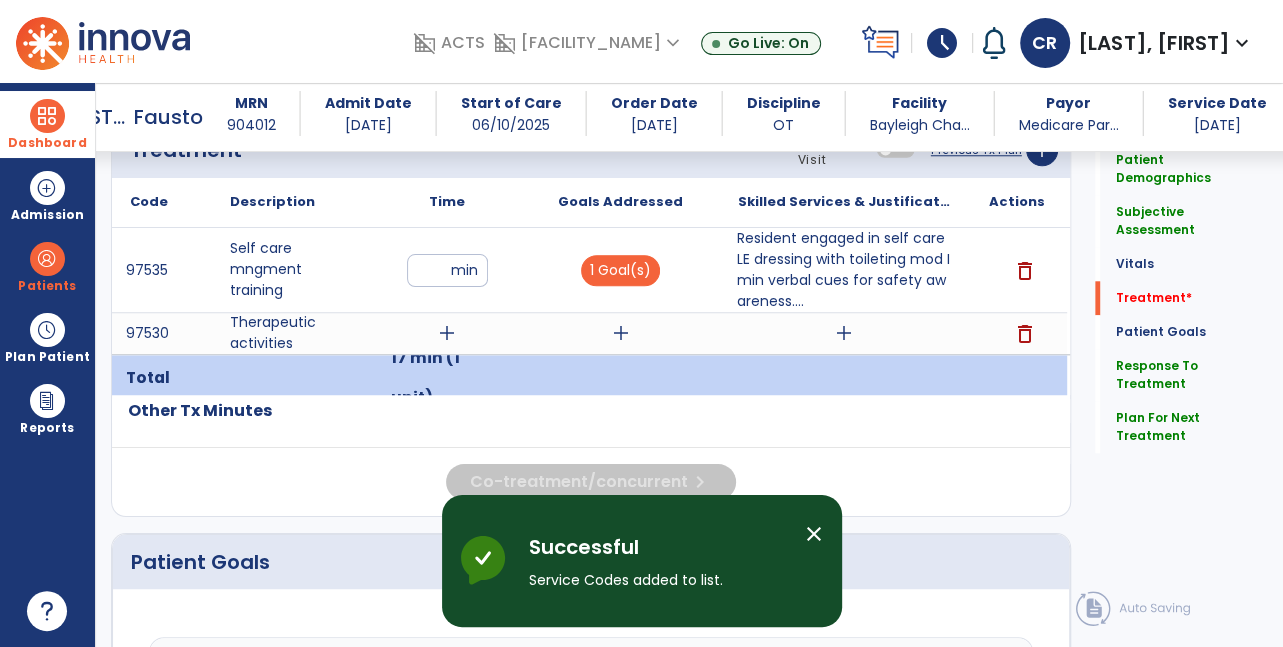 click on "add" at bounding box center (447, 333) 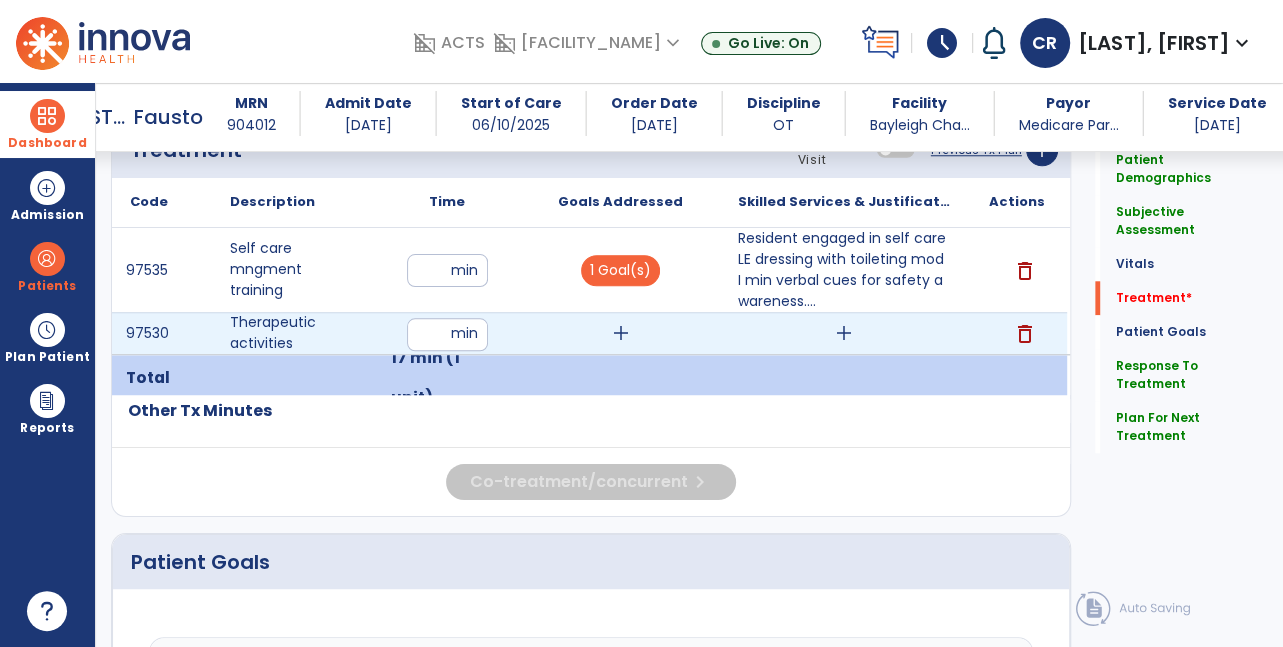 type on "**" 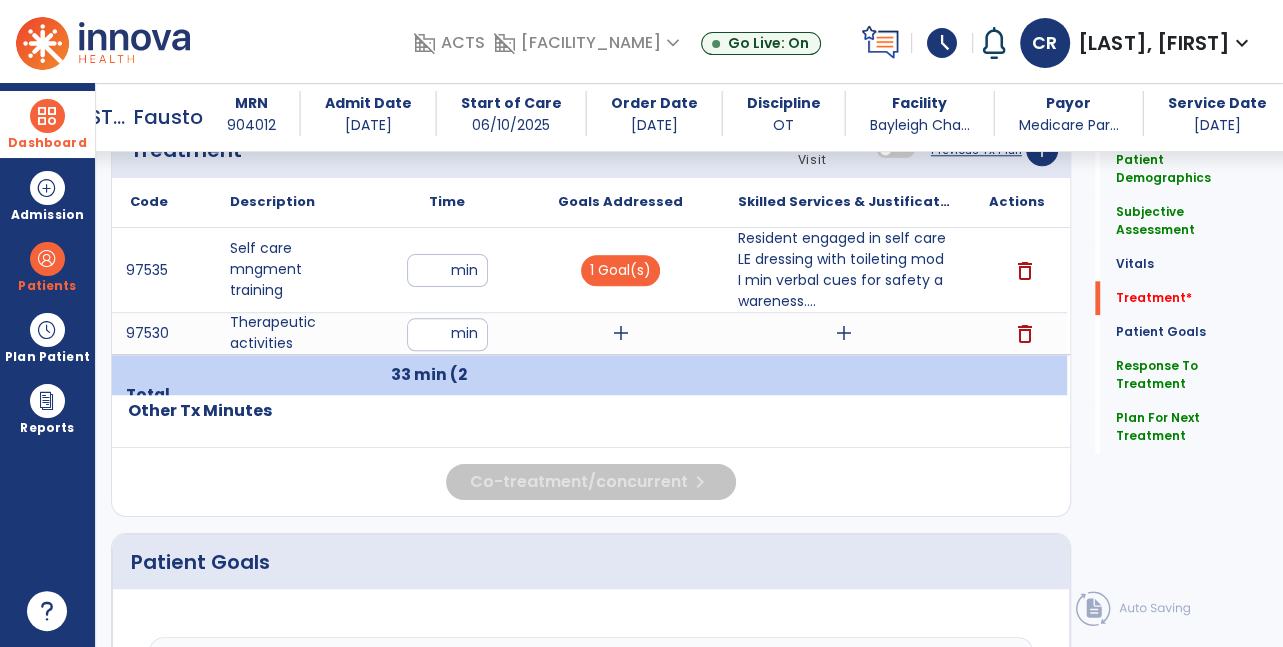 click on "**" at bounding box center (447, 334) 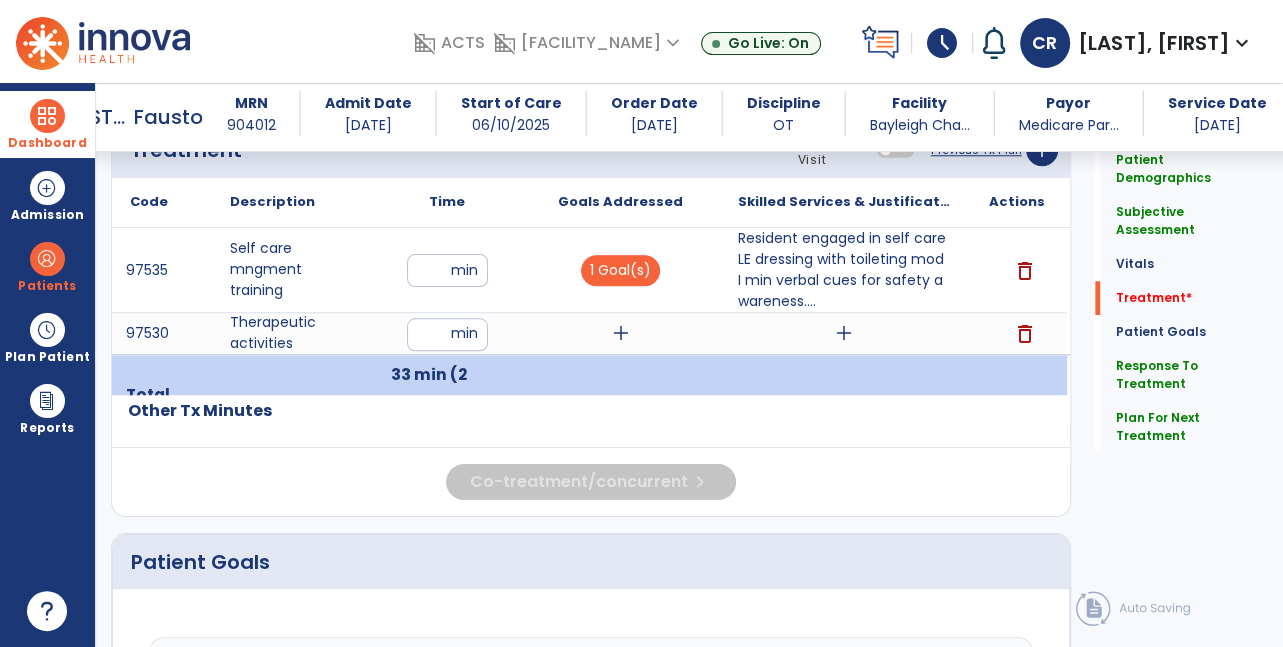 click on "add" at bounding box center (621, 333) 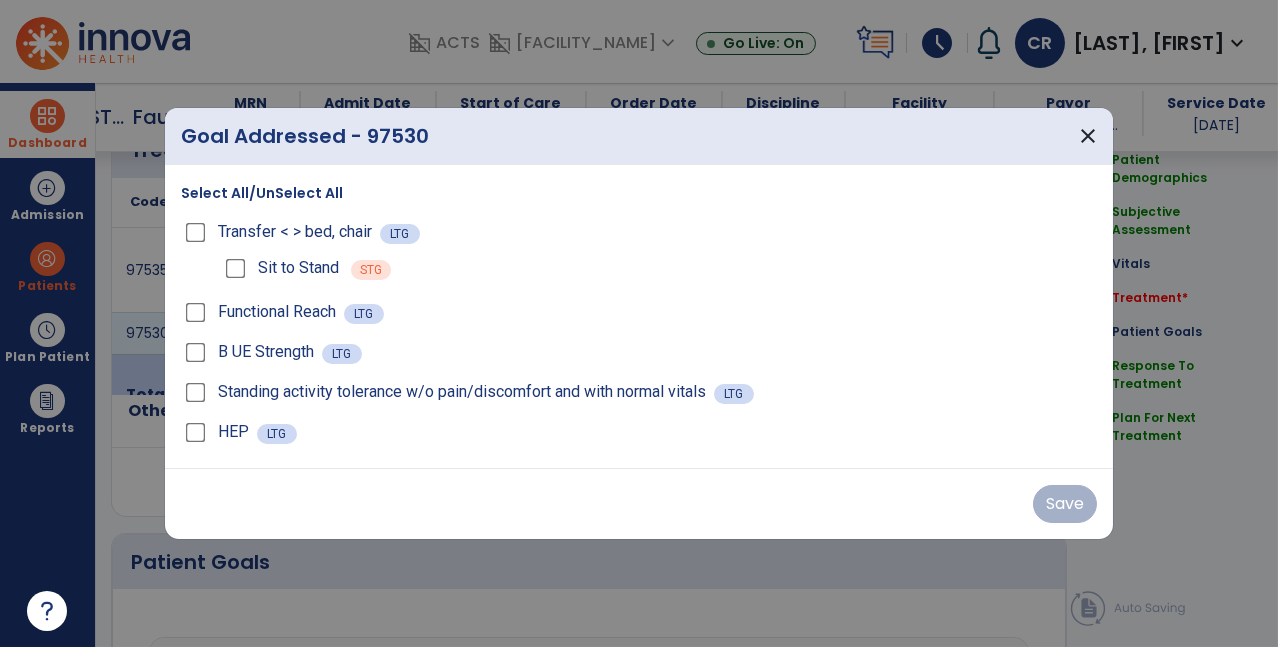 scroll, scrollTop: 1200, scrollLeft: 0, axis: vertical 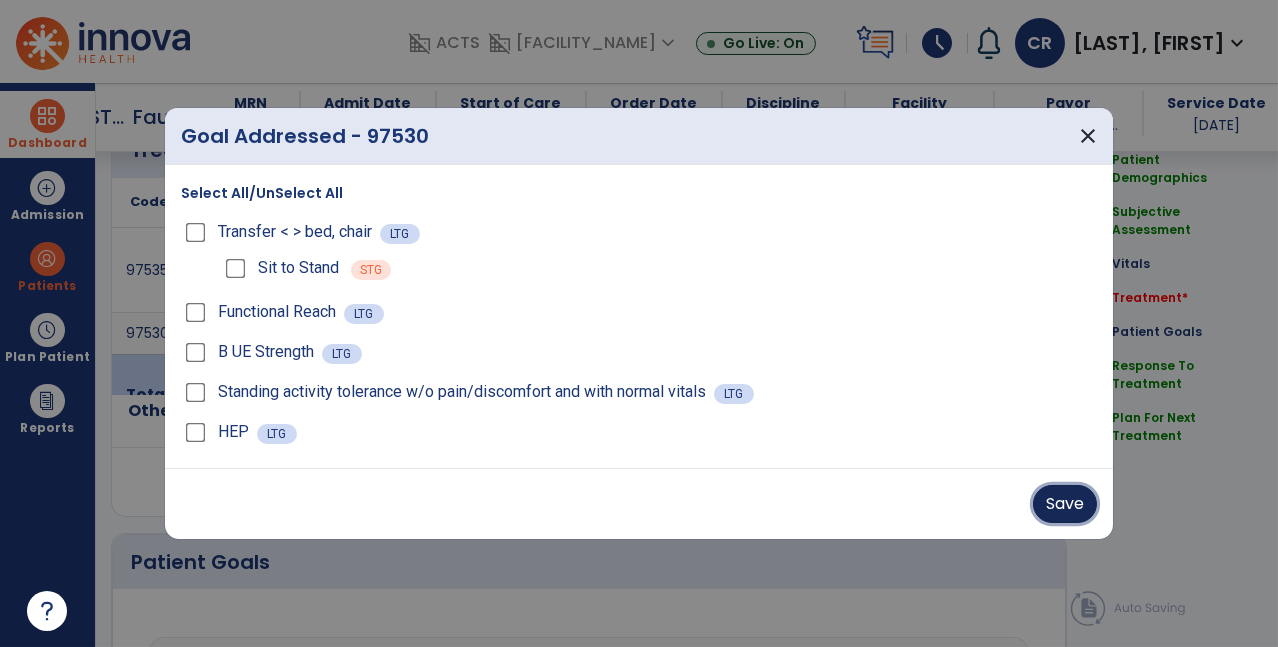 click on "Save" at bounding box center (1065, 504) 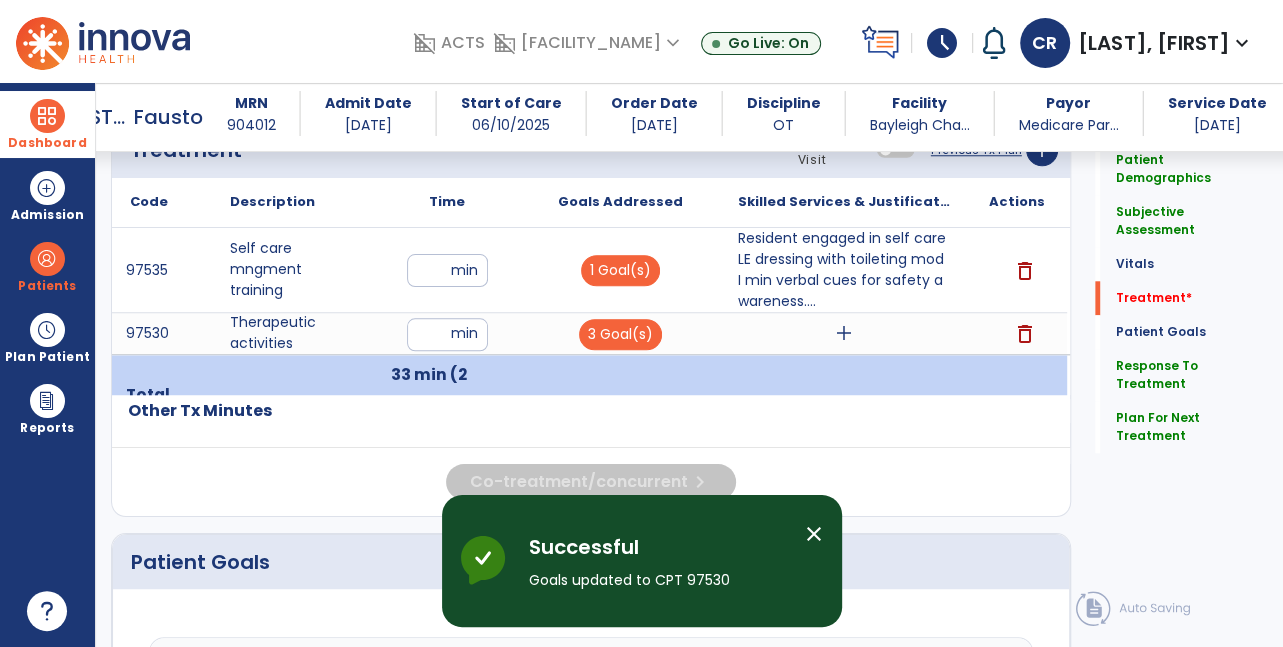 click on "add" at bounding box center [844, 333] 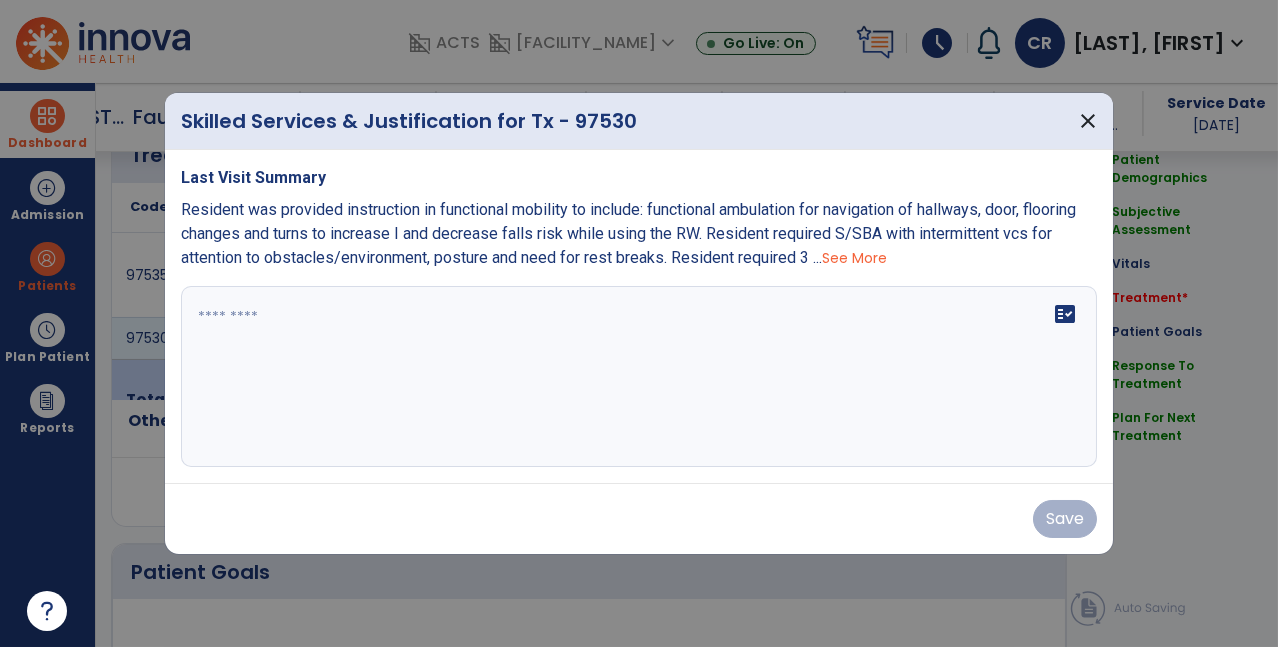 scroll, scrollTop: 1200, scrollLeft: 0, axis: vertical 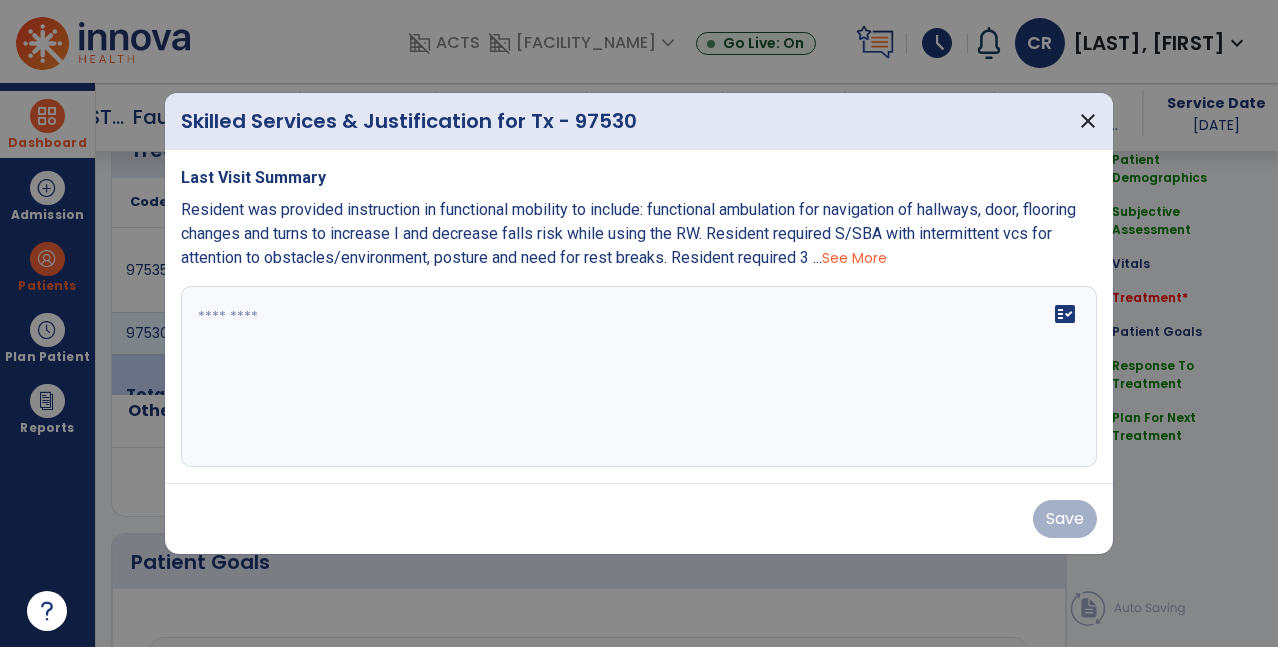 click on "fact_check" at bounding box center [639, 377] 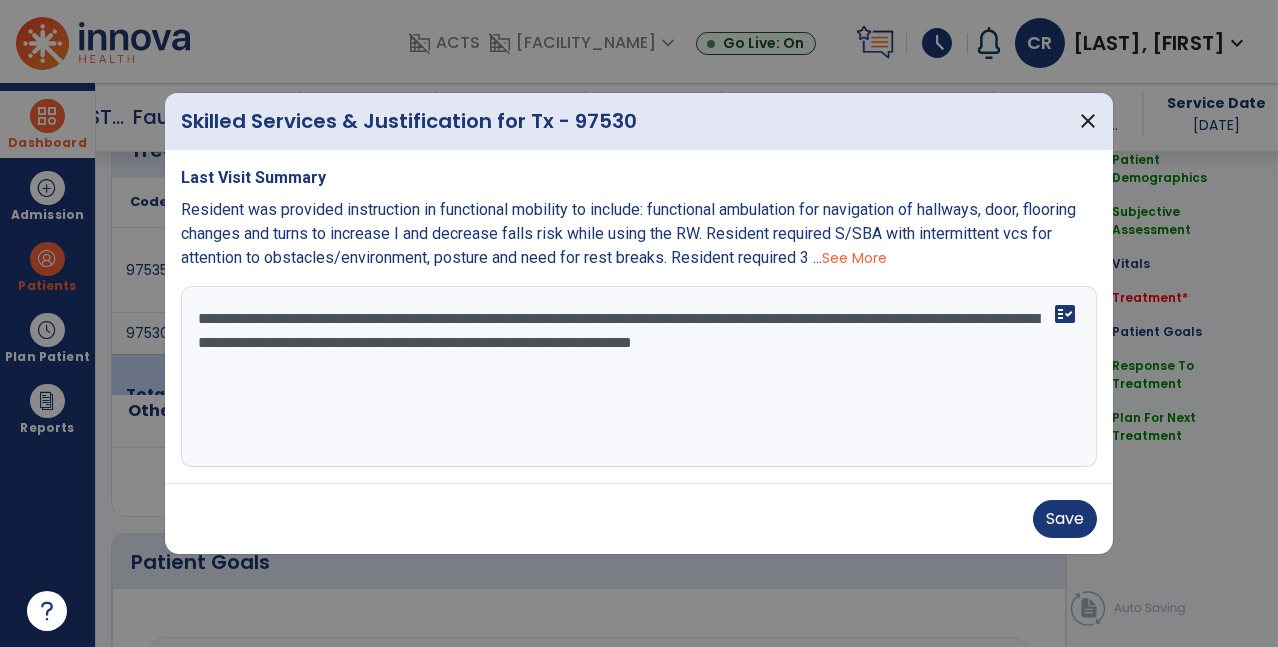 click on "**********" at bounding box center [635, 377] 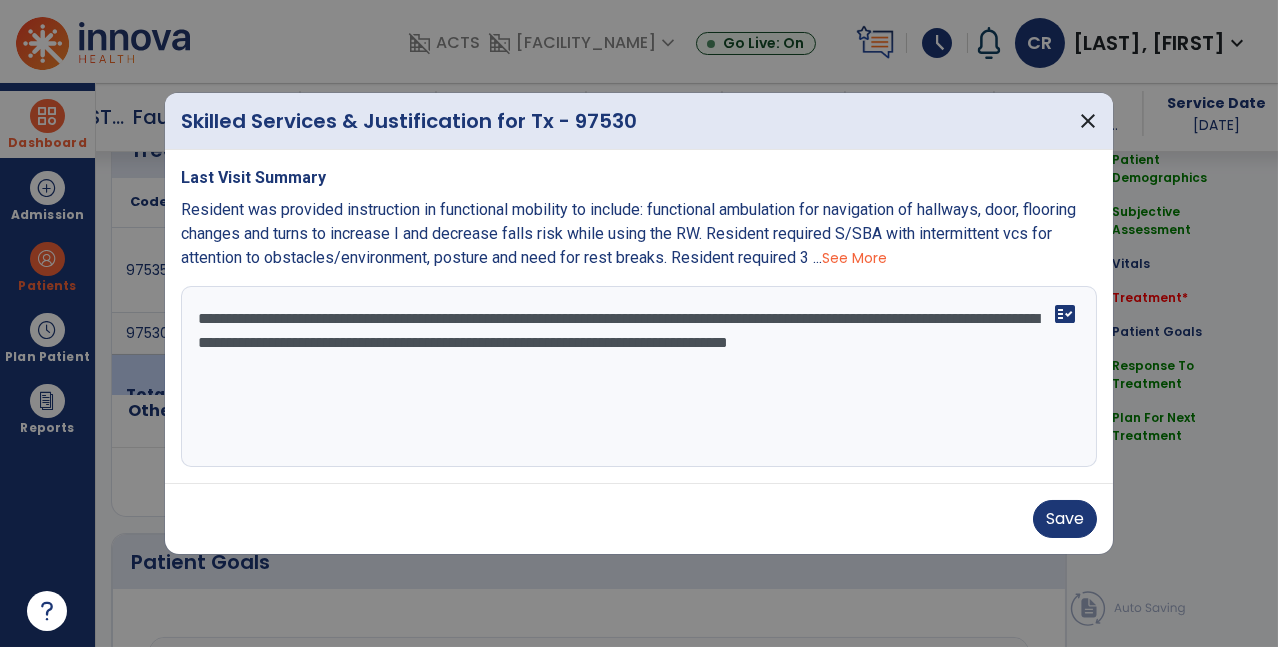 click on "**********" at bounding box center (635, 377) 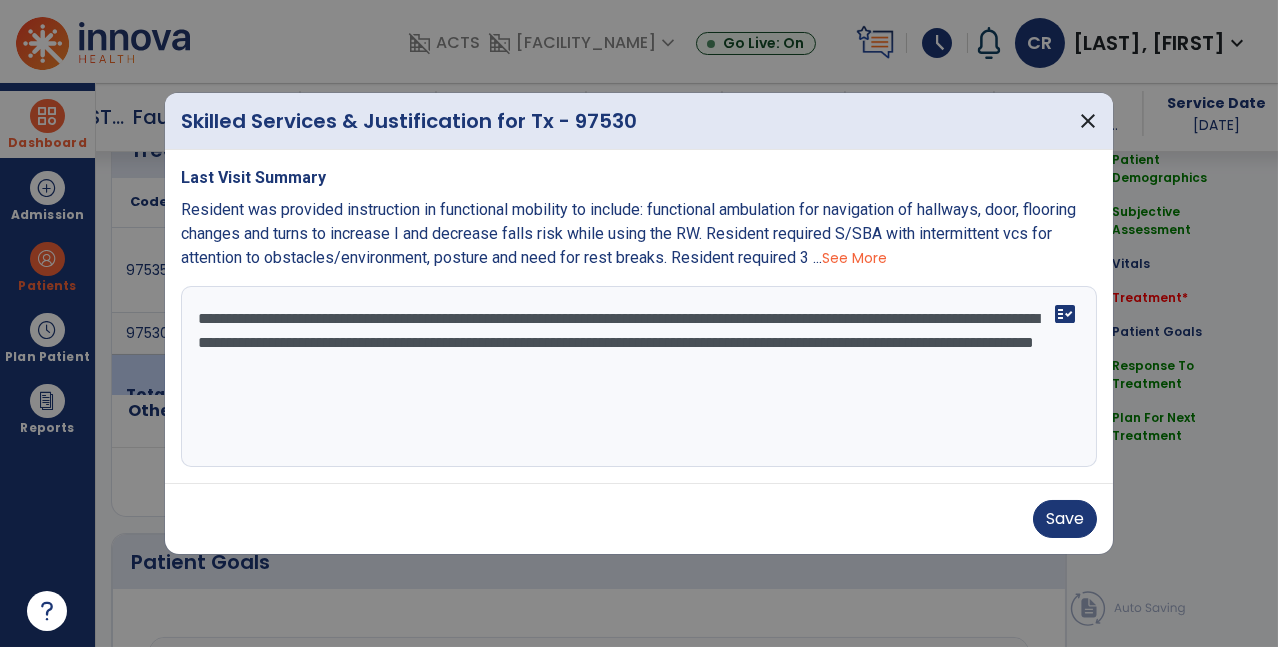 click on "**********" at bounding box center [635, 377] 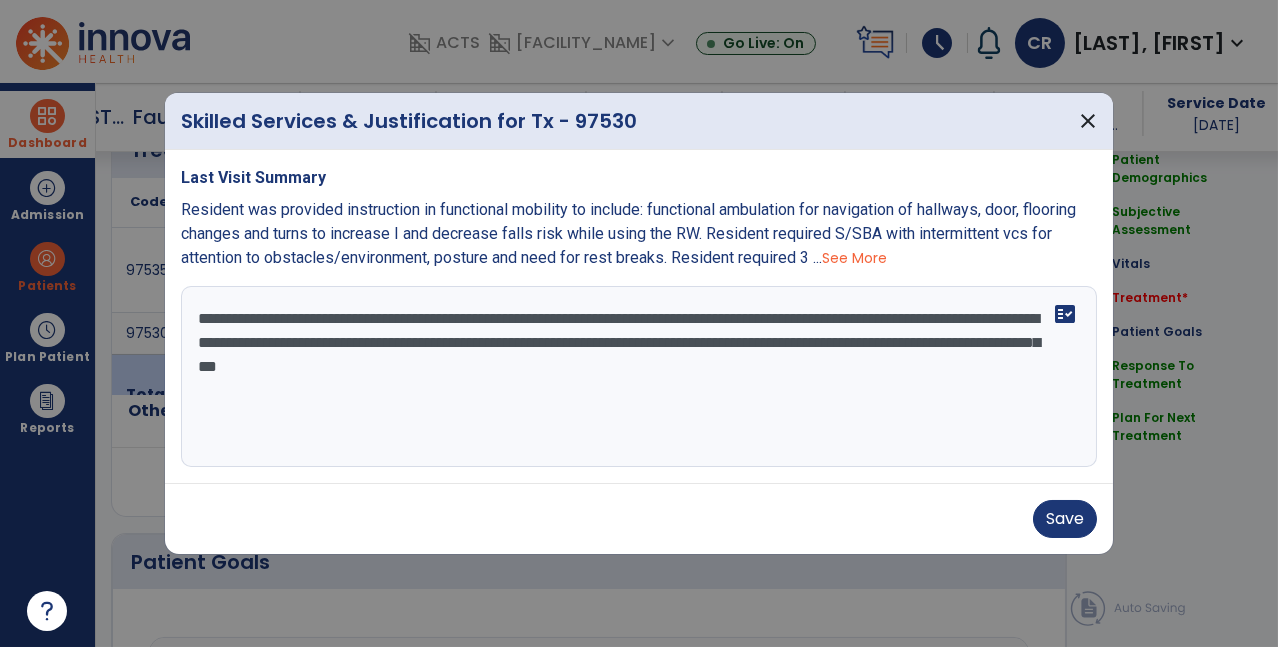 click on "**********" at bounding box center (635, 377) 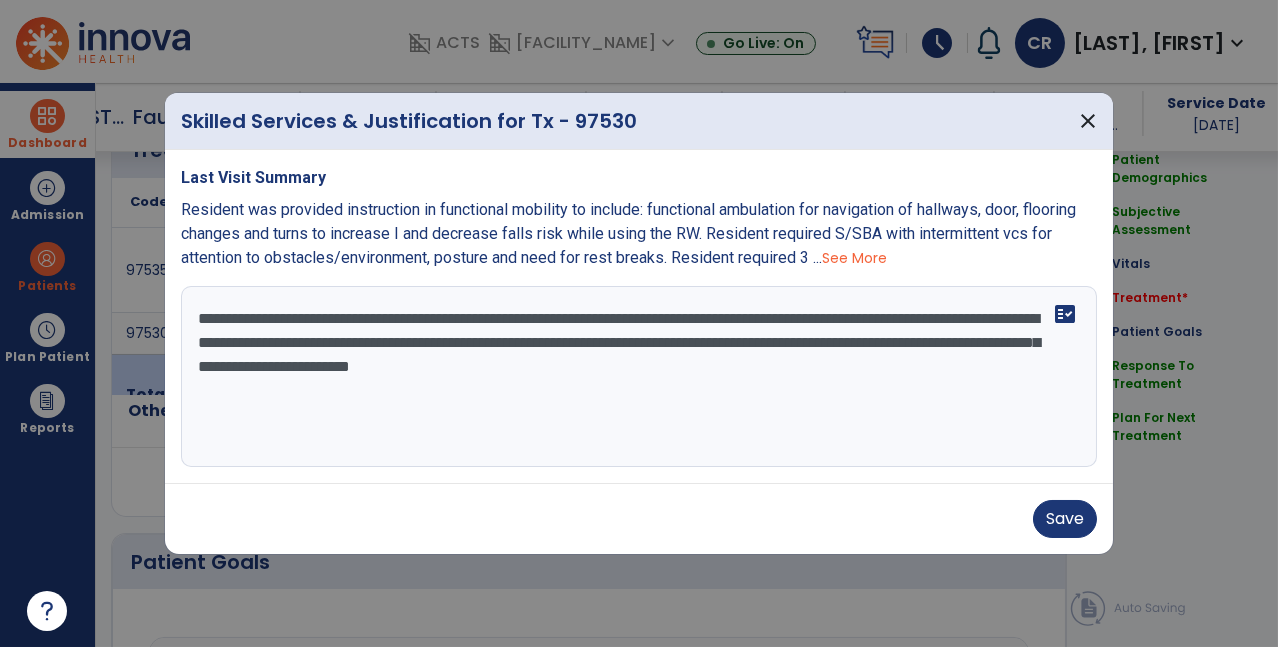click on "Save" at bounding box center [639, 518] 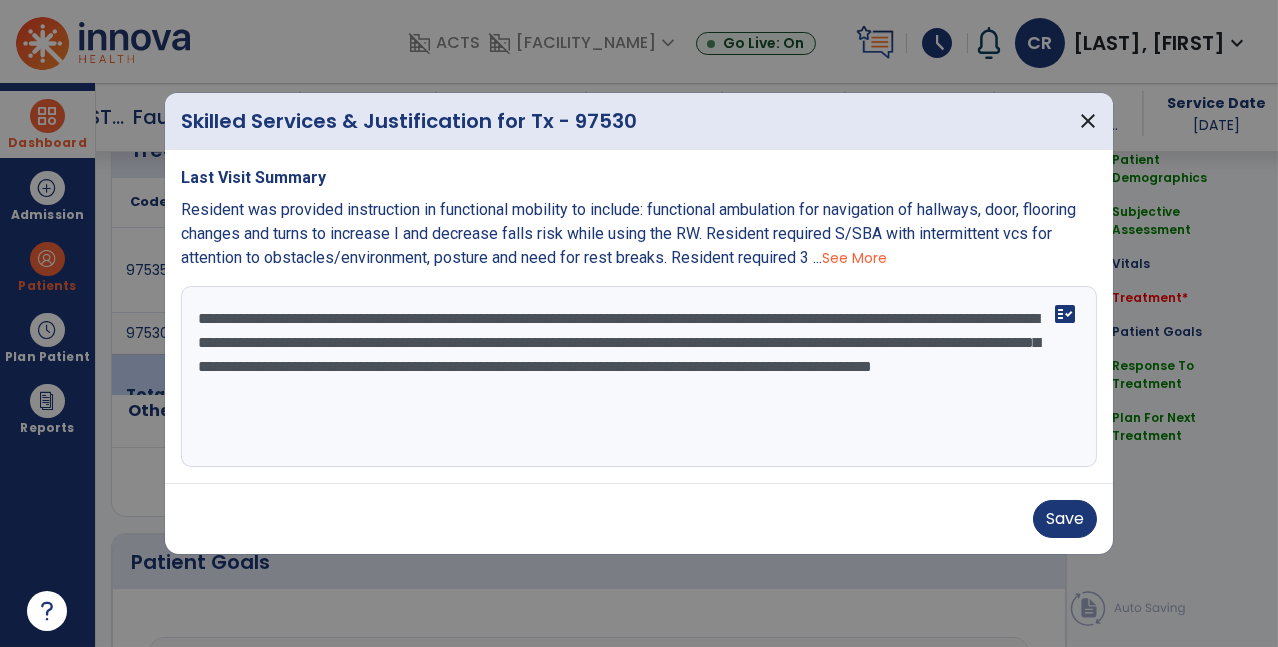 click on "Save" at bounding box center (639, 519) 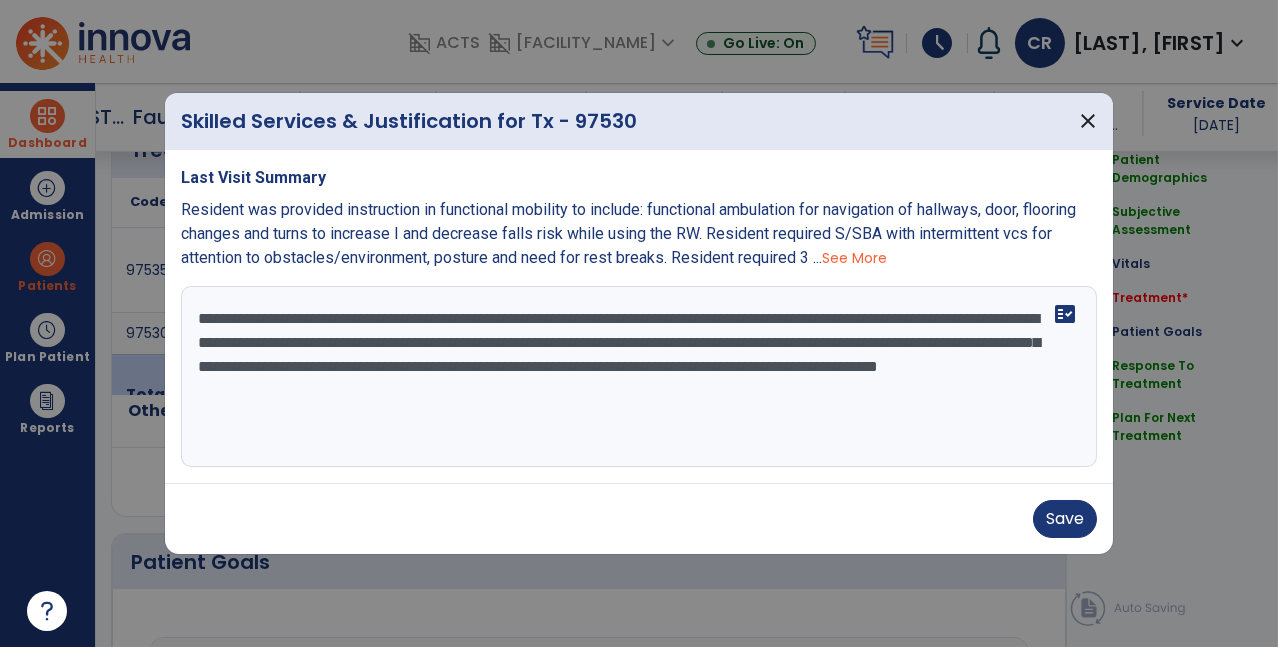 click on "**********" at bounding box center (635, 377) 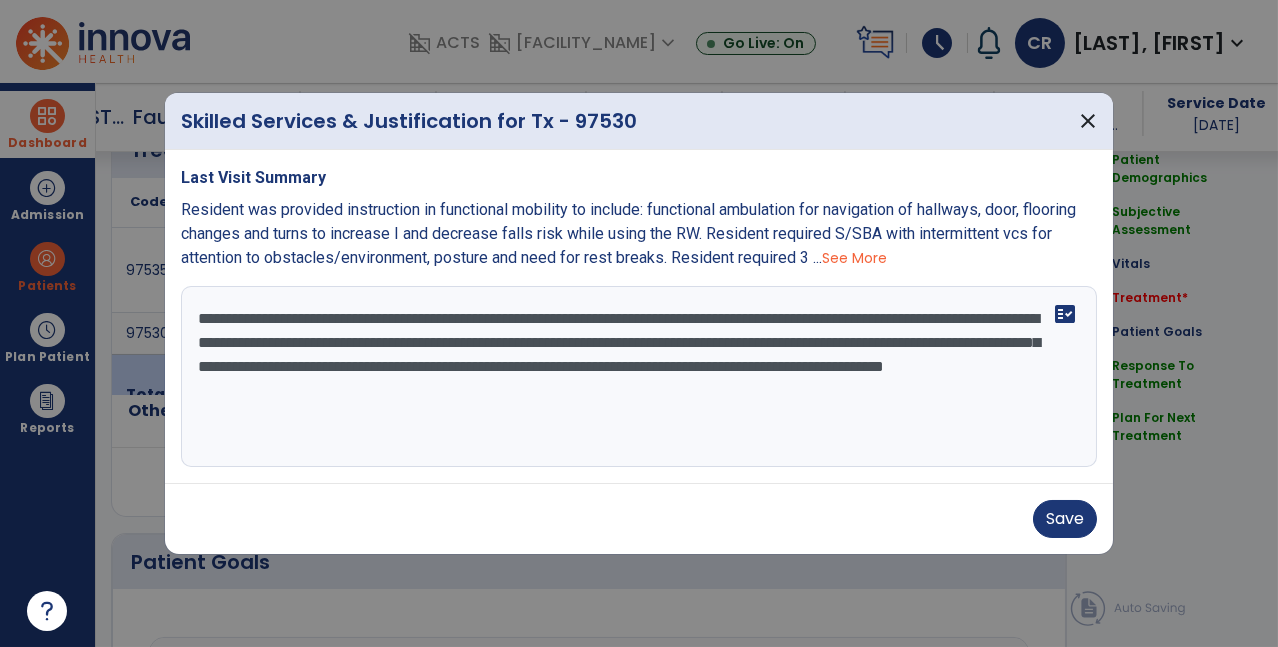 click on "**********" at bounding box center (635, 377) 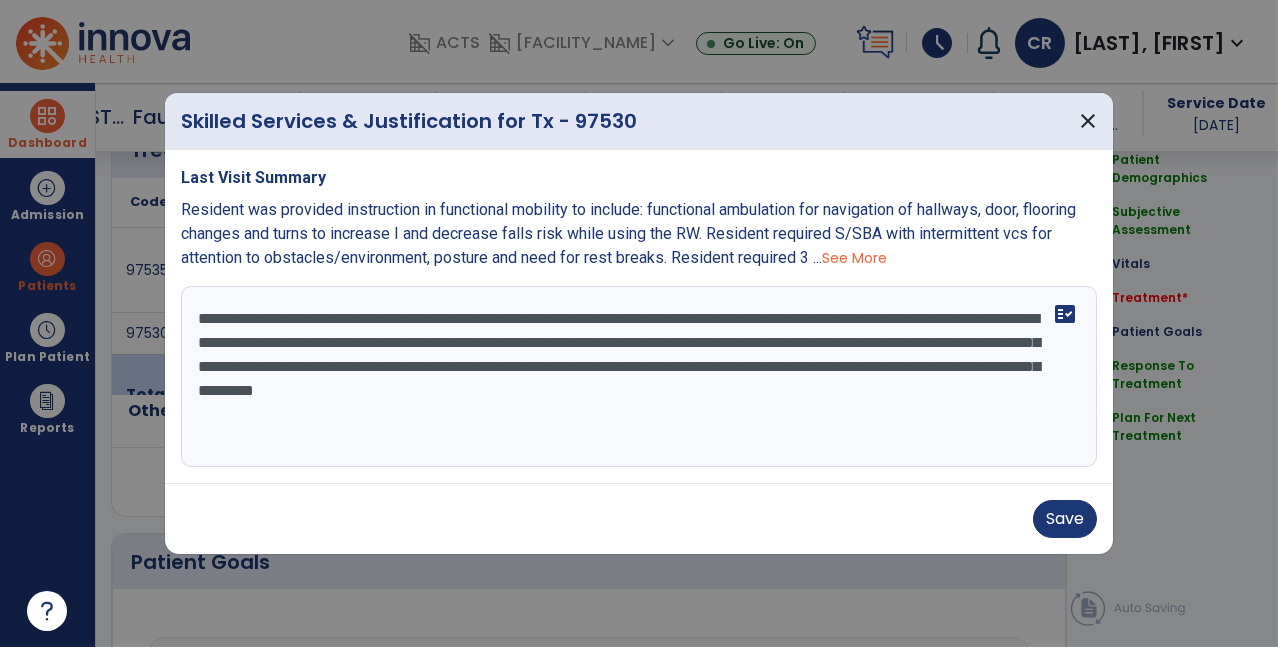 scroll, scrollTop: 18, scrollLeft: 0, axis: vertical 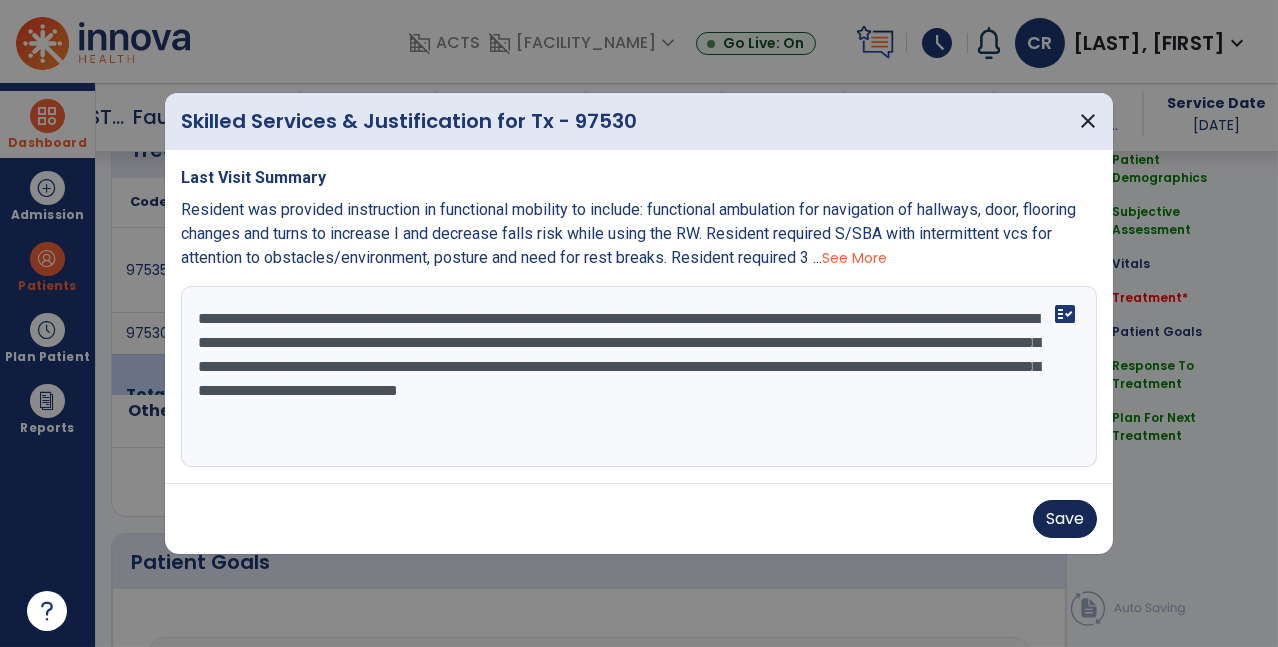 type on "**********" 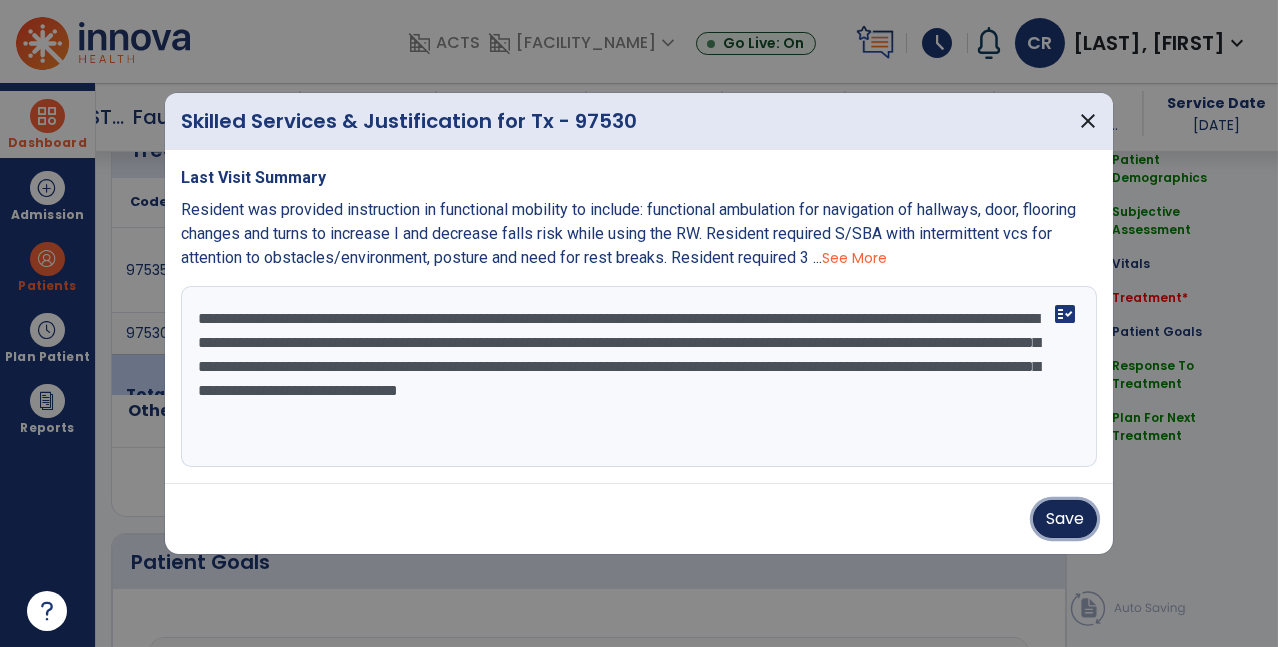 click on "Save" at bounding box center [1065, 519] 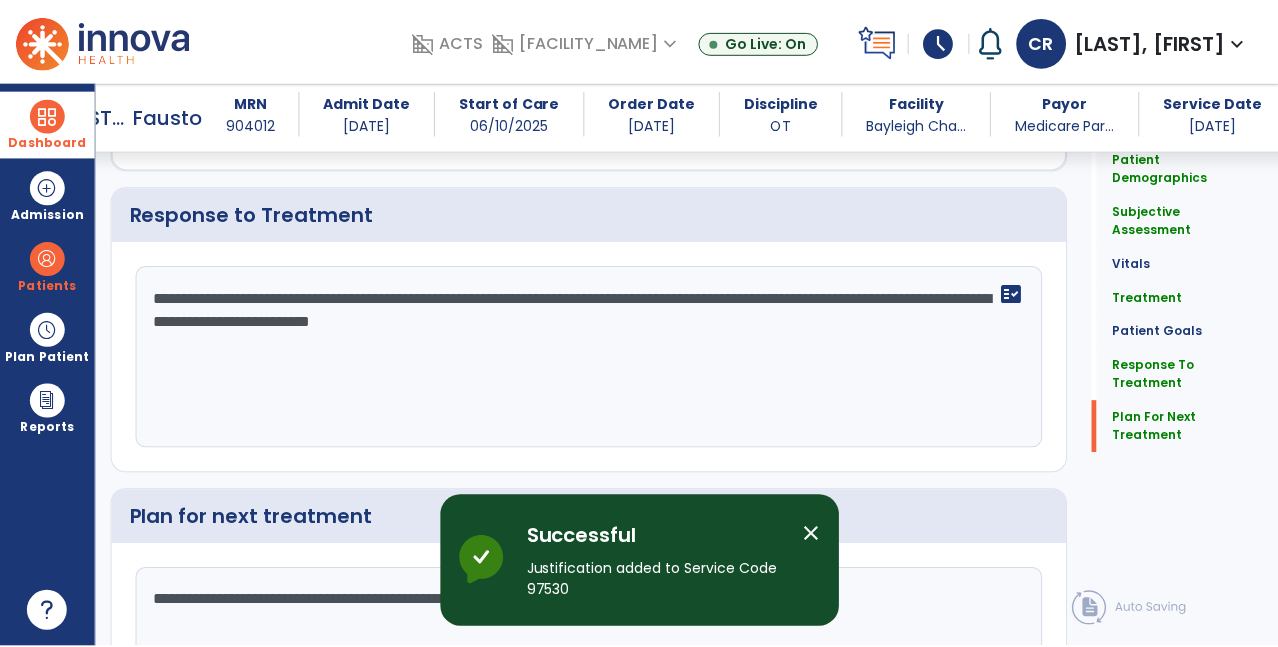 scroll, scrollTop: 3545, scrollLeft: 0, axis: vertical 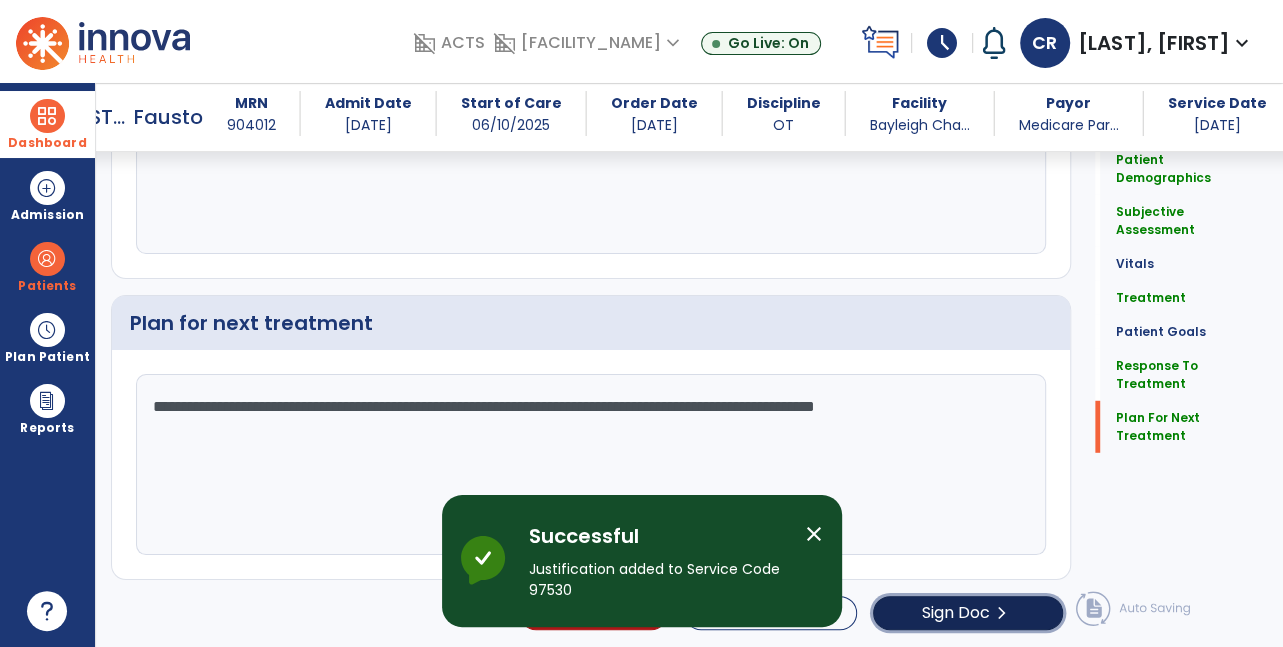 click on "Sign Doc" 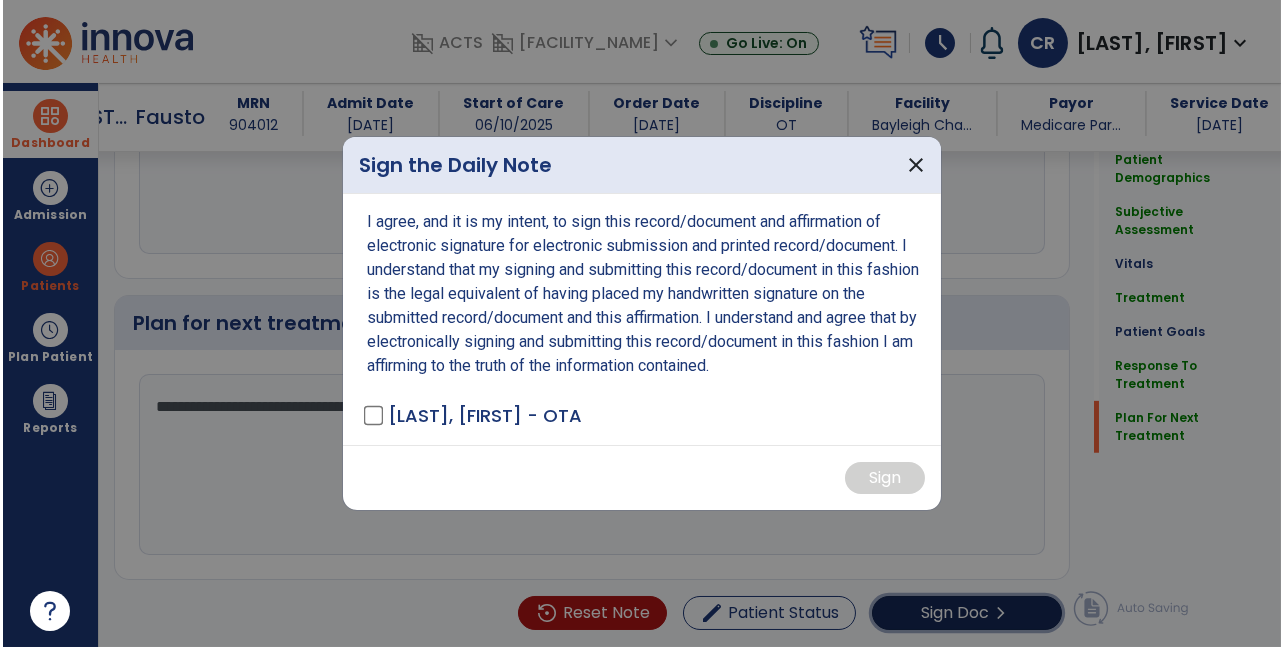 scroll, scrollTop: 3545, scrollLeft: 0, axis: vertical 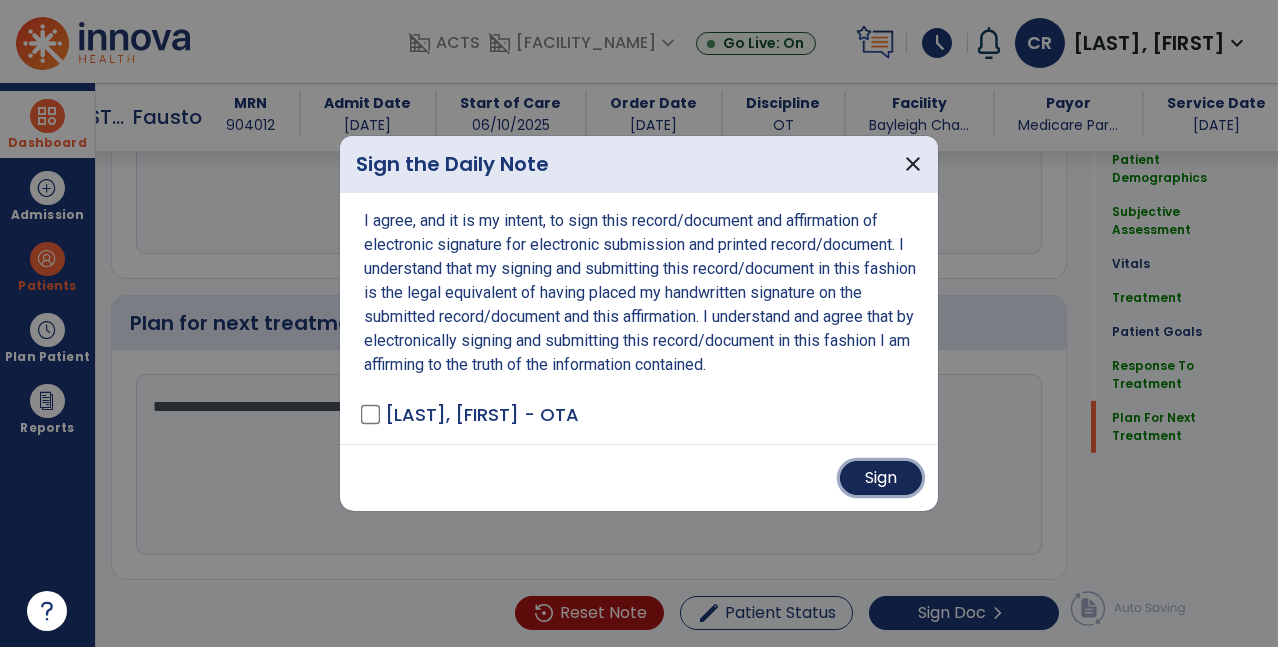 click on "Sign" at bounding box center (881, 478) 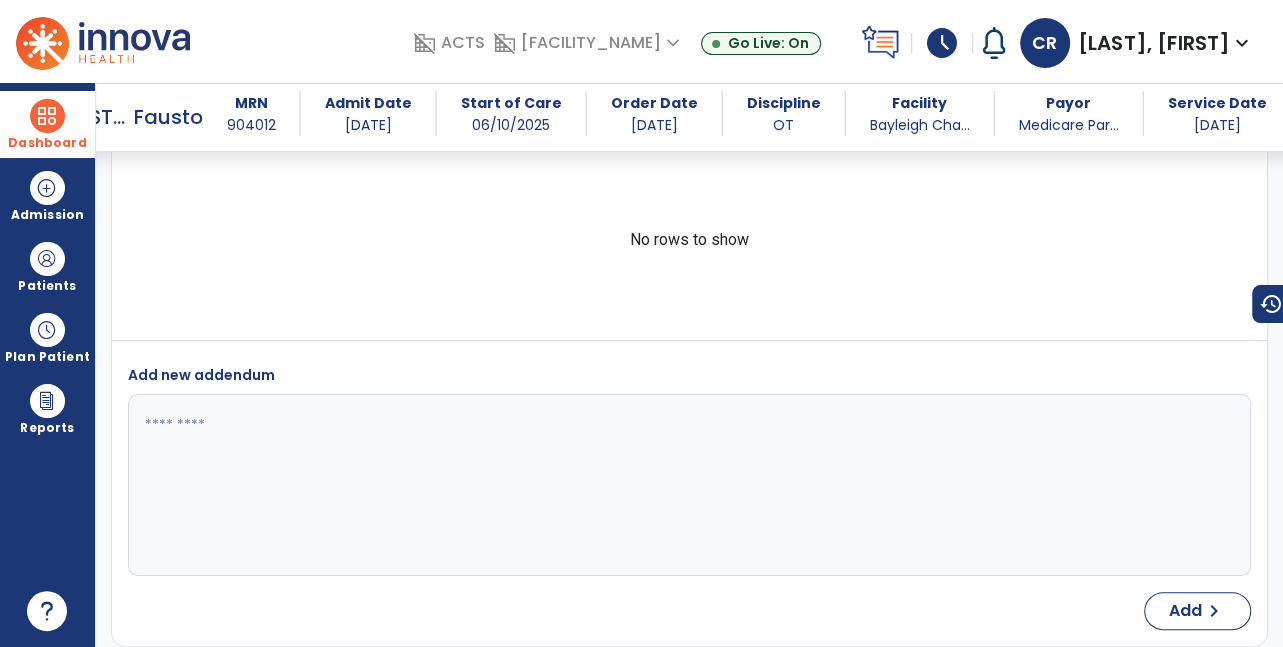 scroll, scrollTop: 4564, scrollLeft: 0, axis: vertical 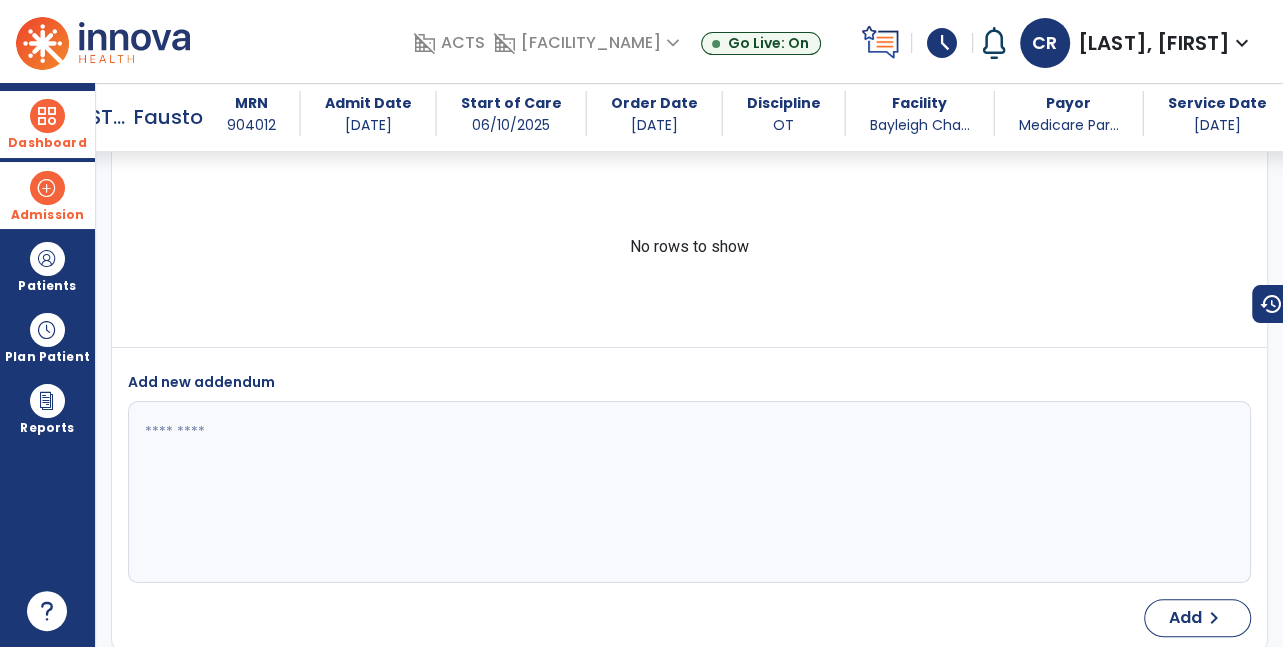 click at bounding box center [47, 188] 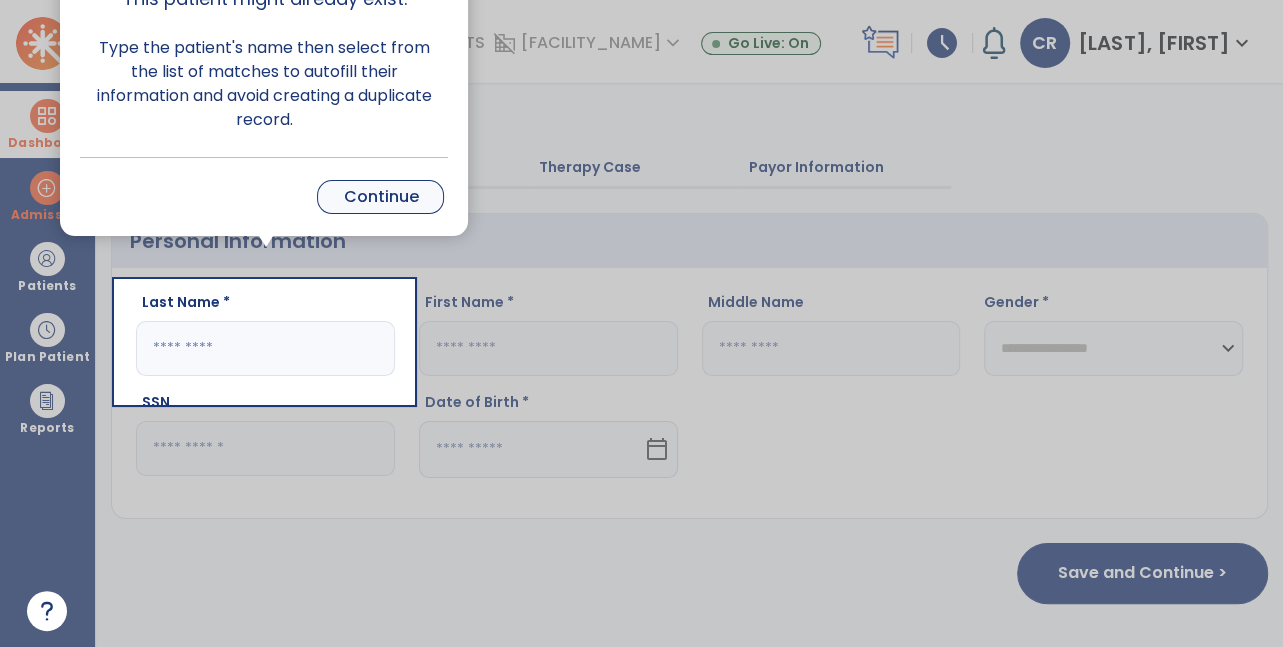 click on "Continue" at bounding box center (380, 197) 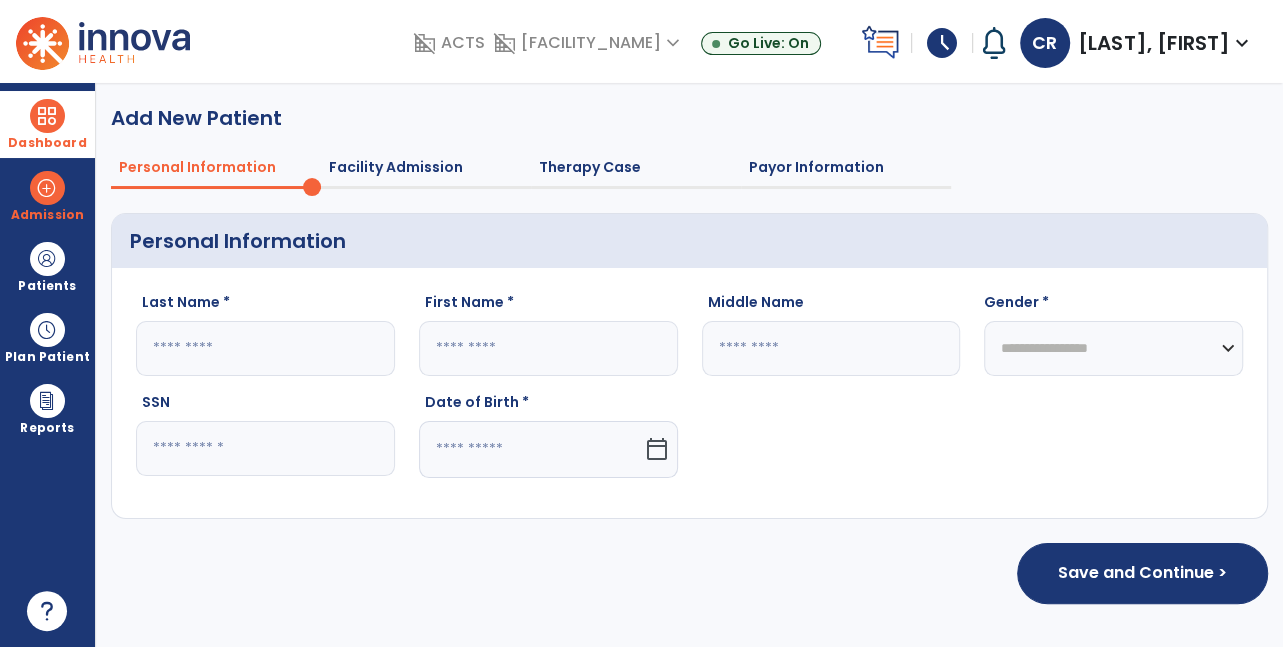 click at bounding box center [47, 116] 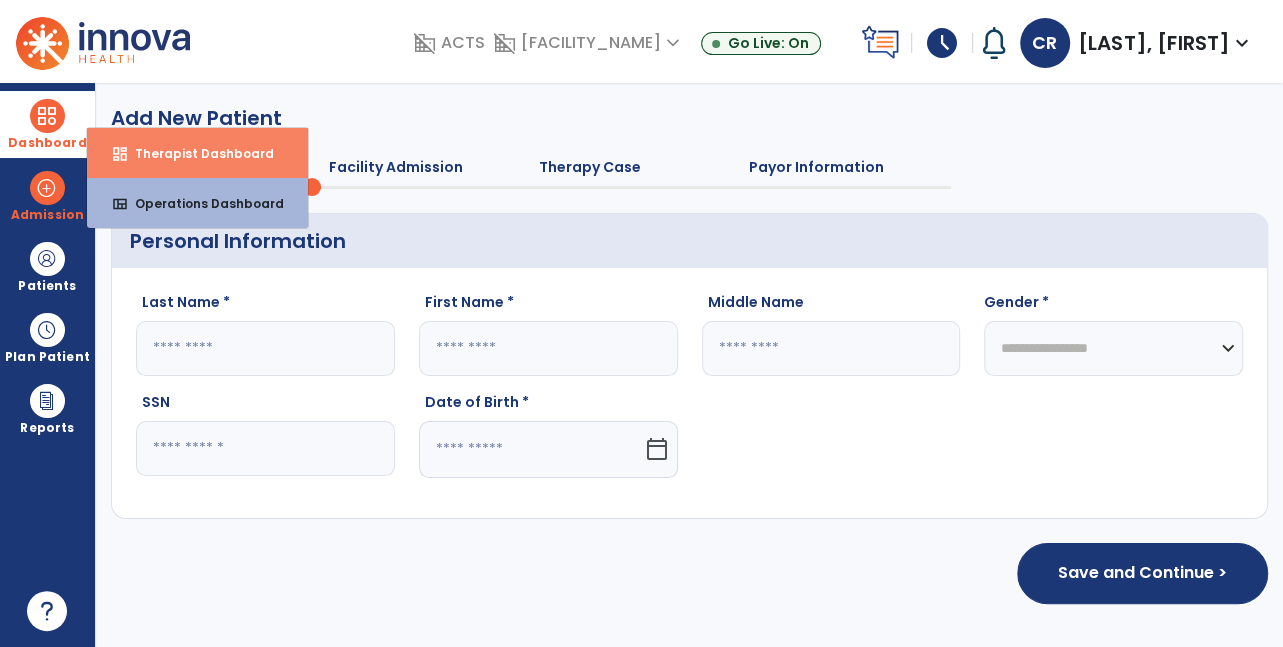 click on "Therapist Dashboard" at bounding box center [196, 153] 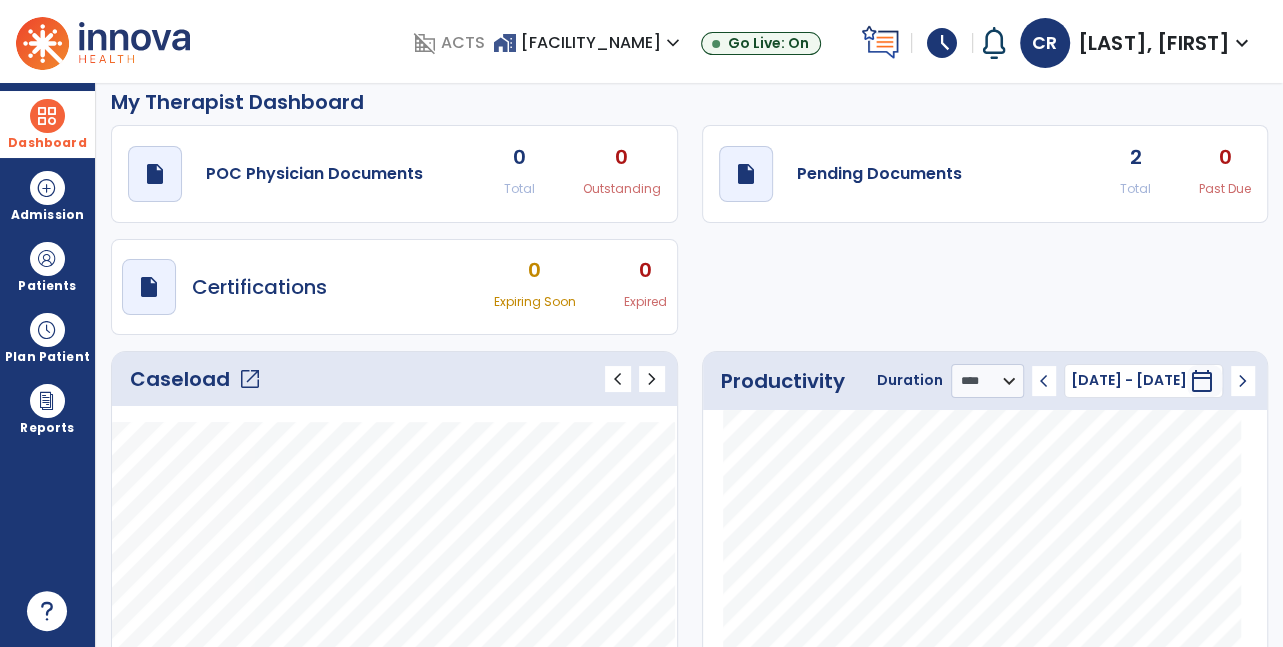 click on "Caseload   open_in_new" 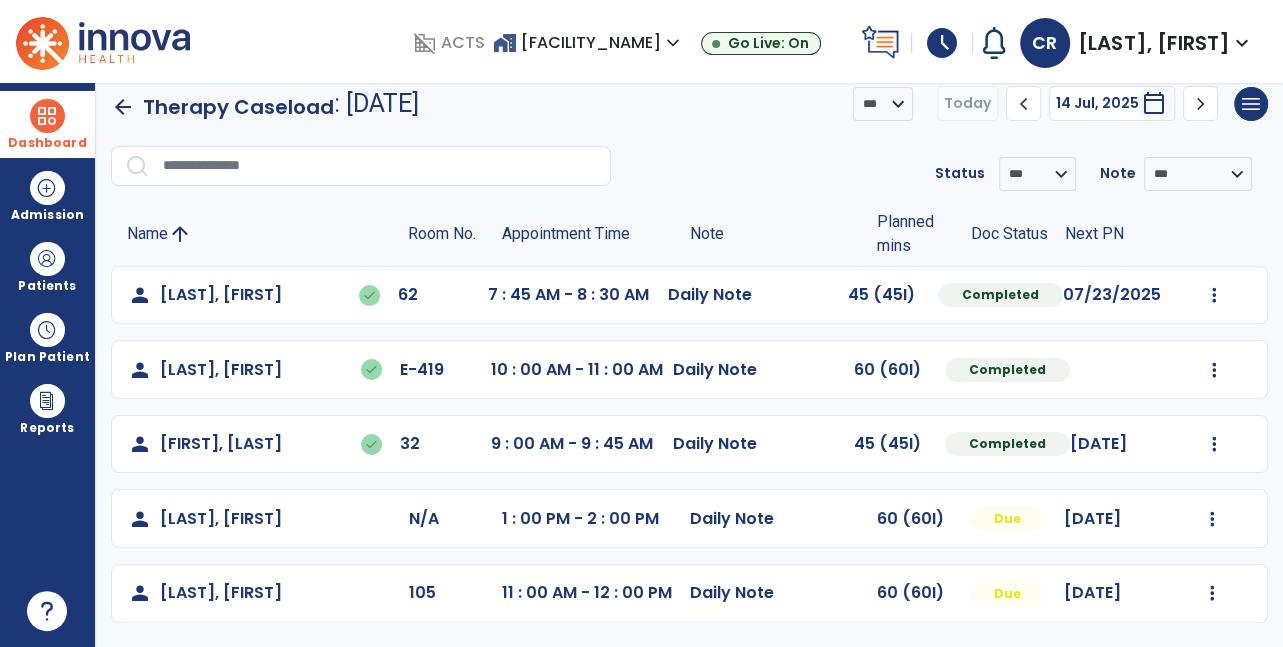 scroll, scrollTop: 43, scrollLeft: 0, axis: vertical 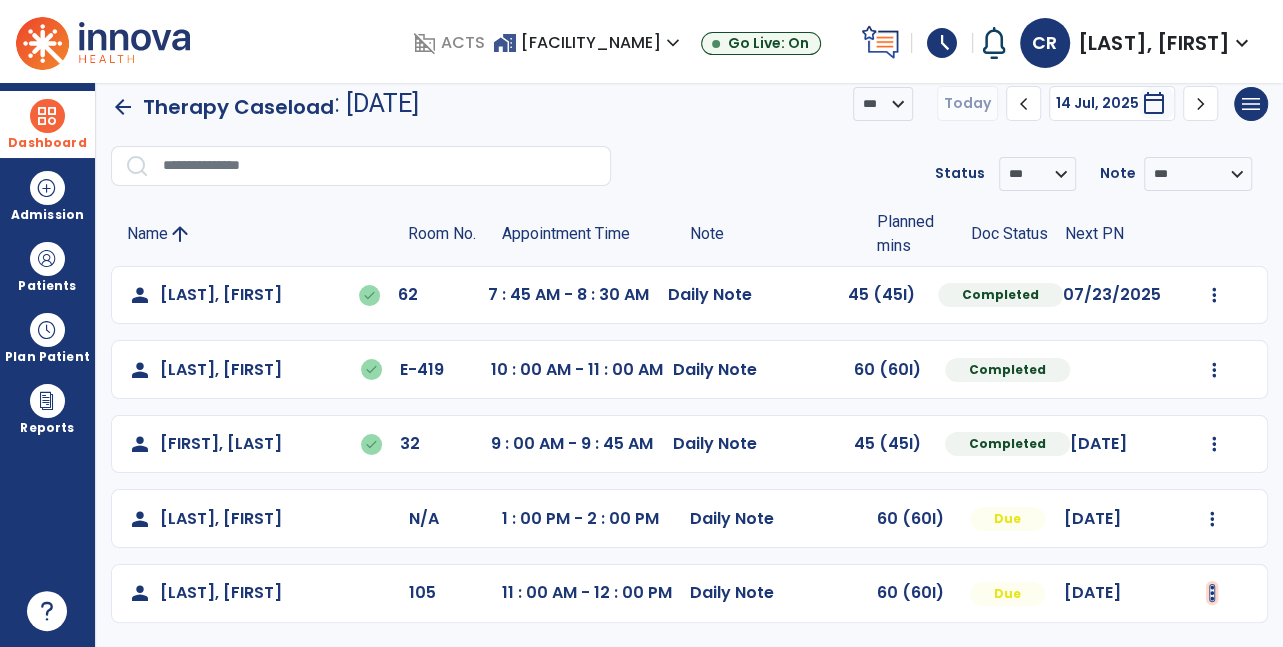 click at bounding box center (1214, 295) 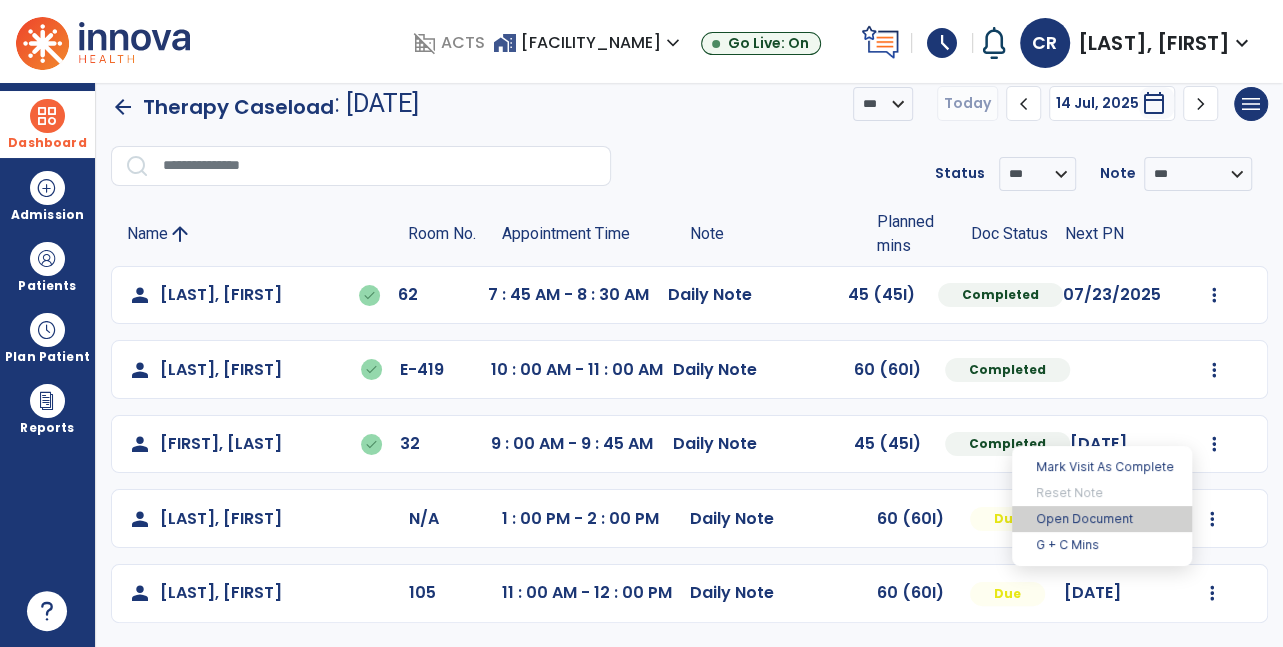 click on "Open Document" at bounding box center (1102, 519) 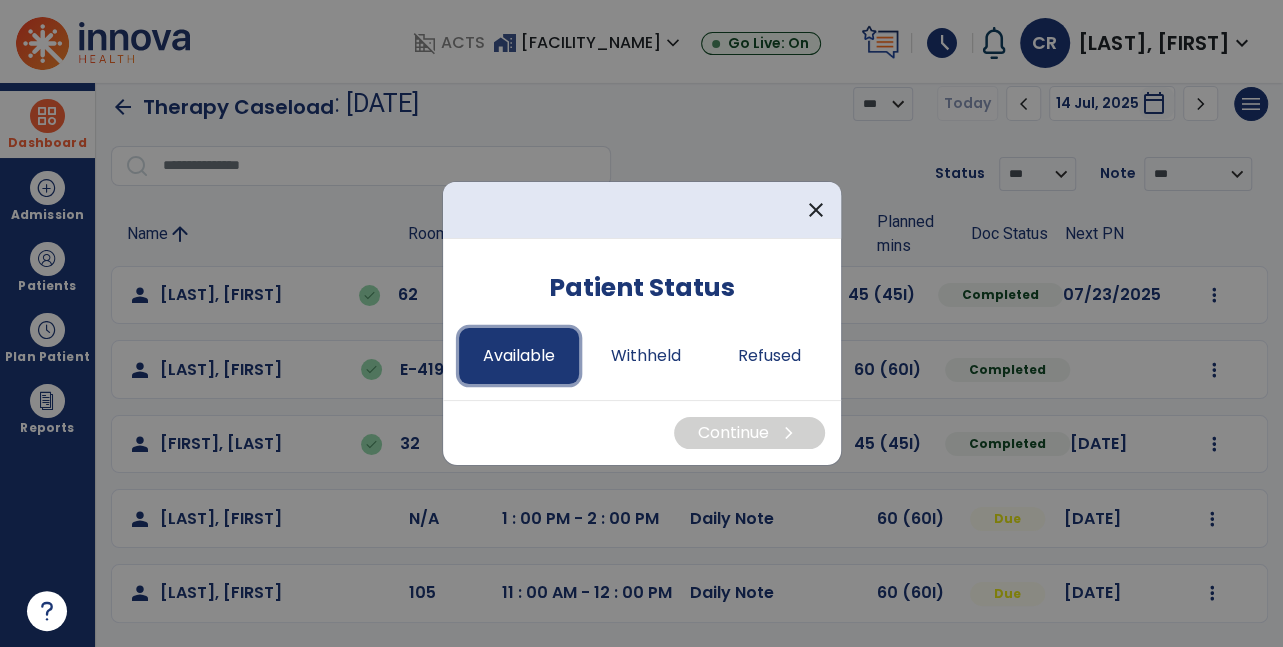 click on "Available" at bounding box center (519, 356) 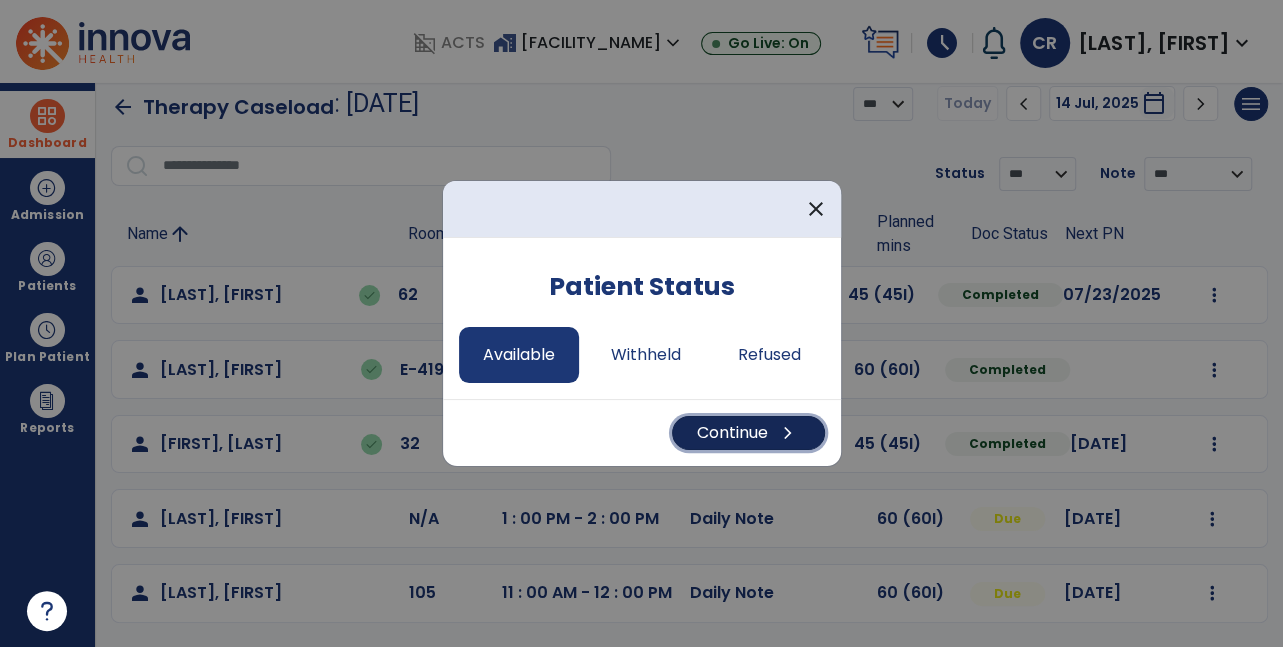 click on "chevron_right" at bounding box center [788, 433] 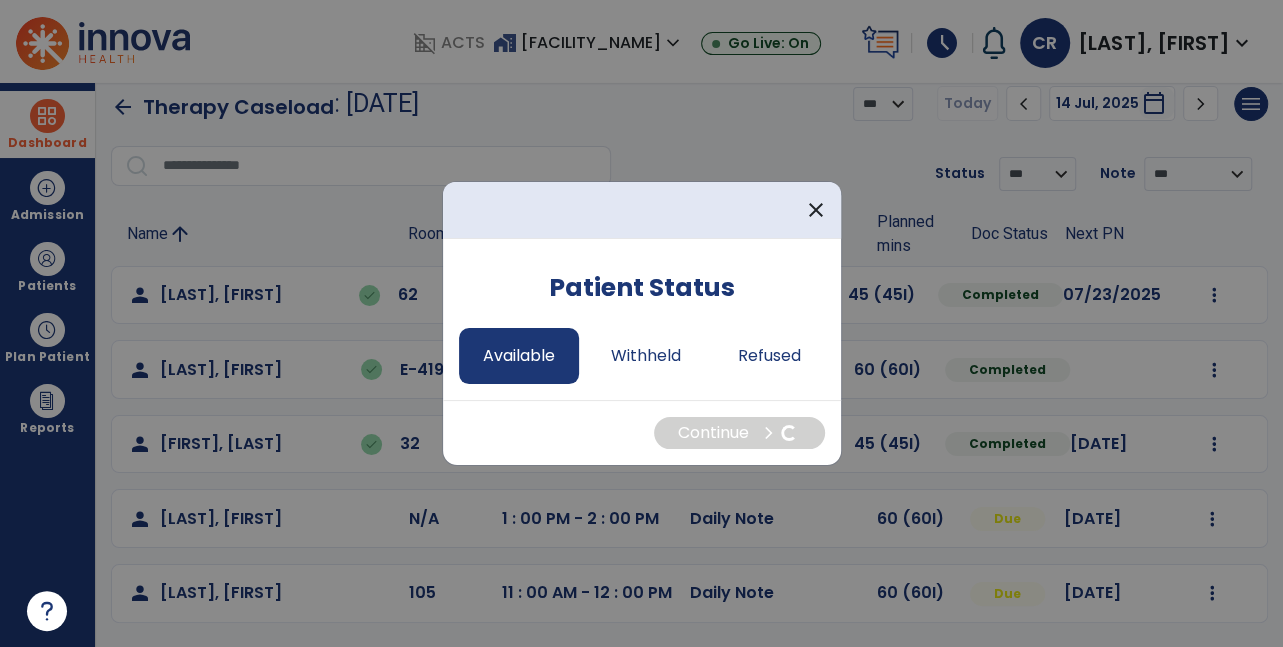 select on "*" 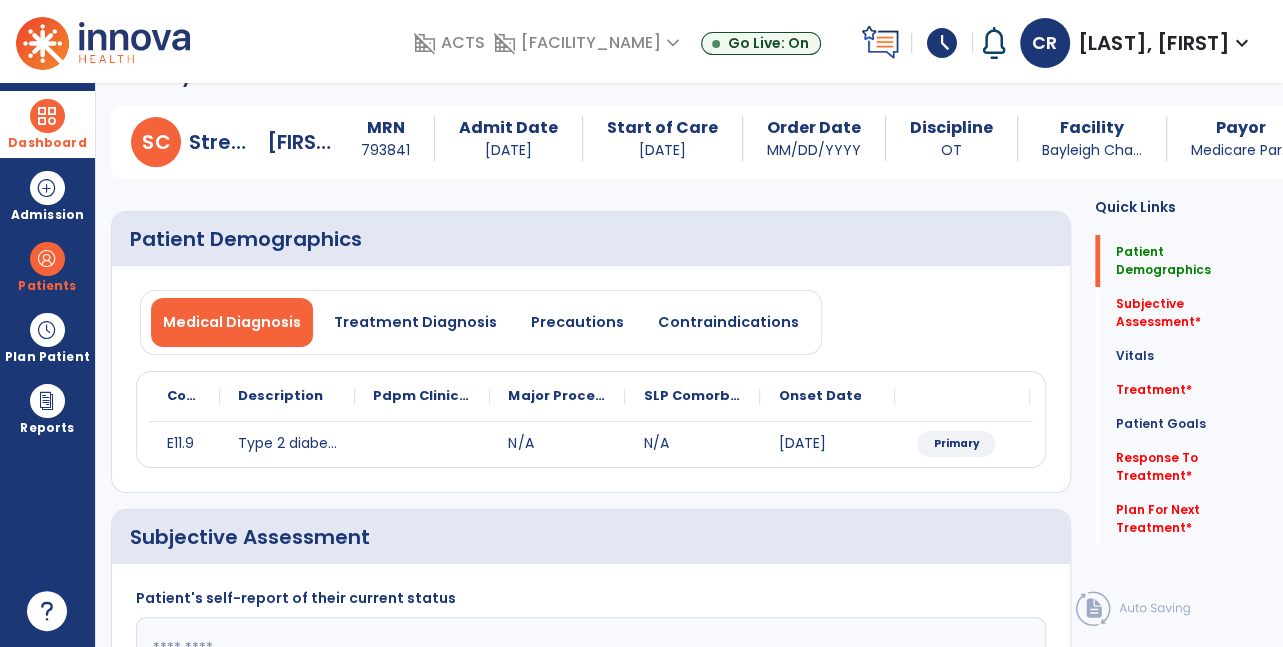 scroll, scrollTop: 0, scrollLeft: 0, axis: both 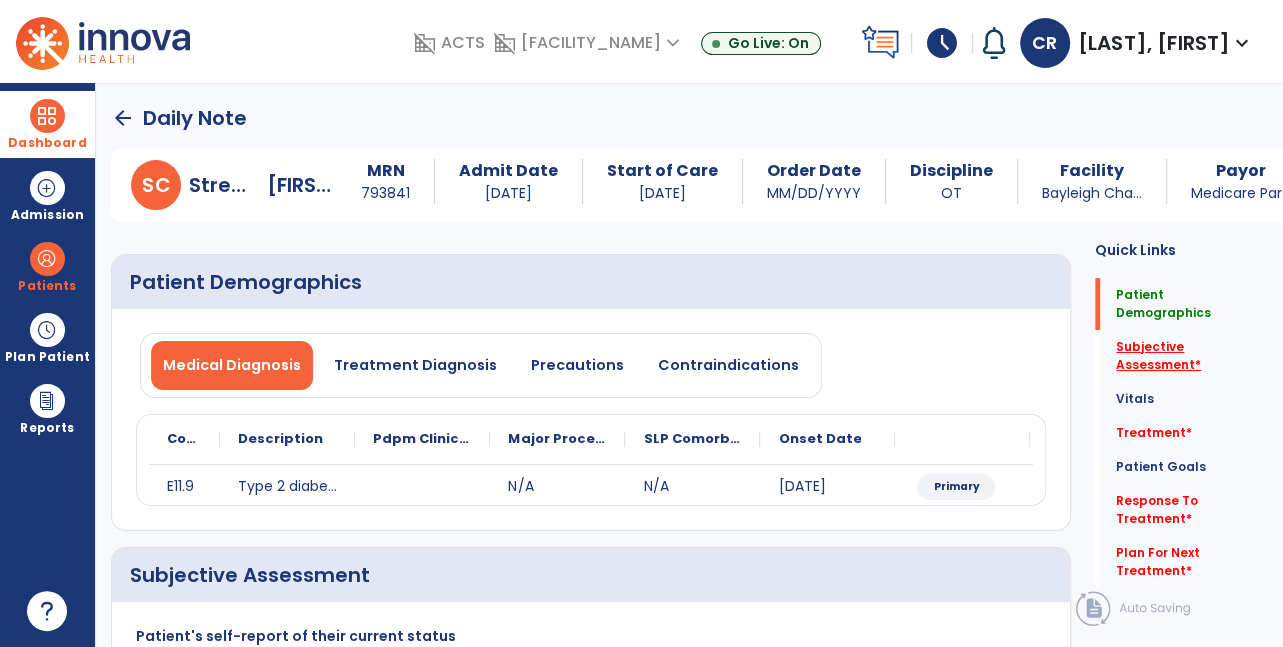 click on "Subjective Assessment   *" 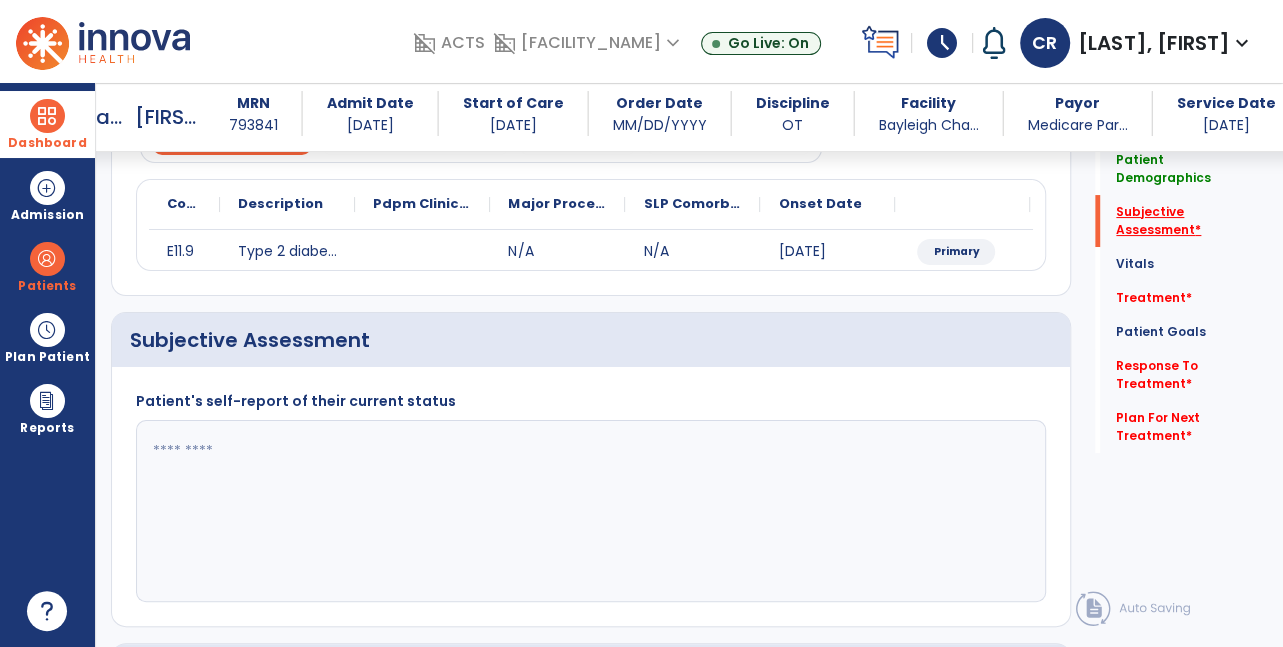 scroll, scrollTop: 360, scrollLeft: 0, axis: vertical 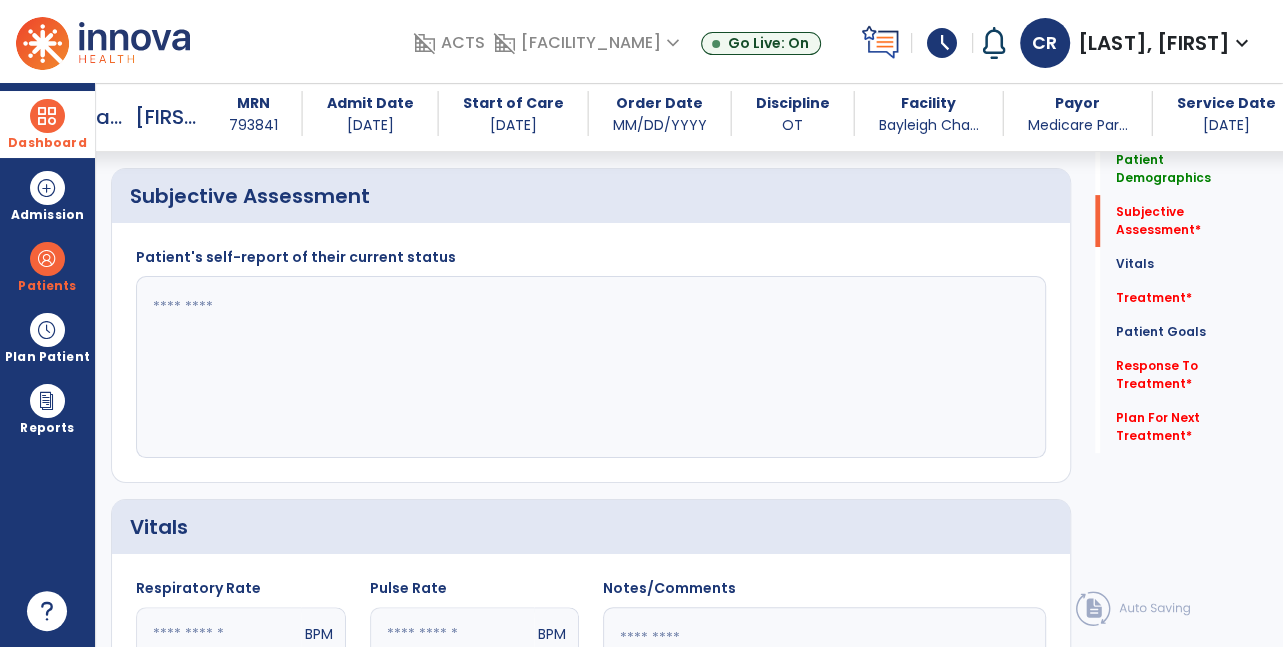 click 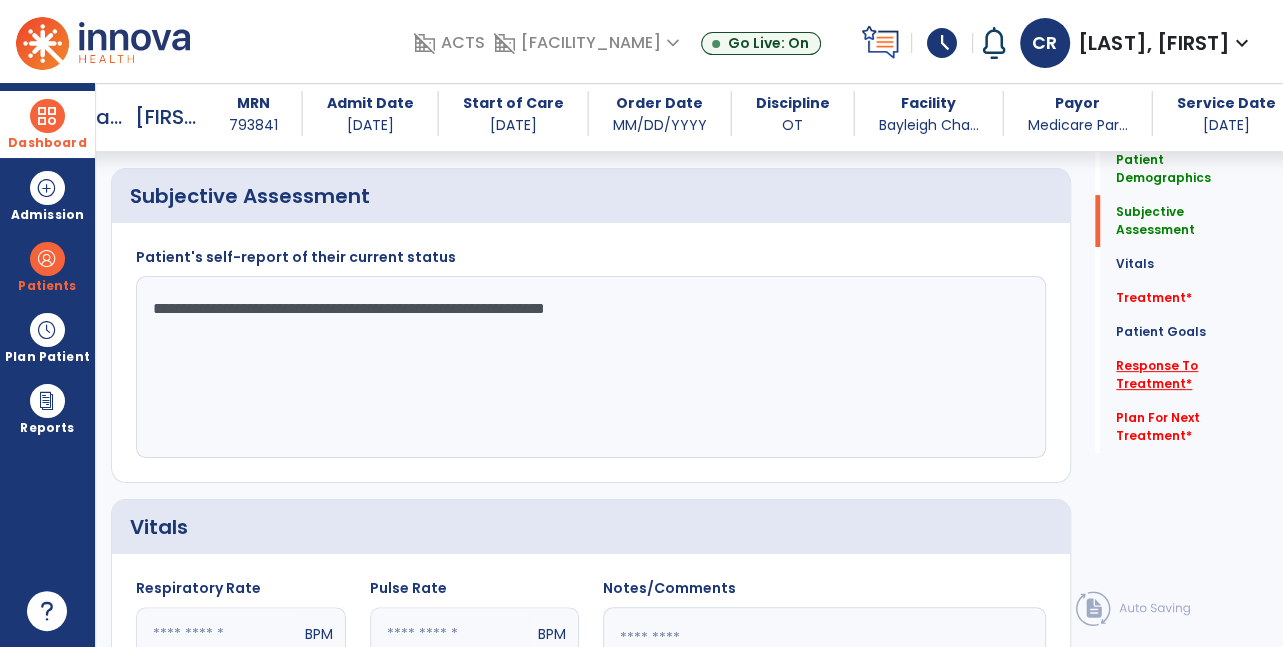 type on "**********" 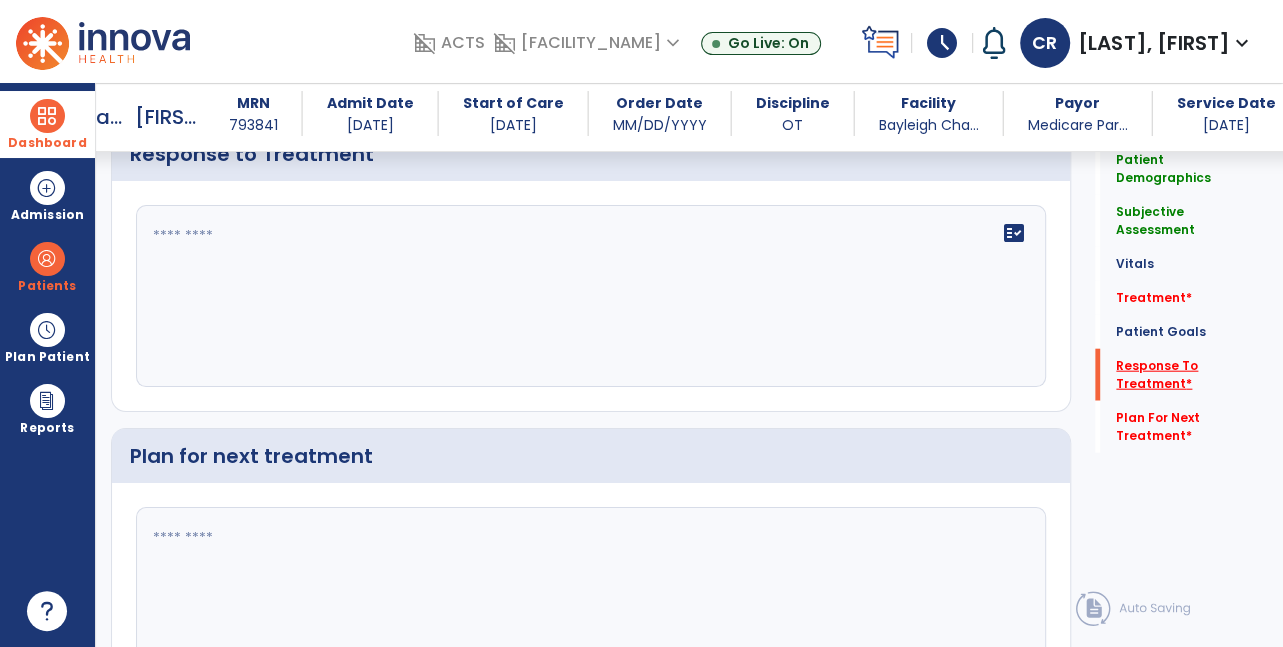 scroll, scrollTop: 3001, scrollLeft: 0, axis: vertical 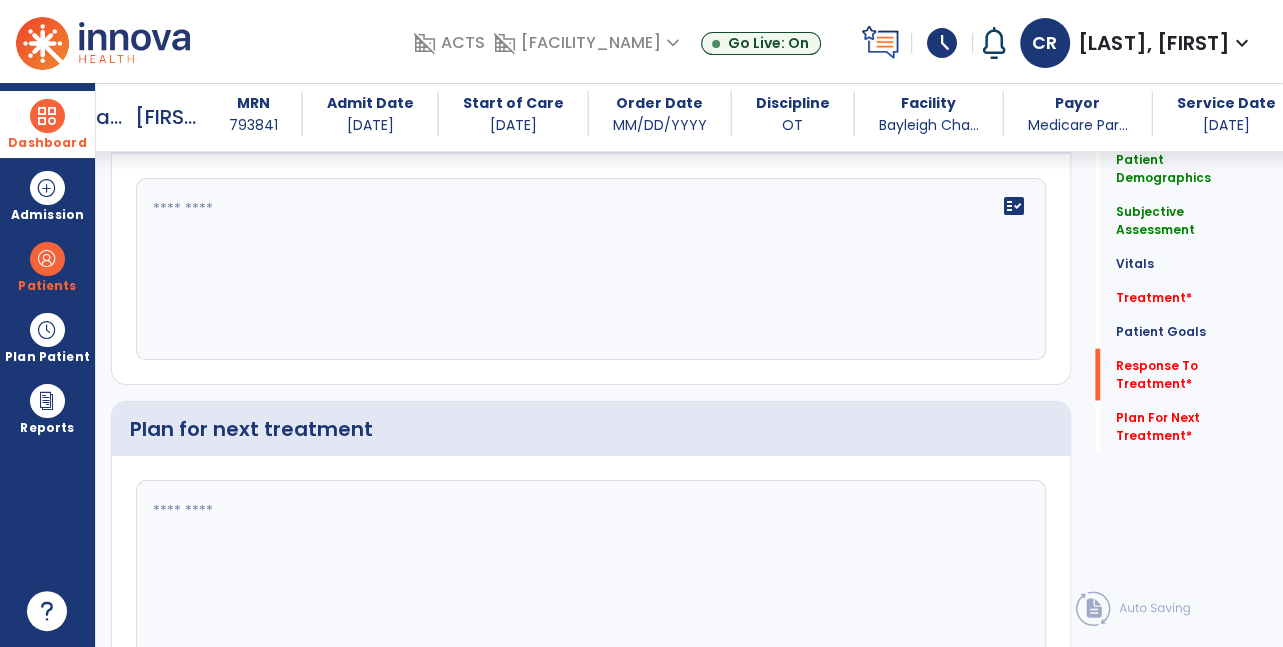click on "fact_check" 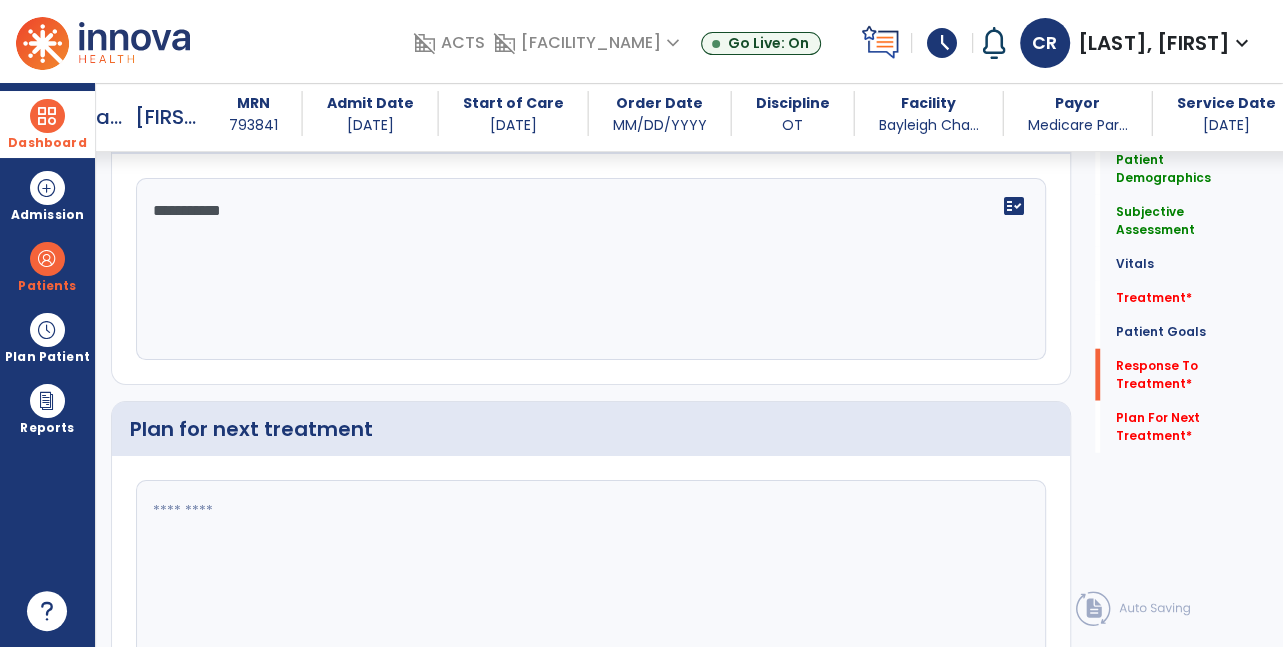 type on "**********" 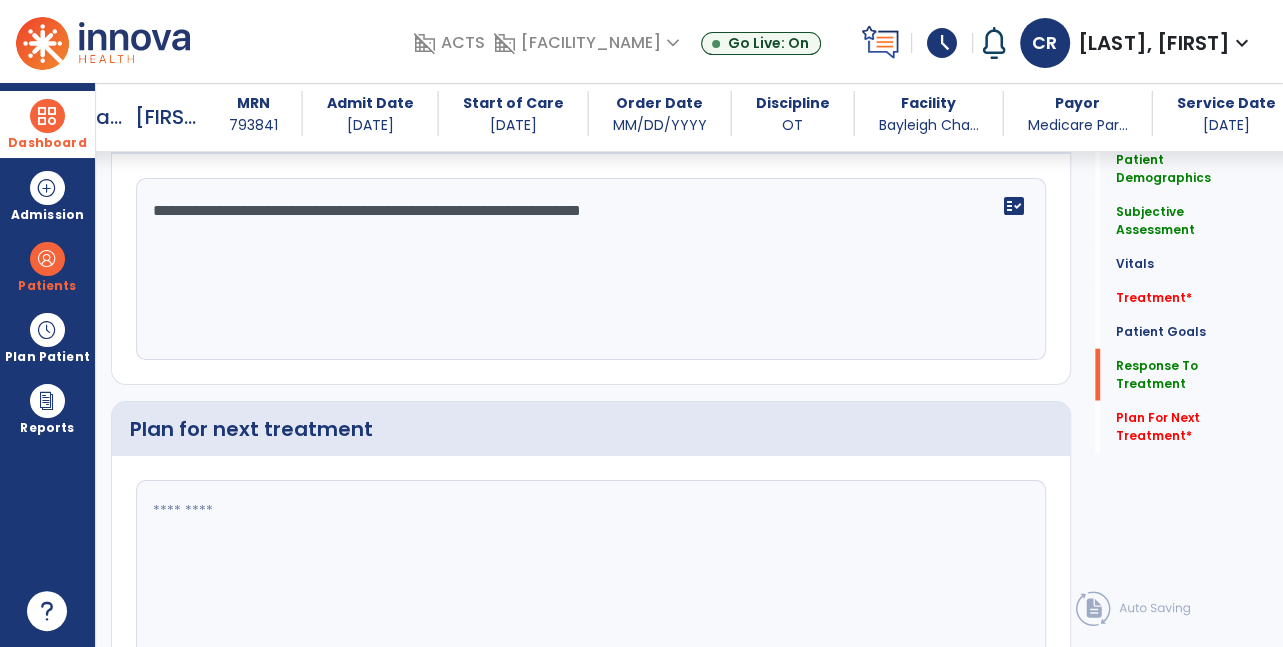 click on "**********" 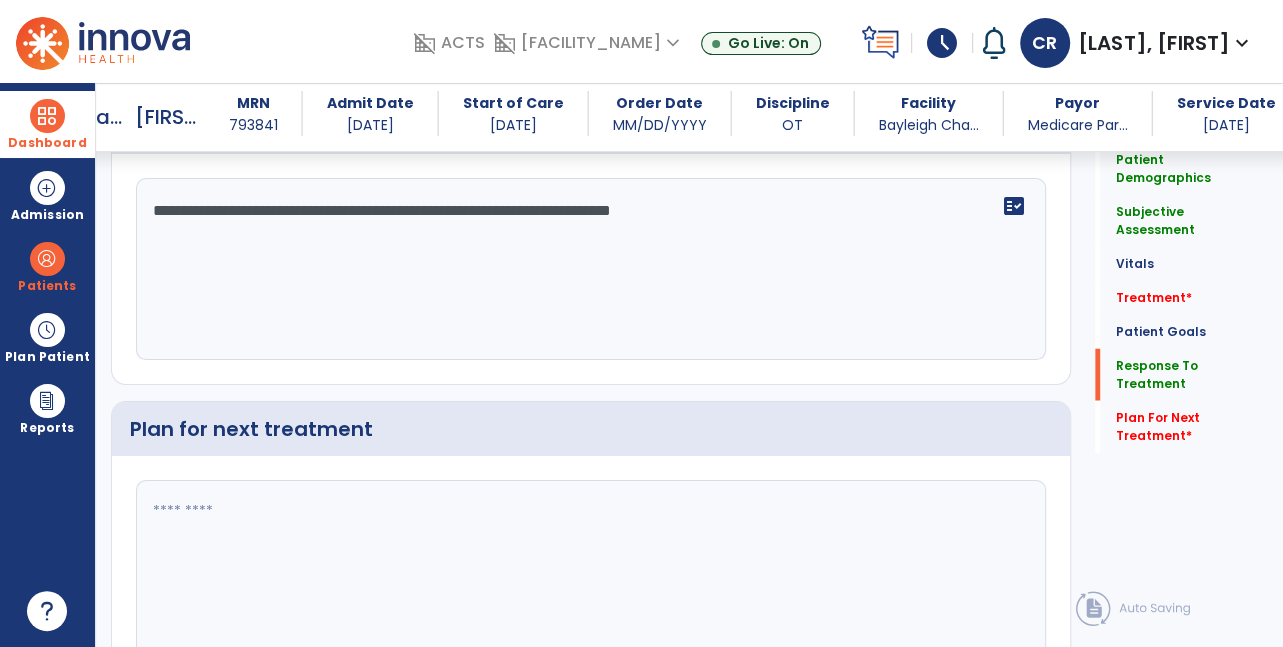 click on "**********" 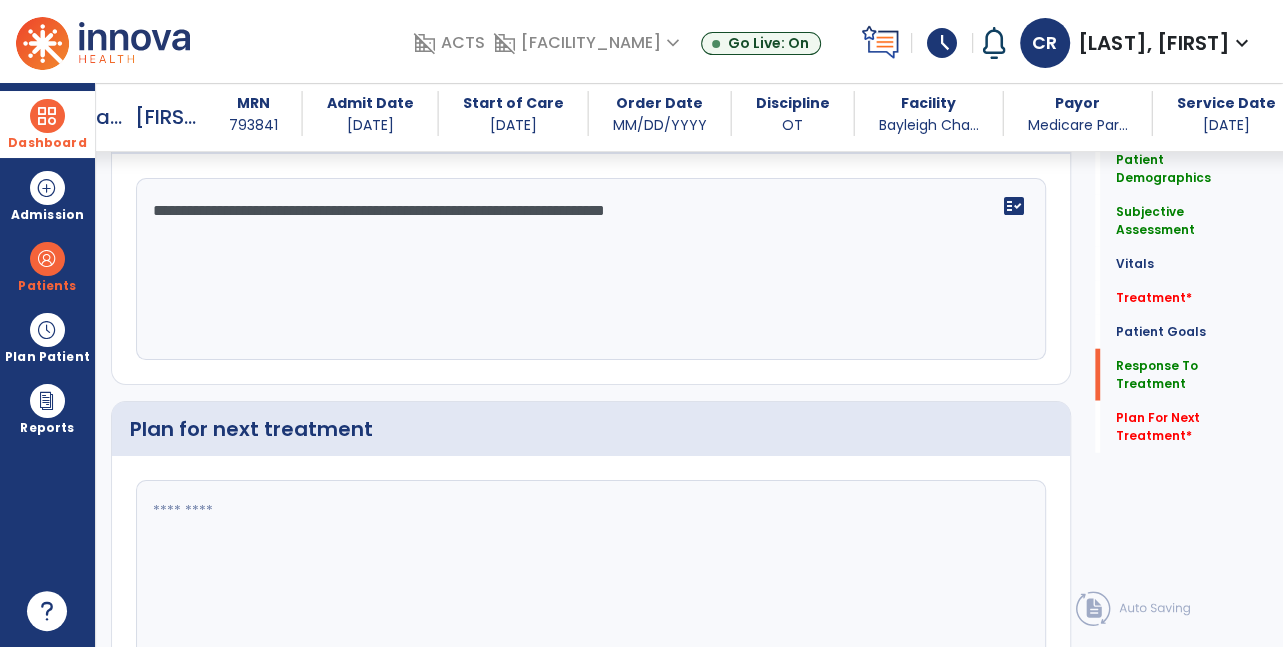 click on "**********" 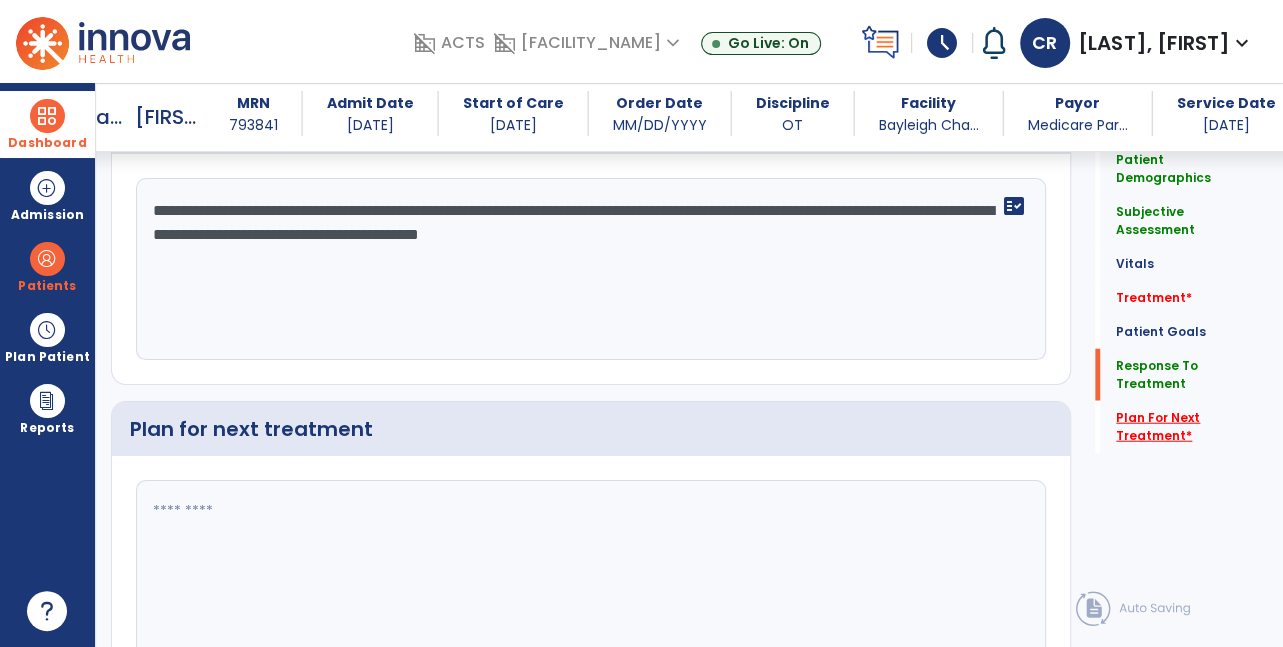 type on "**********" 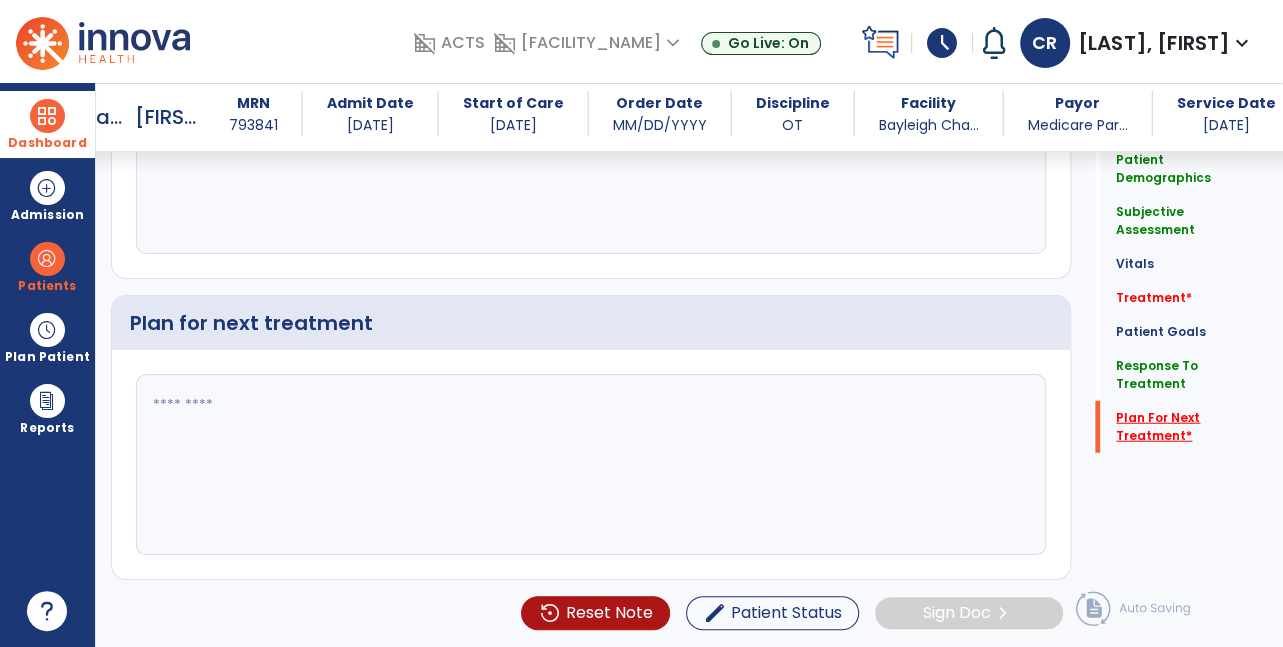 scroll, scrollTop: 3246, scrollLeft: 0, axis: vertical 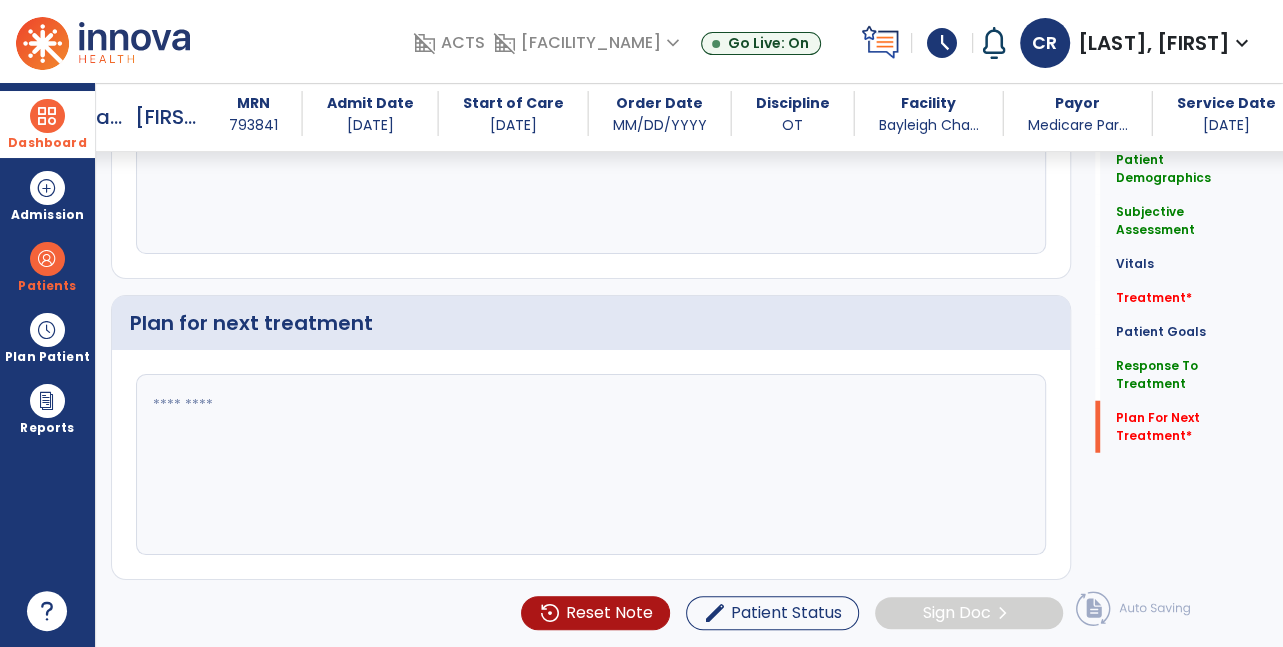 click 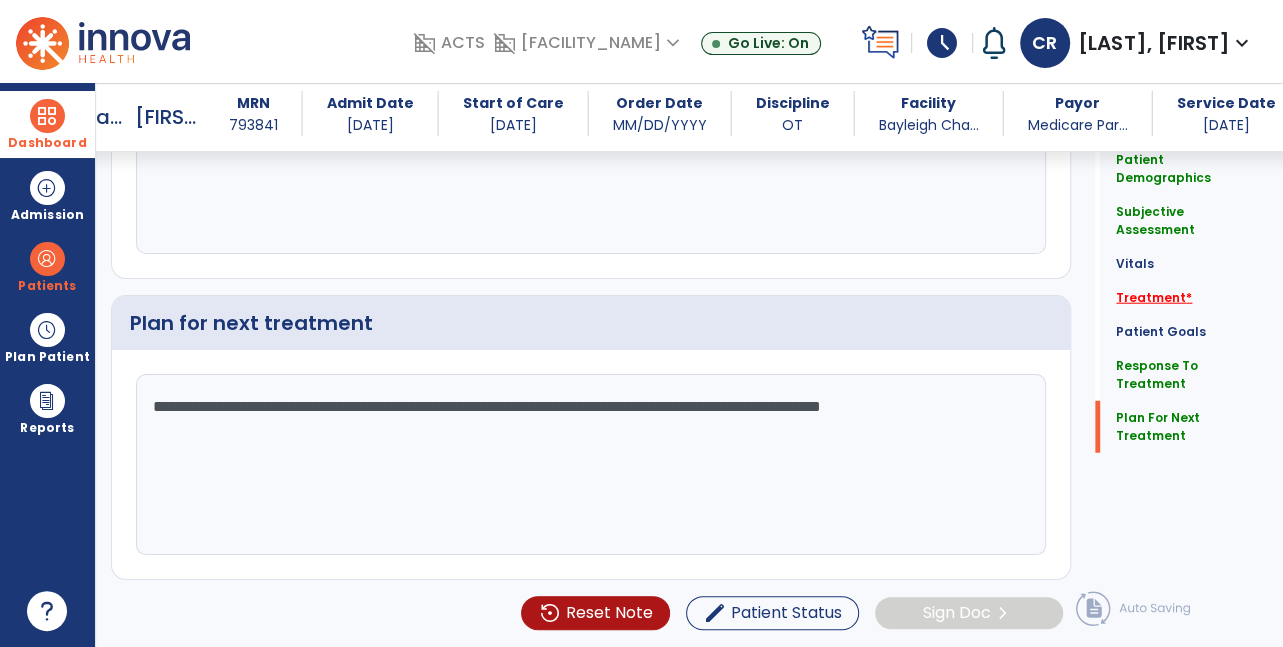 type on "**********" 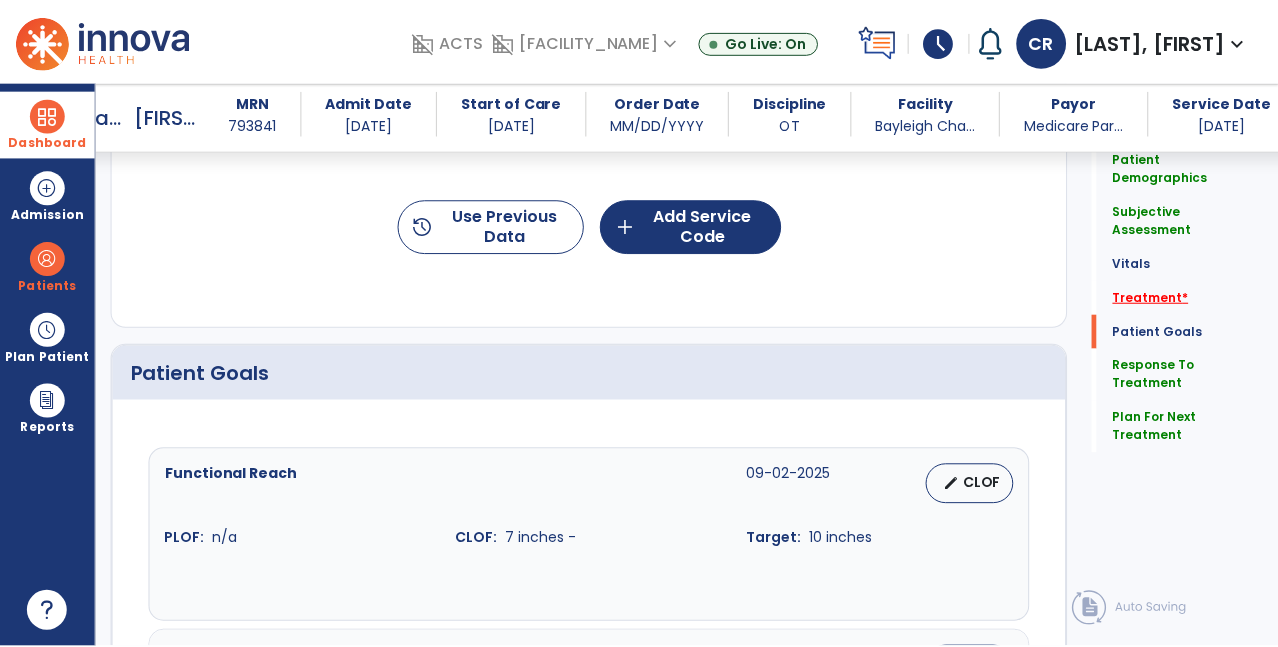 scroll, scrollTop: 1087, scrollLeft: 0, axis: vertical 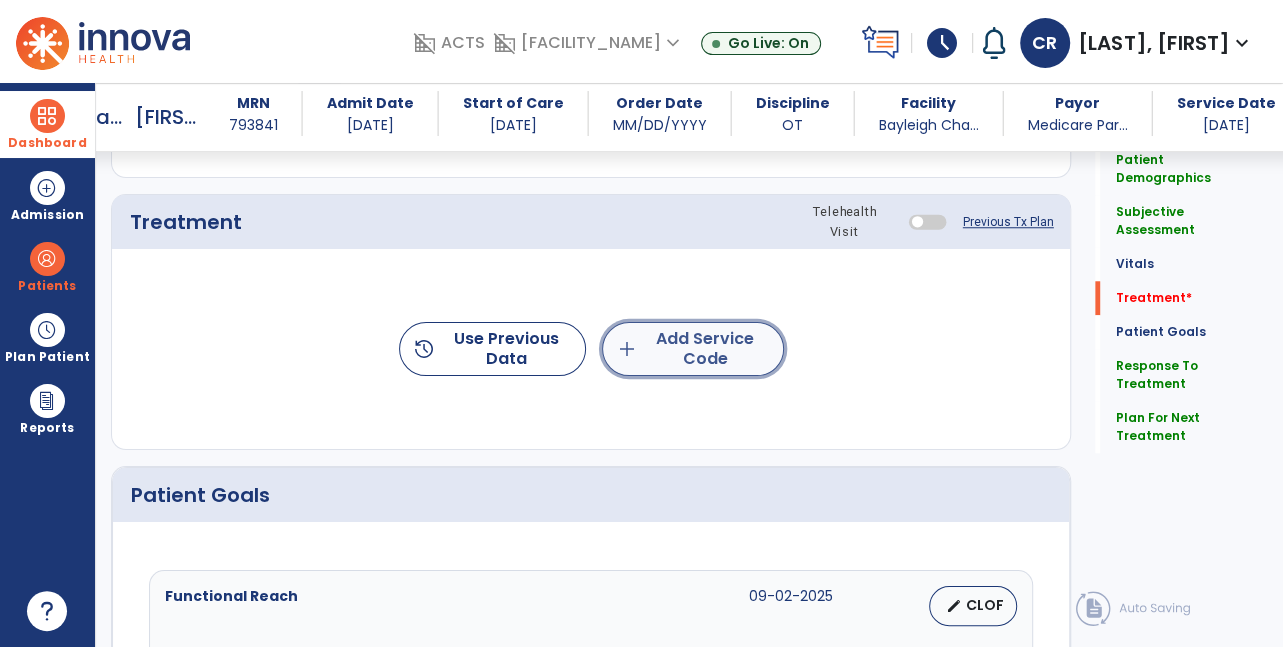 click on "add  Add Service Code" 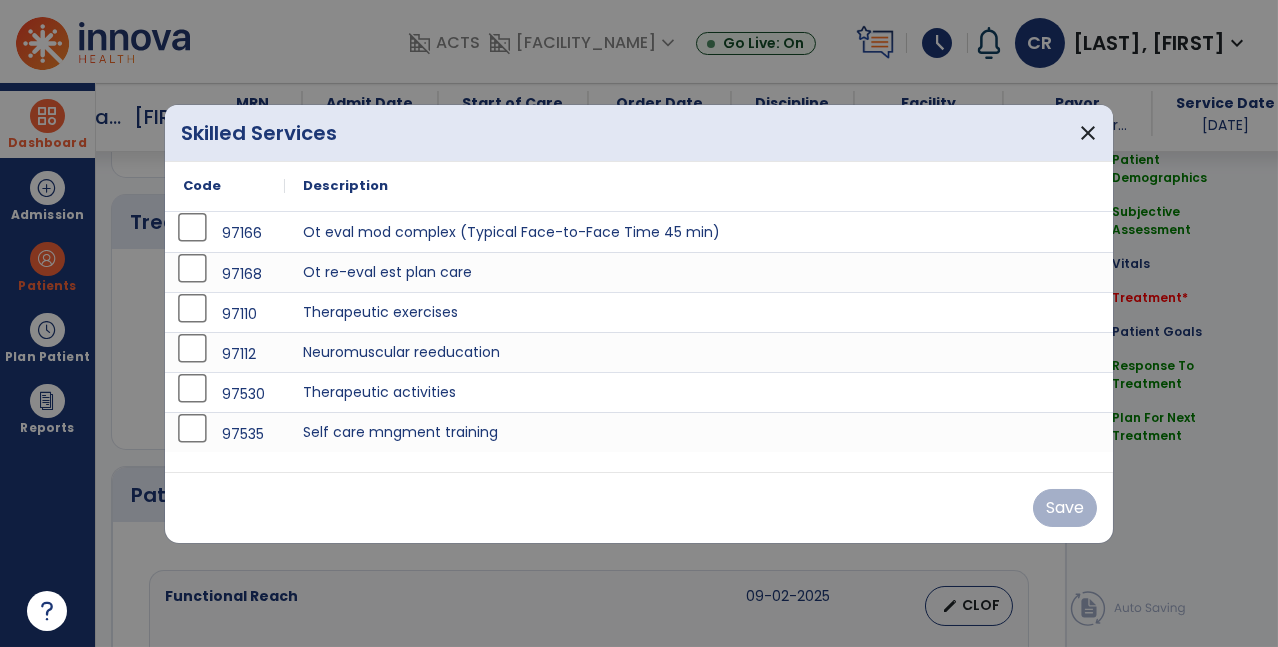 scroll, scrollTop: 1087, scrollLeft: 0, axis: vertical 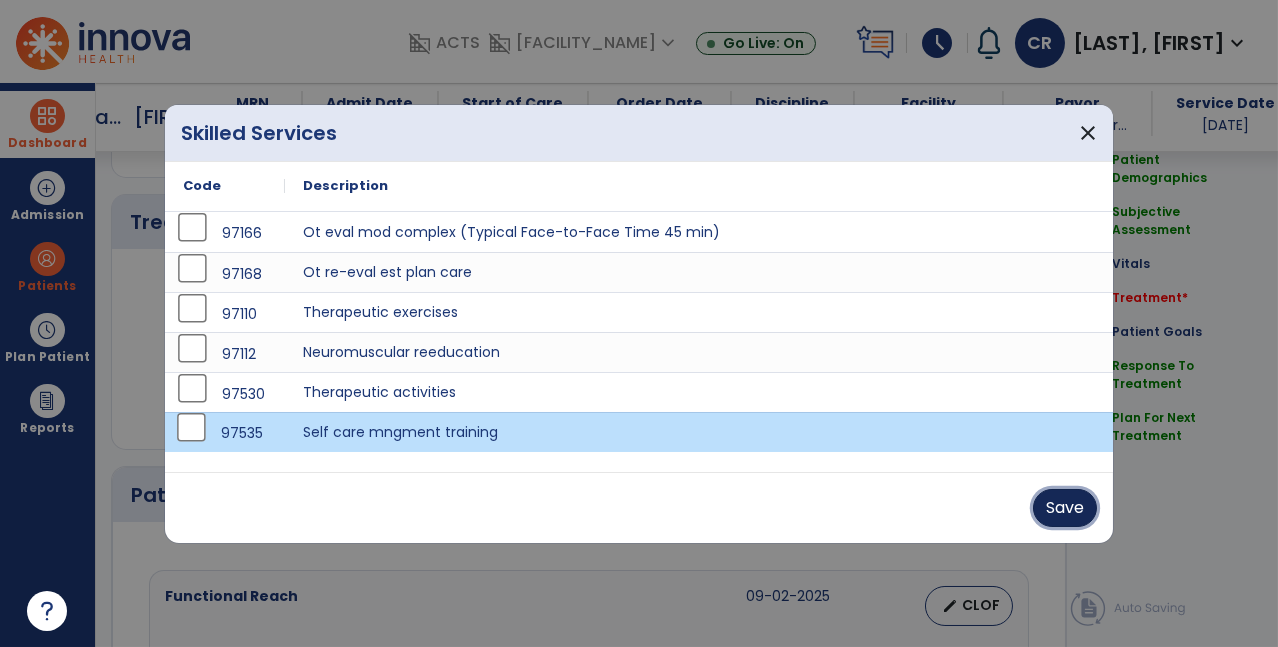 click on "Save" at bounding box center (1065, 508) 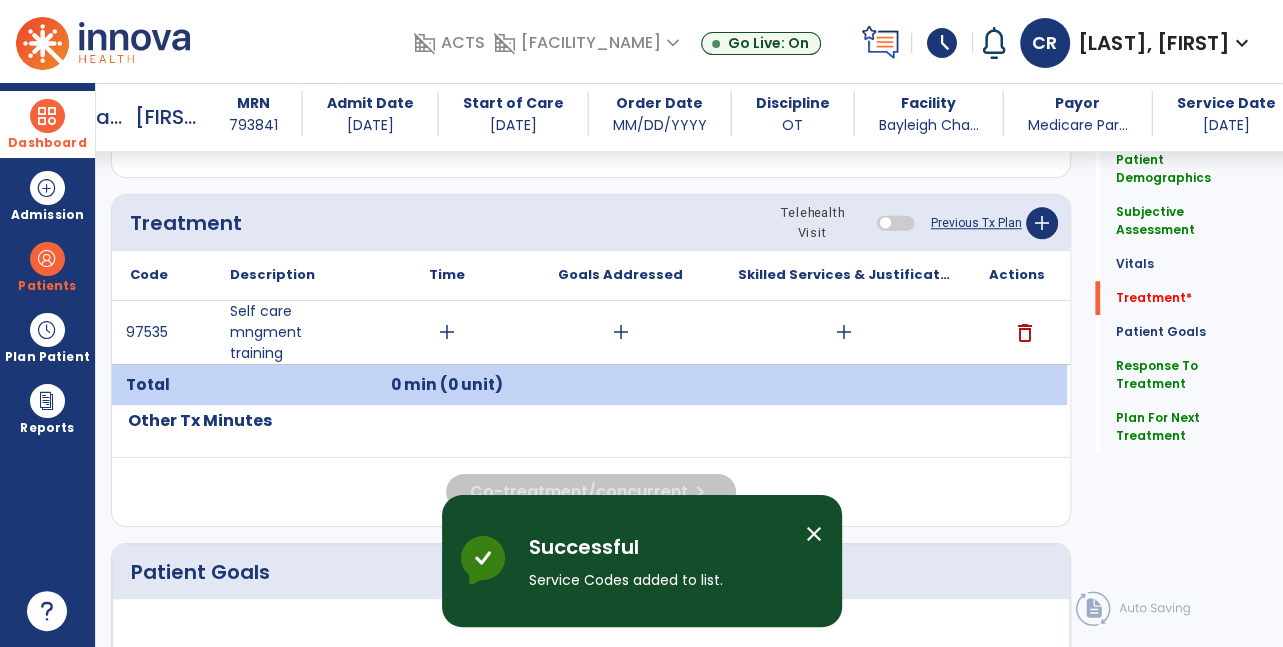 click on "add" at bounding box center (447, 332) 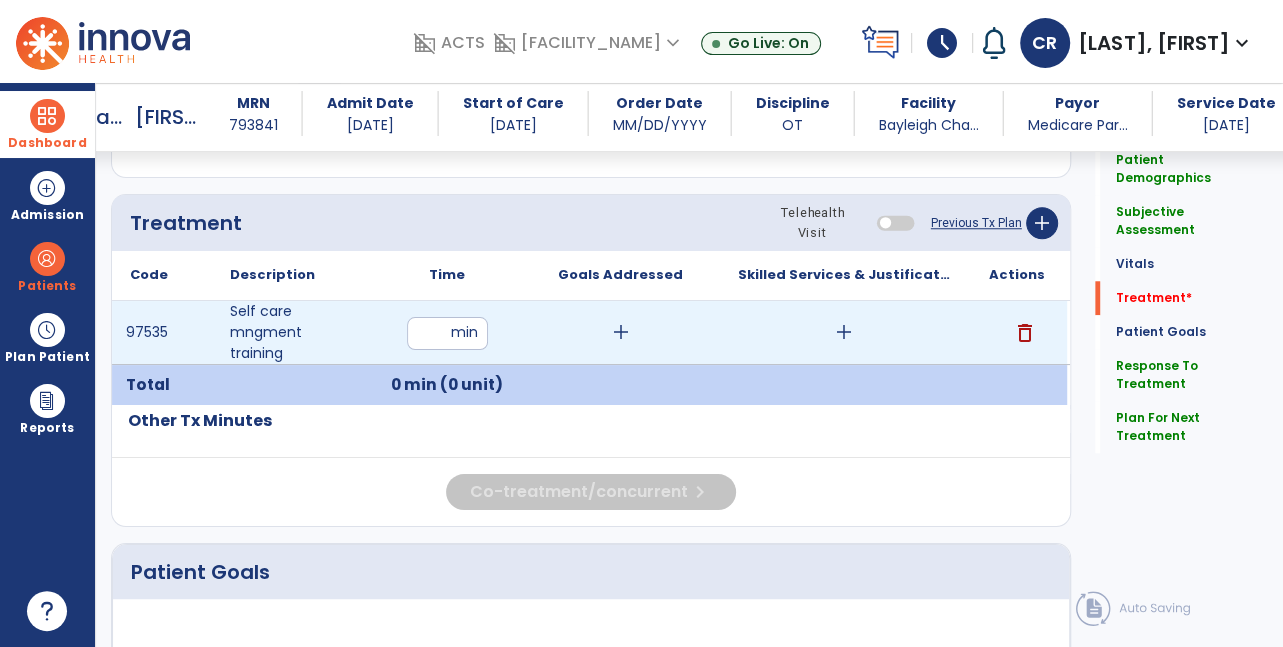 type on "**" 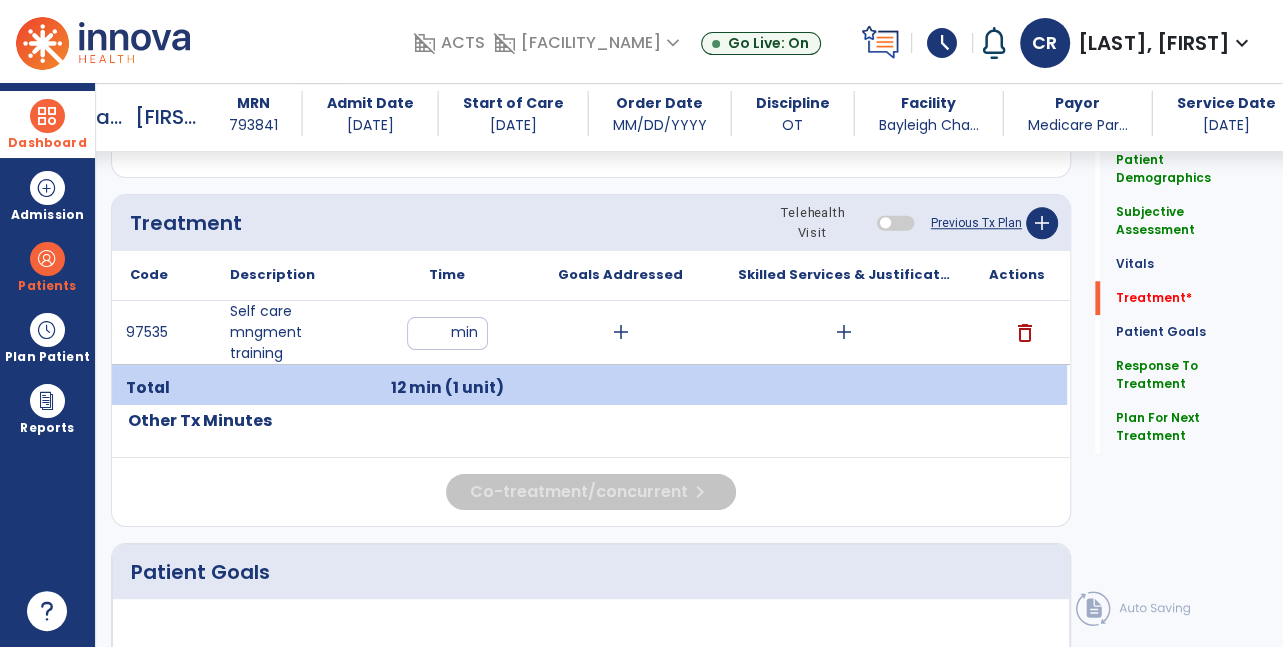 click on "add" at bounding box center [621, 332] 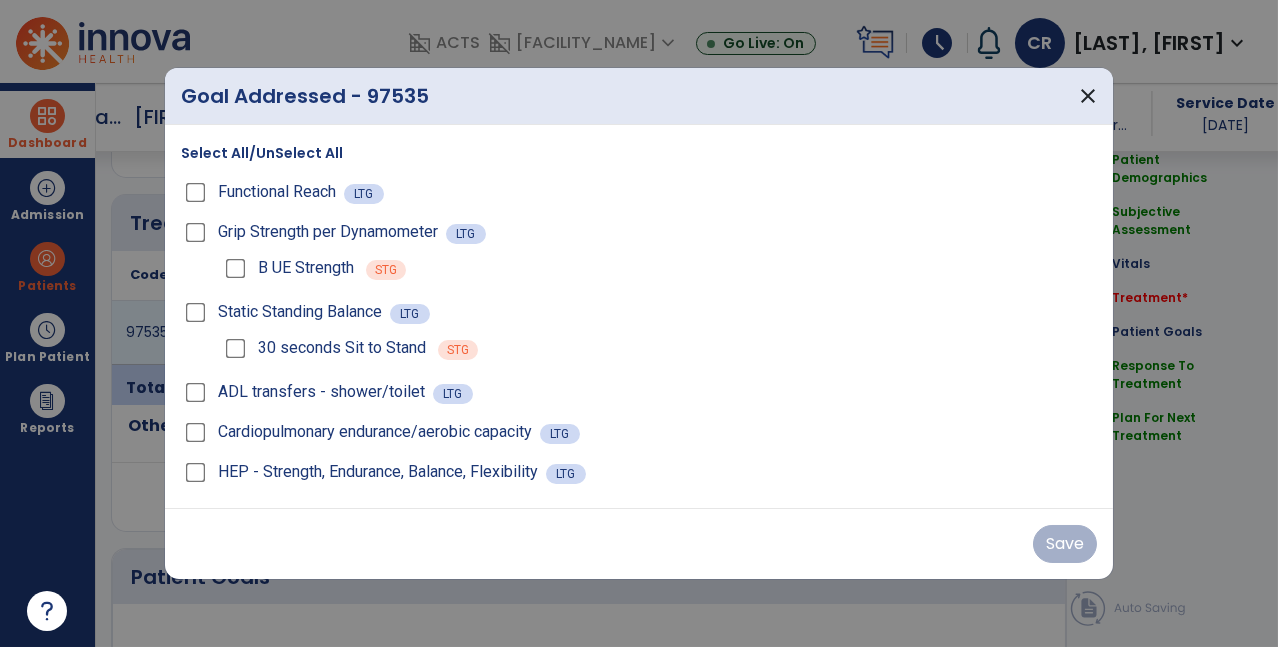 scroll, scrollTop: 1087, scrollLeft: 0, axis: vertical 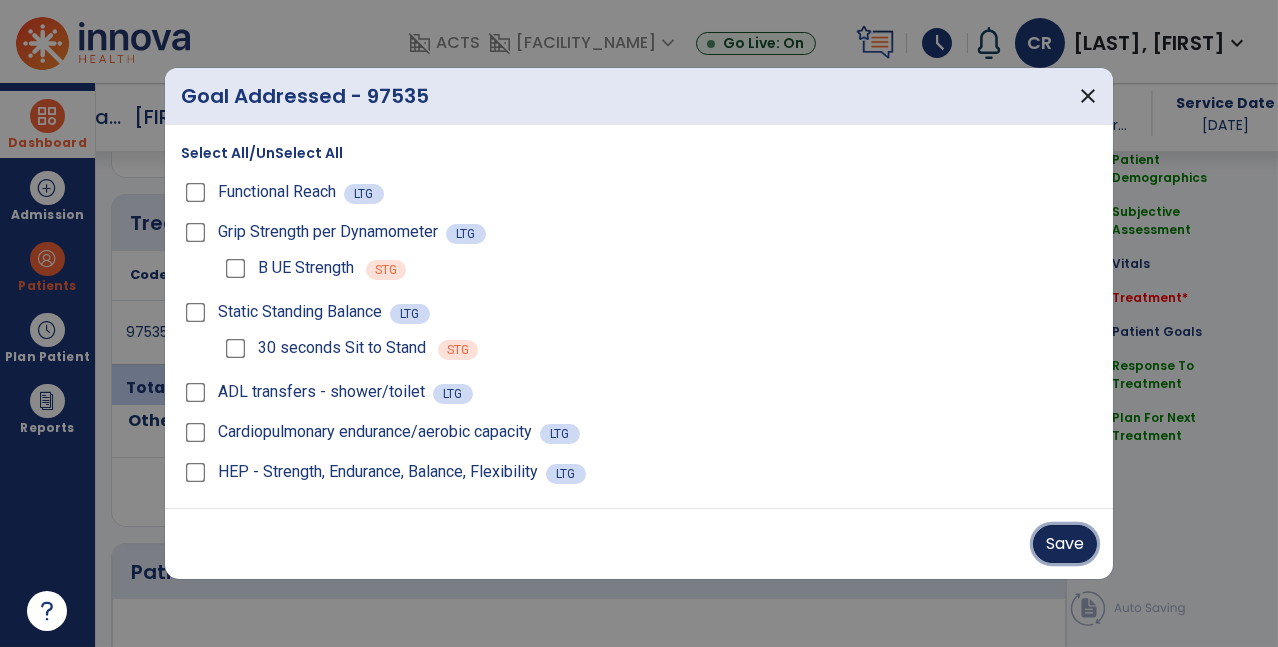 click on "Save" at bounding box center [1065, 544] 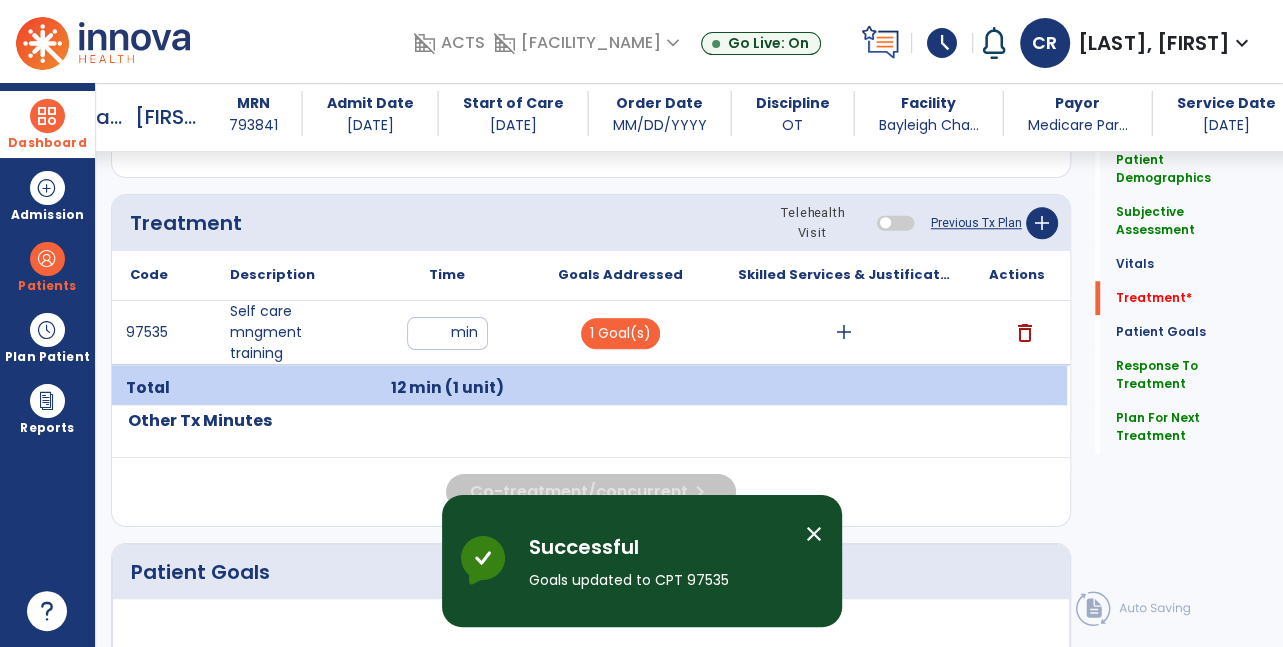 click on "add" at bounding box center (844, 332) 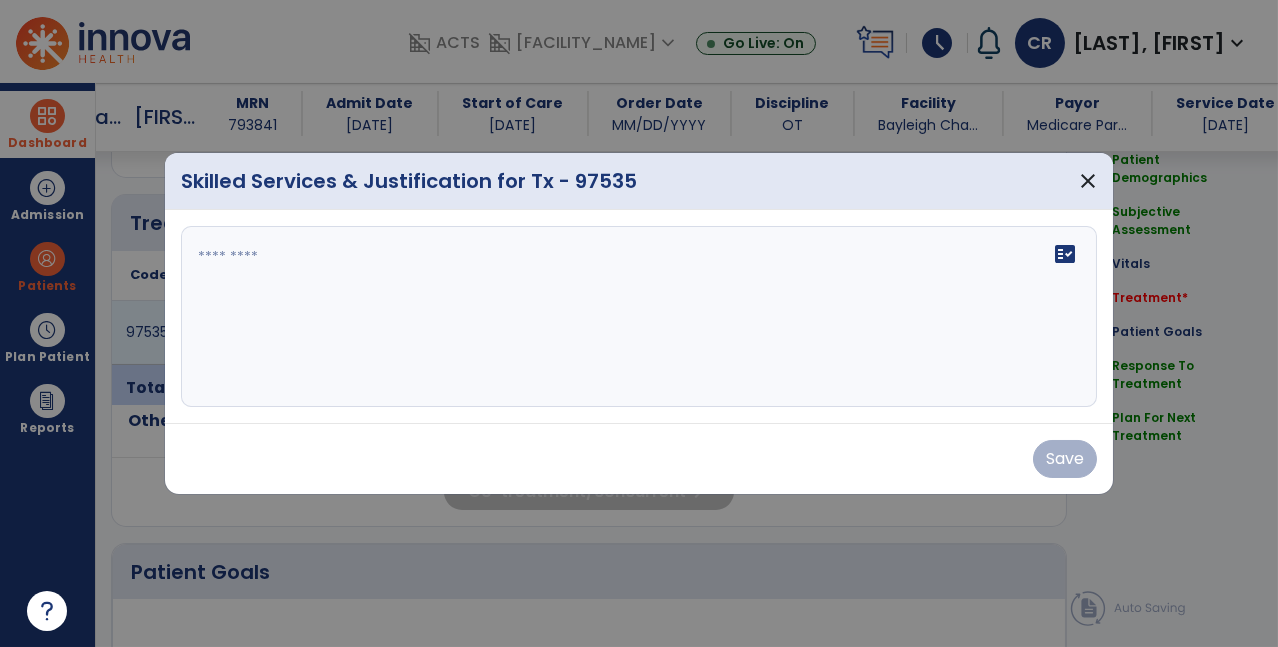 scroll, scrollTop: 1087, scrollLeft: 0, axis: vertical 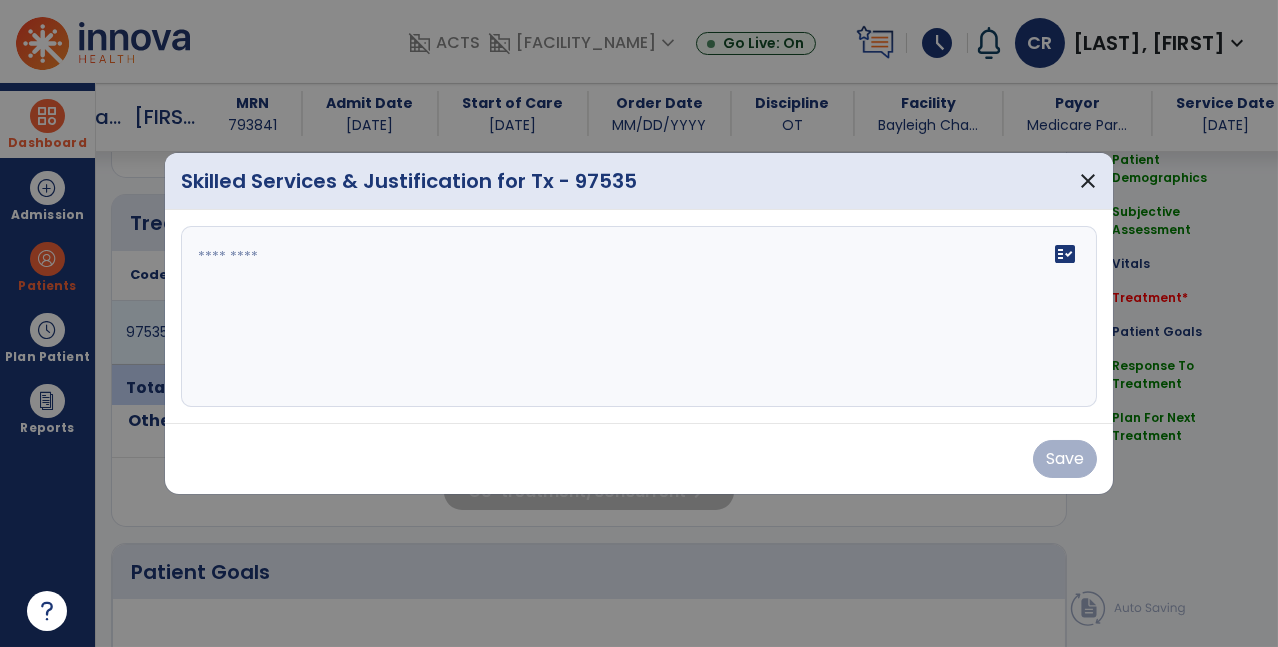 click on "fact_check" at bounding box center [639, 317] 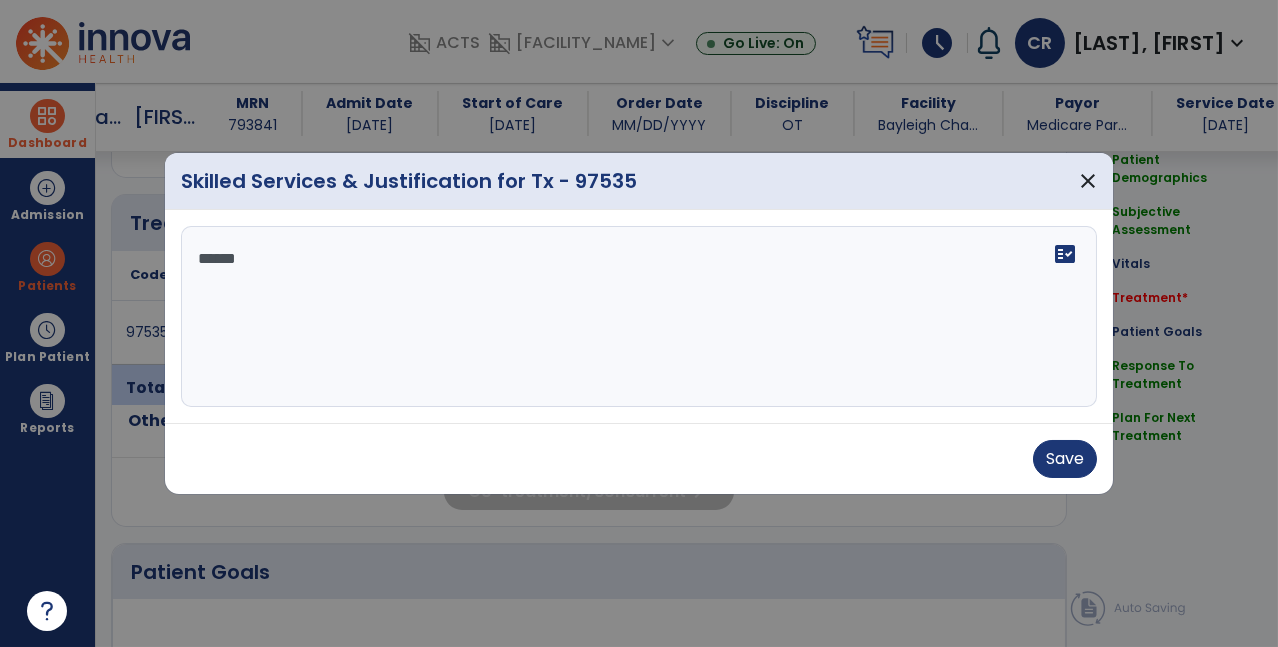 type on "*******" 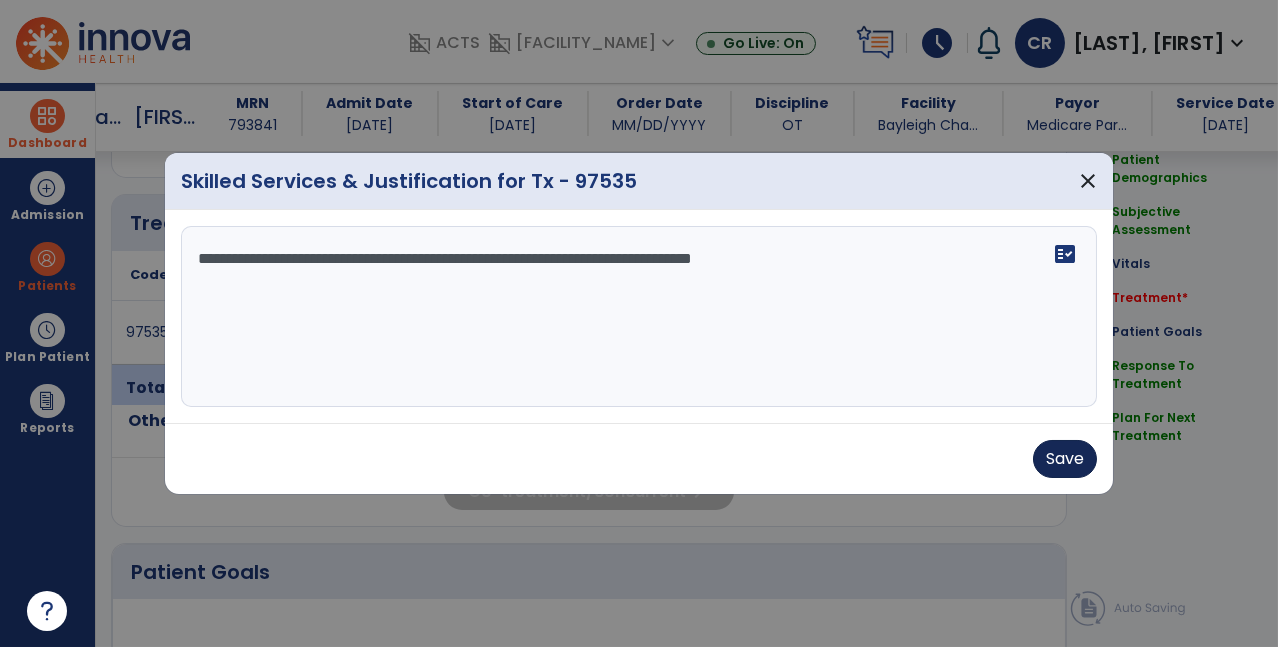 type on "**********" 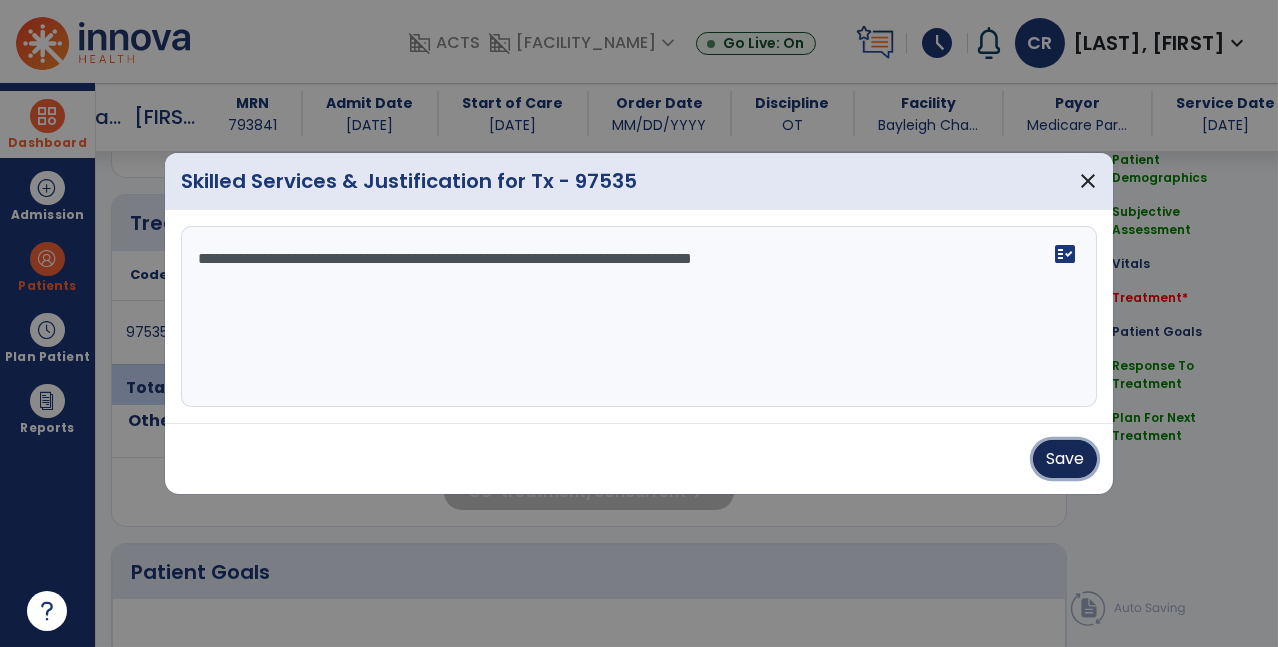 click on "Save" at bounding box center (1065, 459) 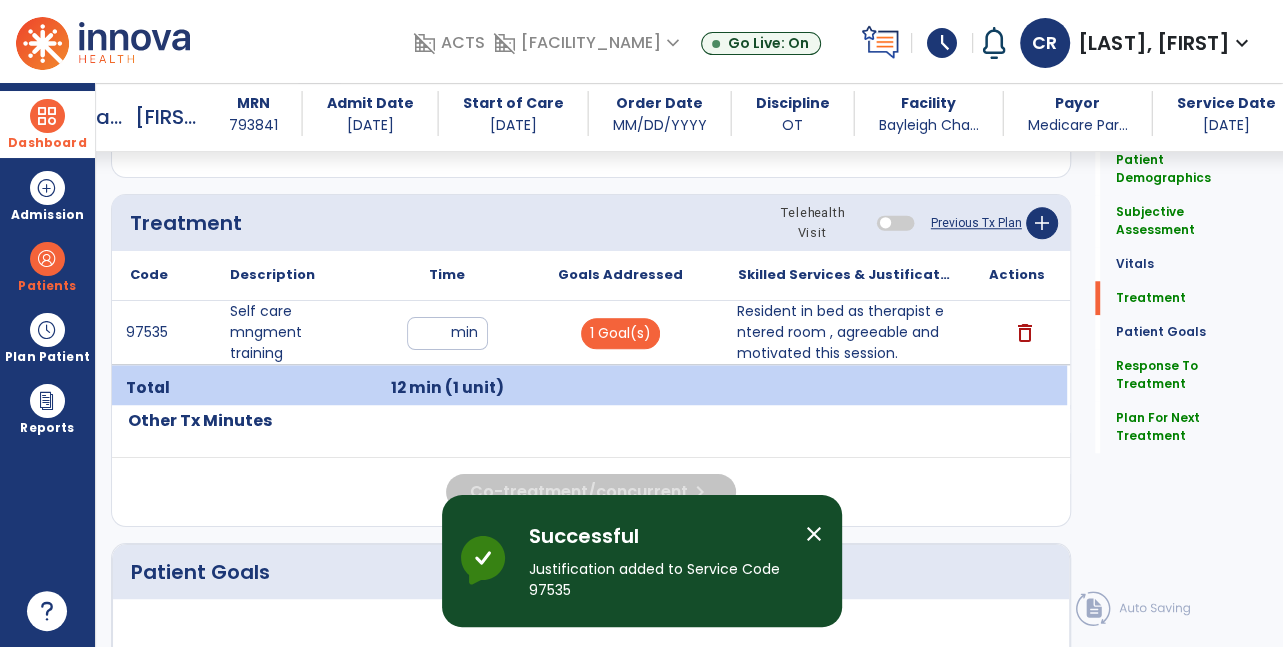 click on "Resident in bed as therapist entered room , agreeable and motivated this session." at bounding box center (844, 332) 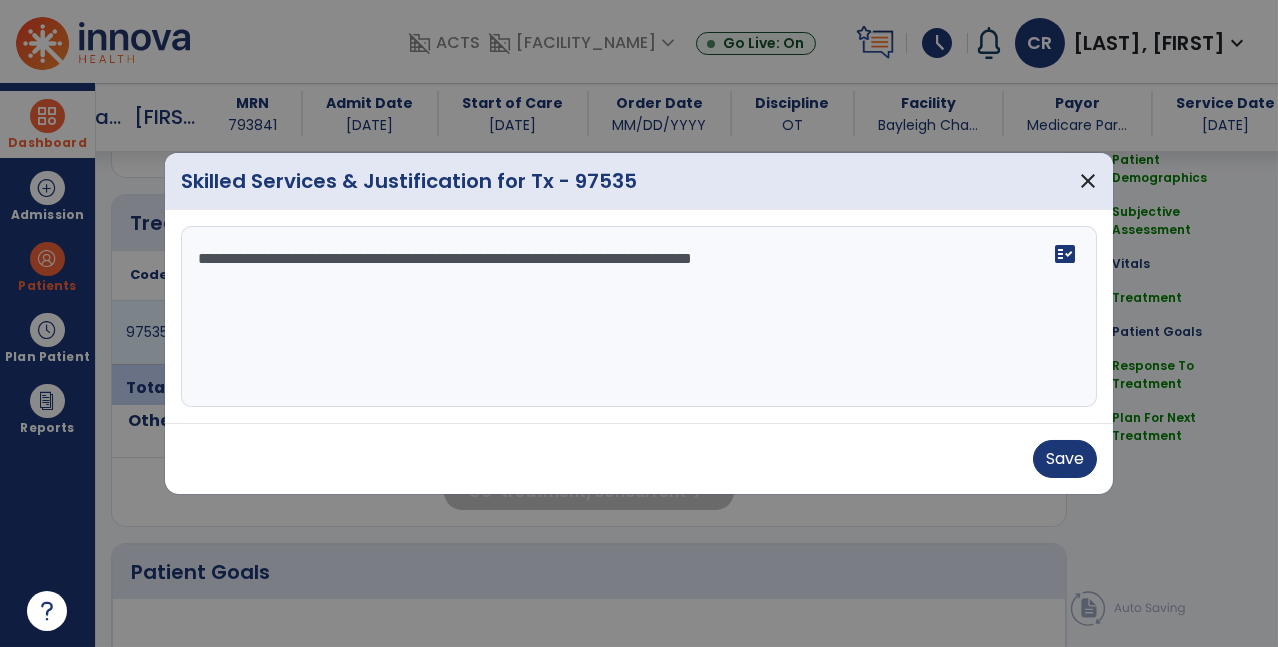scroll, scrollTop: 1087, scrollLeft: 0, axis: vertical 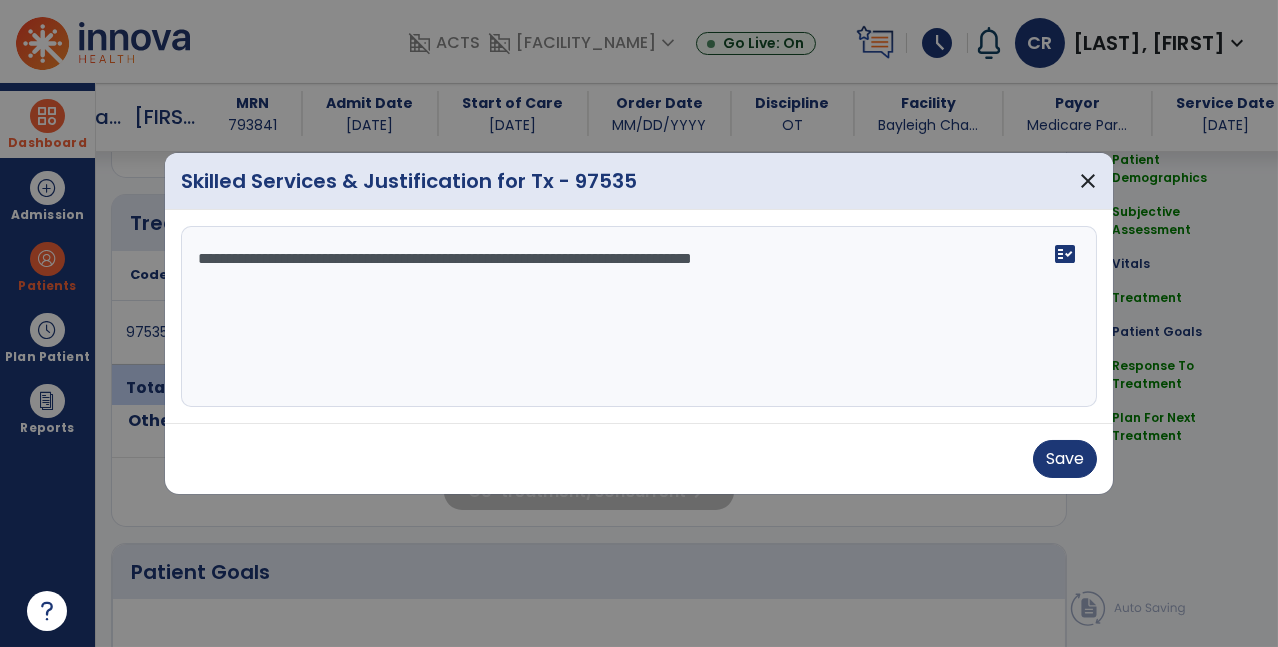 type on "**********" 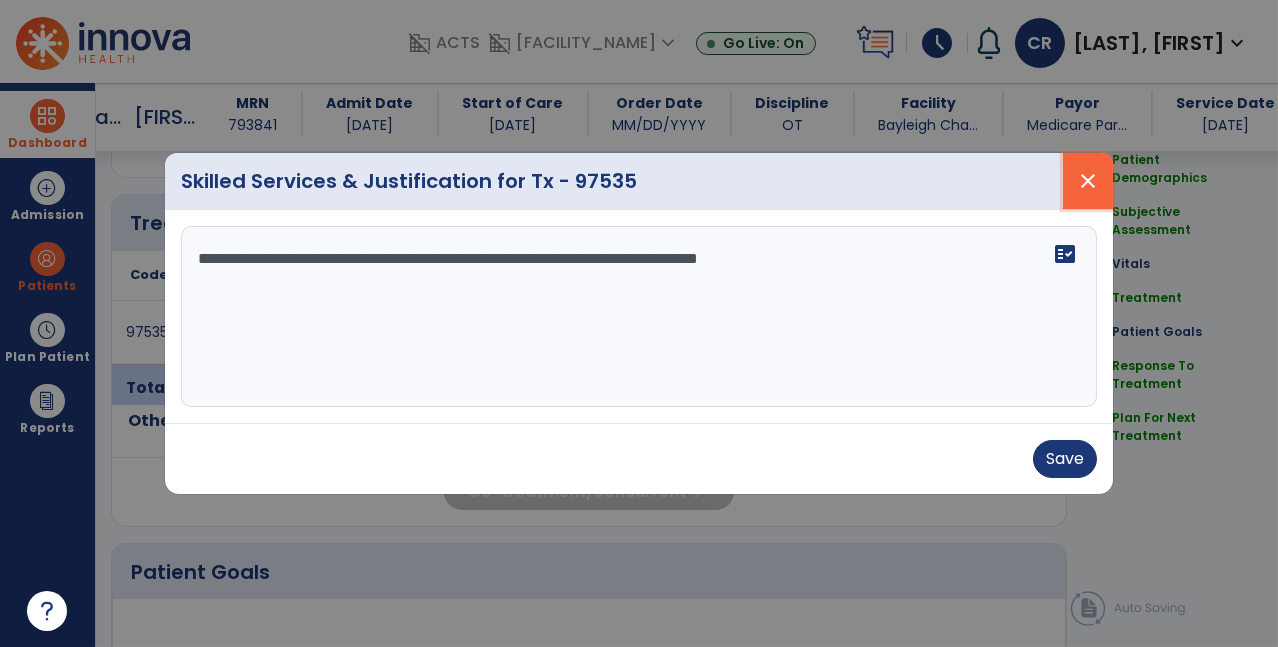 click on "close" at bounding box center (1088, 181) 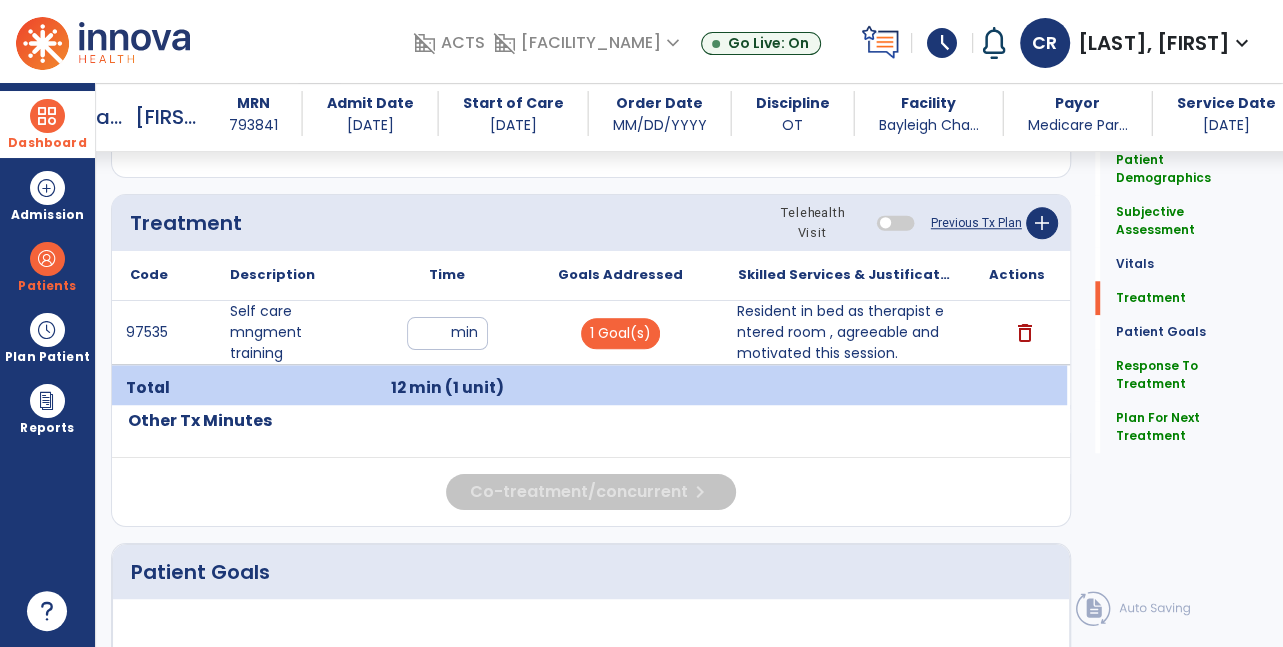 click on "Resident in bed as therapist entered room , agreeable and motivated this session." at bounding box center (844, 332) 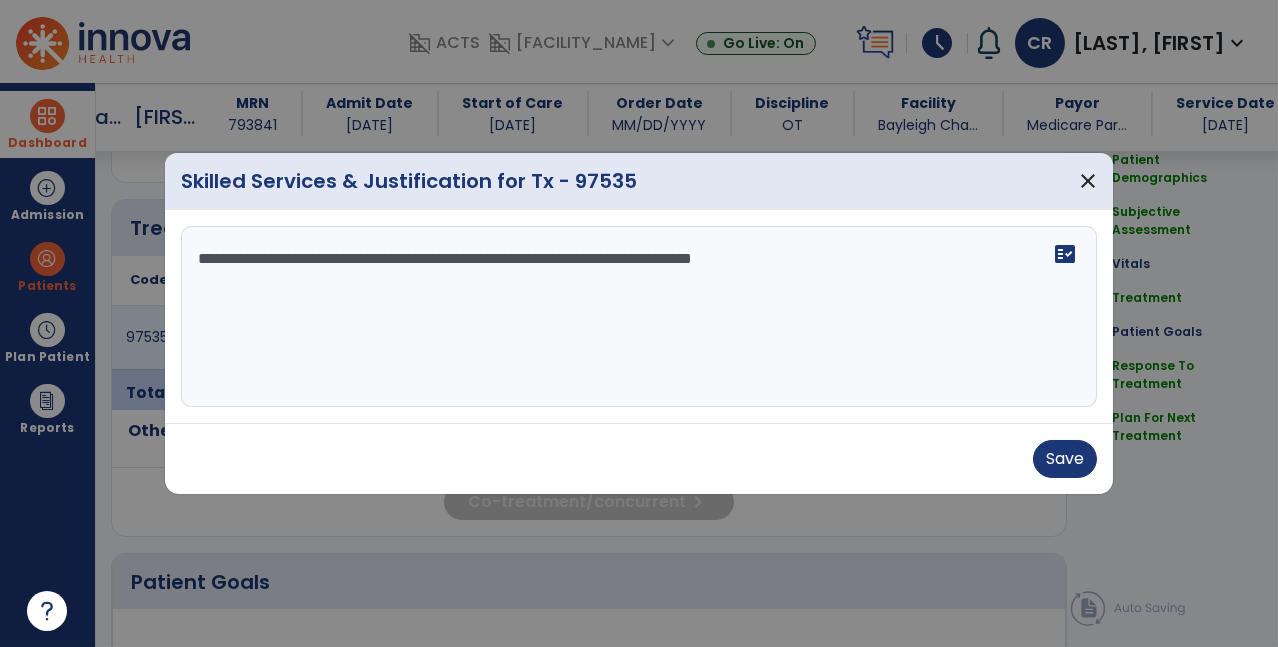 scroll, scrollTop: 1087, scrollLeft: 0, axis: vertical 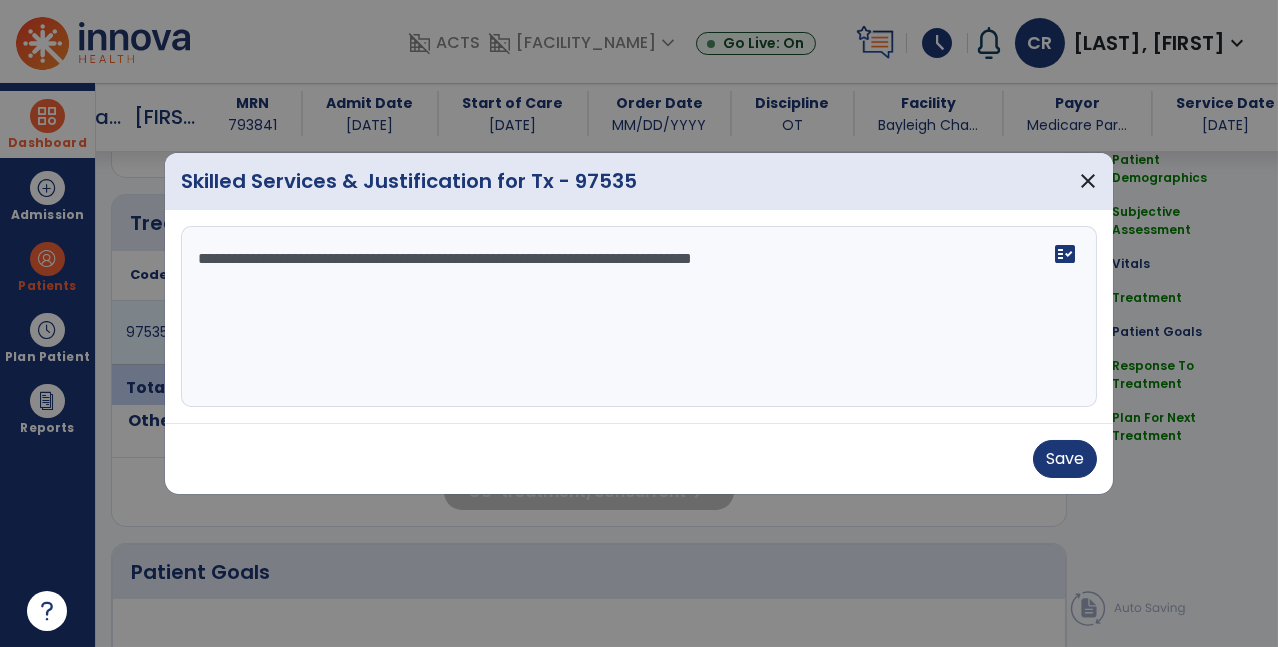 click on "**********" at bounding box center [635, 317] 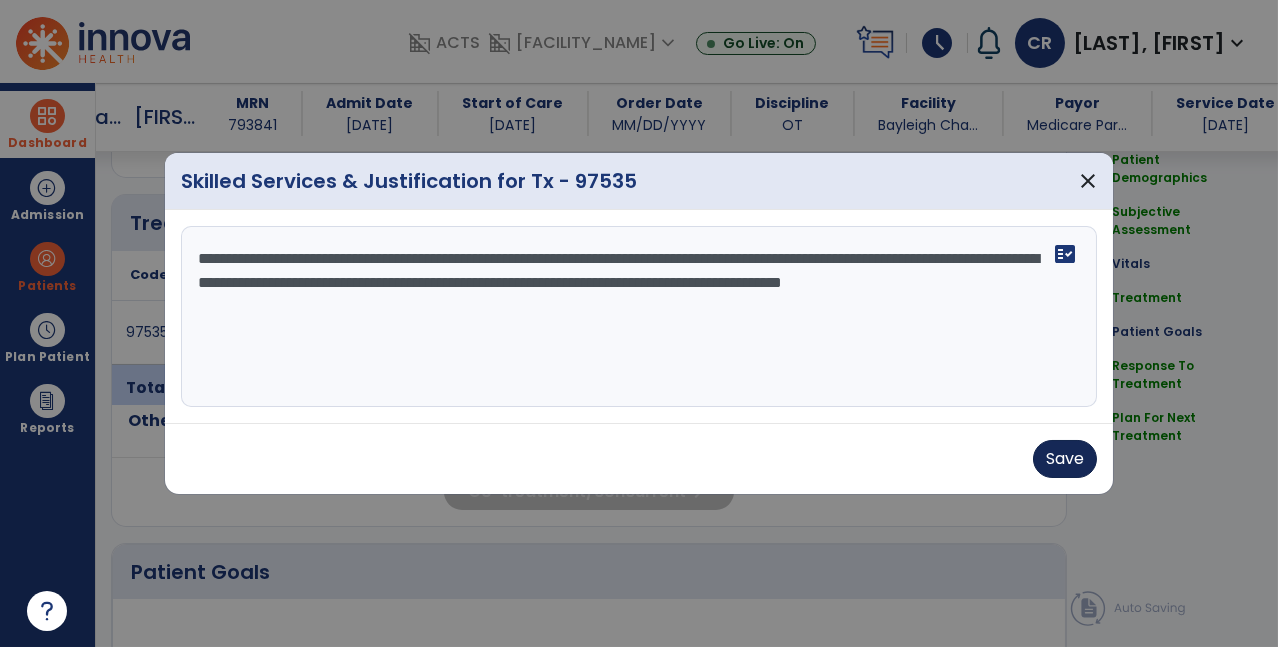 type on "**********" 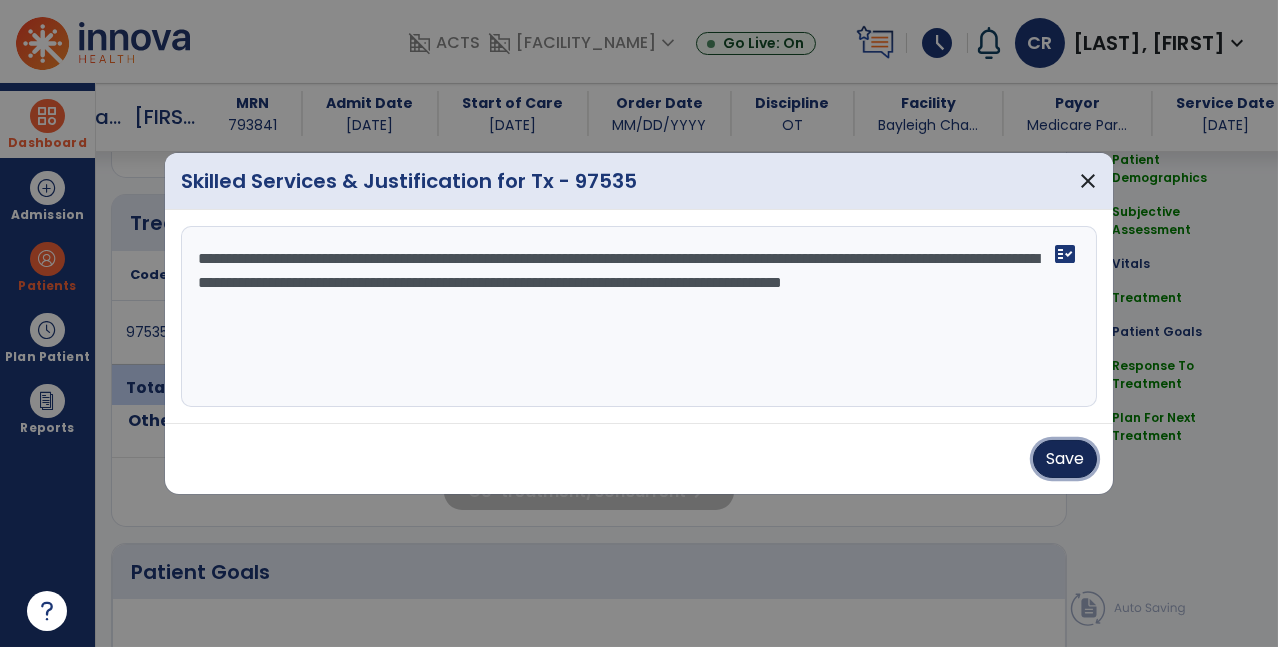click on "Save" at bounding box center (1065, 459) 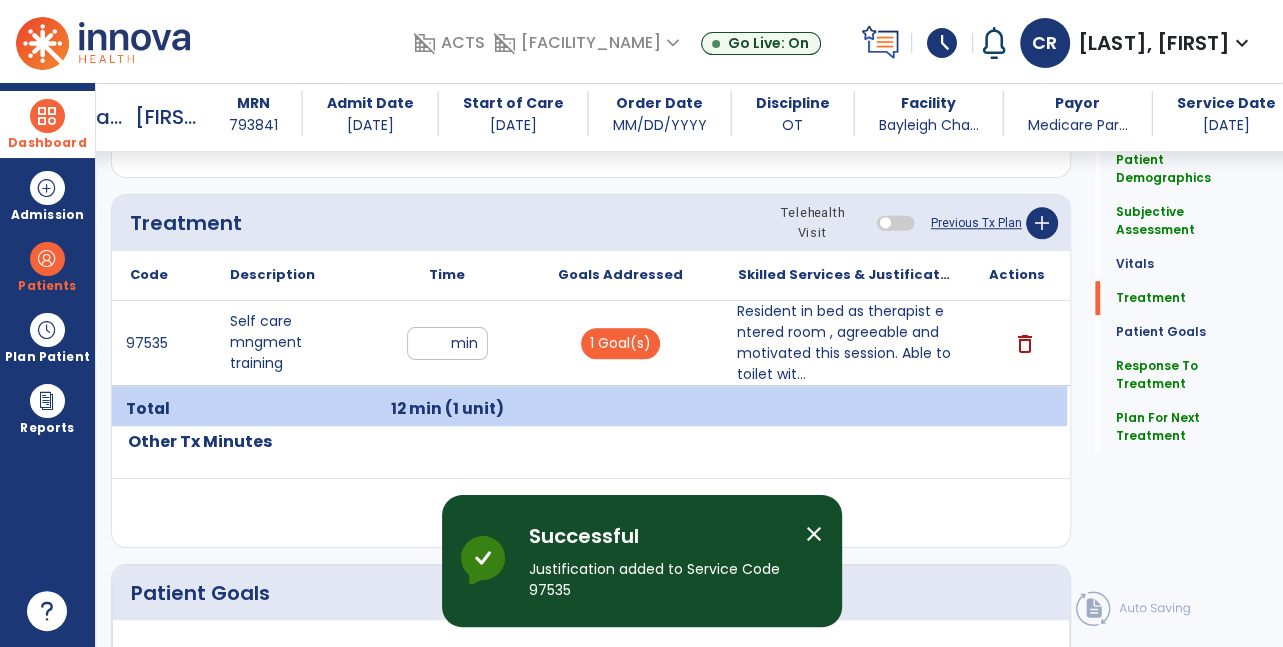 click on "Telehealth Visit  Previous Tx Plan   add" 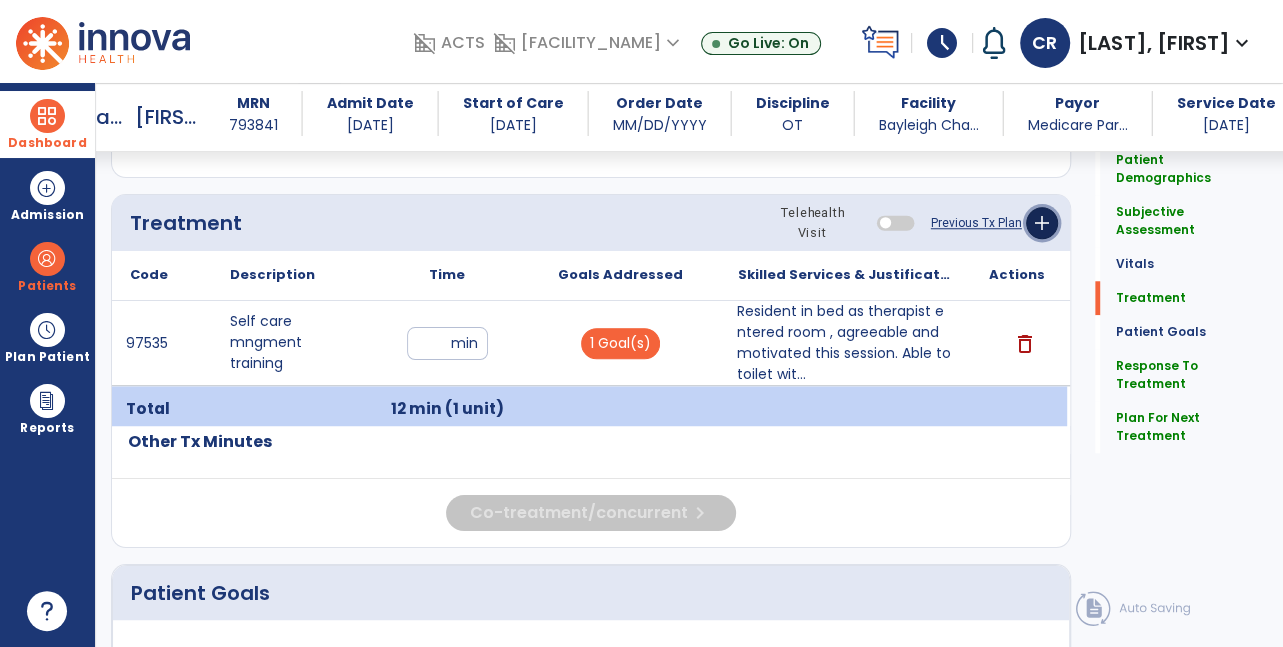 click on "add" 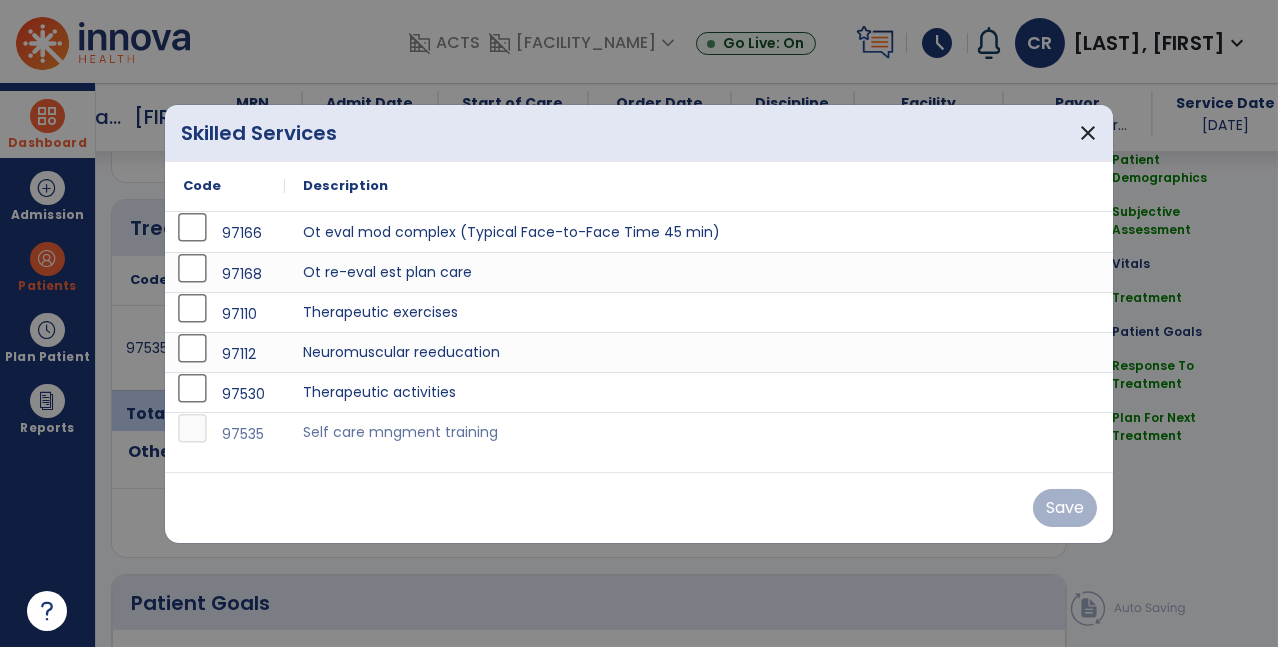 scroll, scrollTop: 1087, scrollLeft: 0, axis: vertical 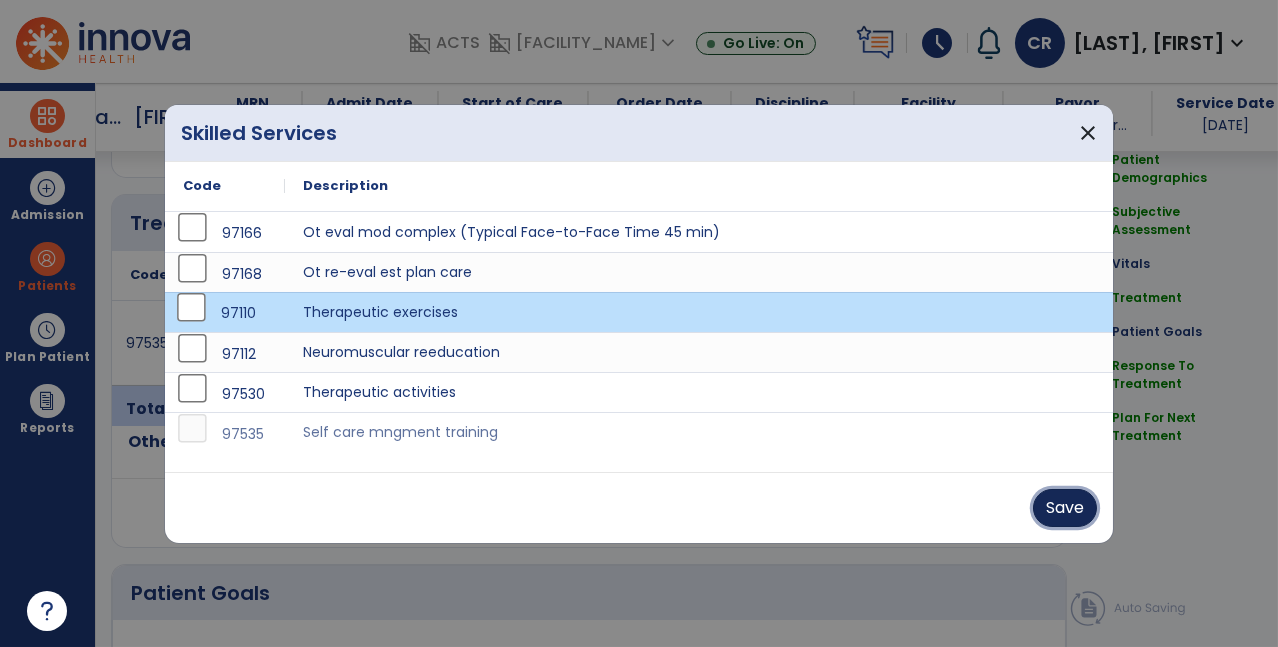click on "Save" at bounding box center [1065, 508] 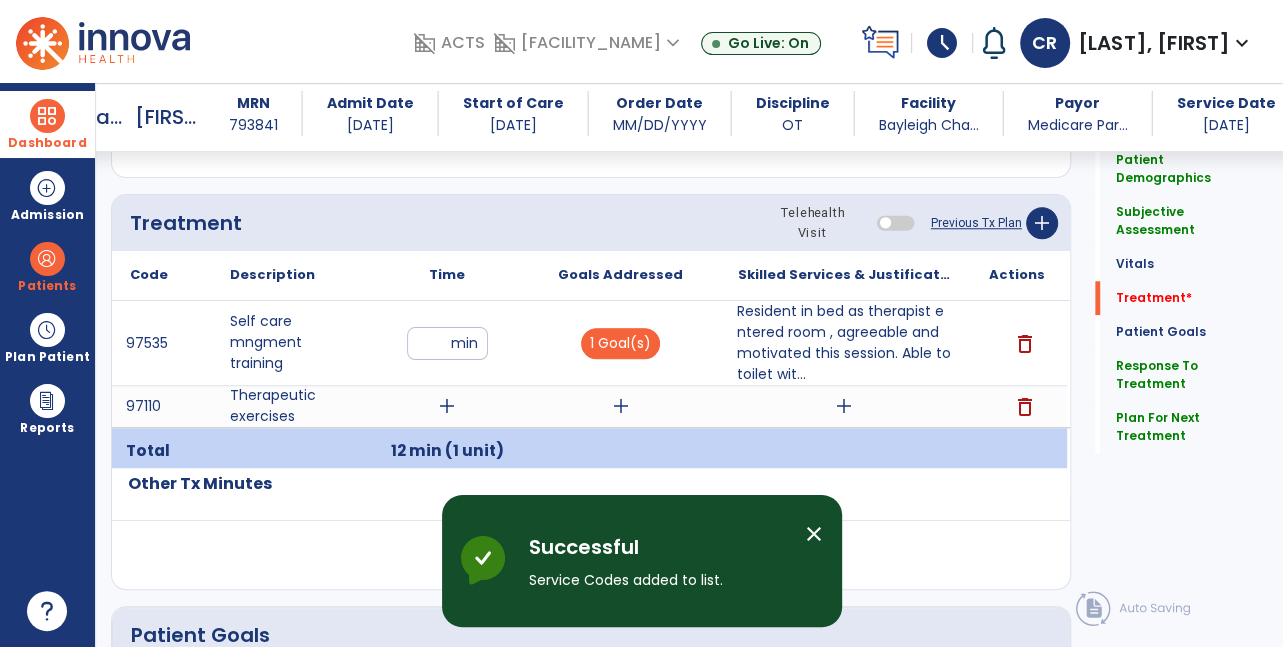 click on "add" at bounding box center (447, 406) 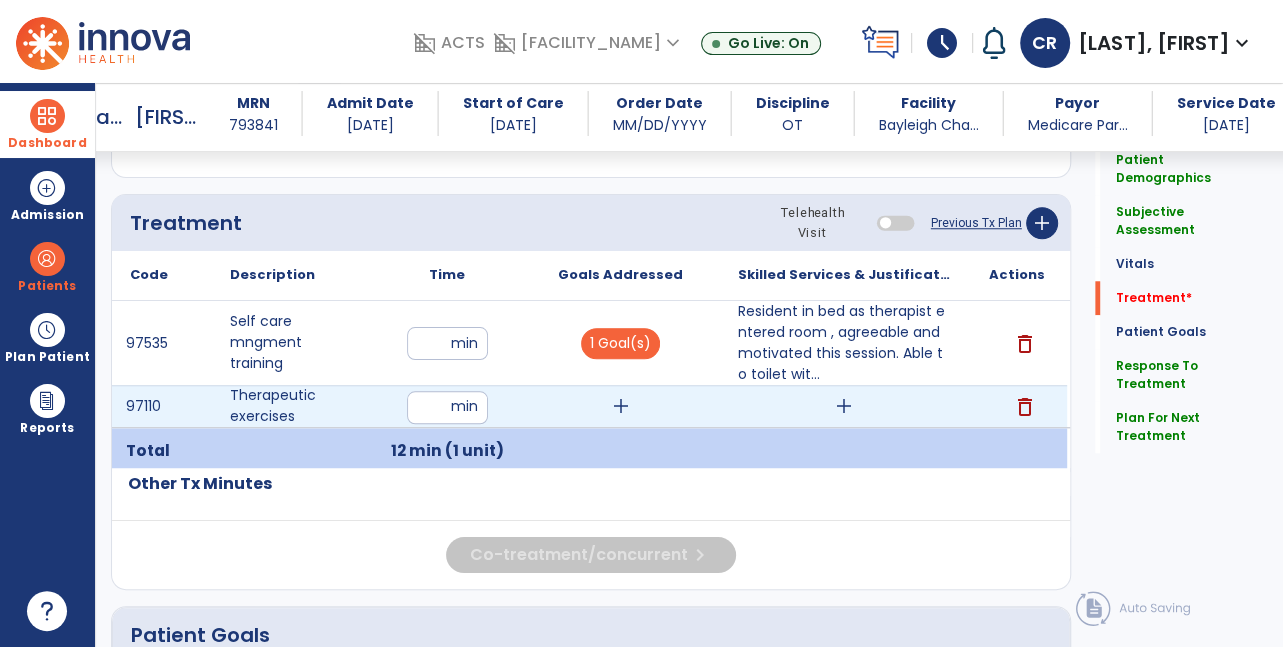 type on "**" 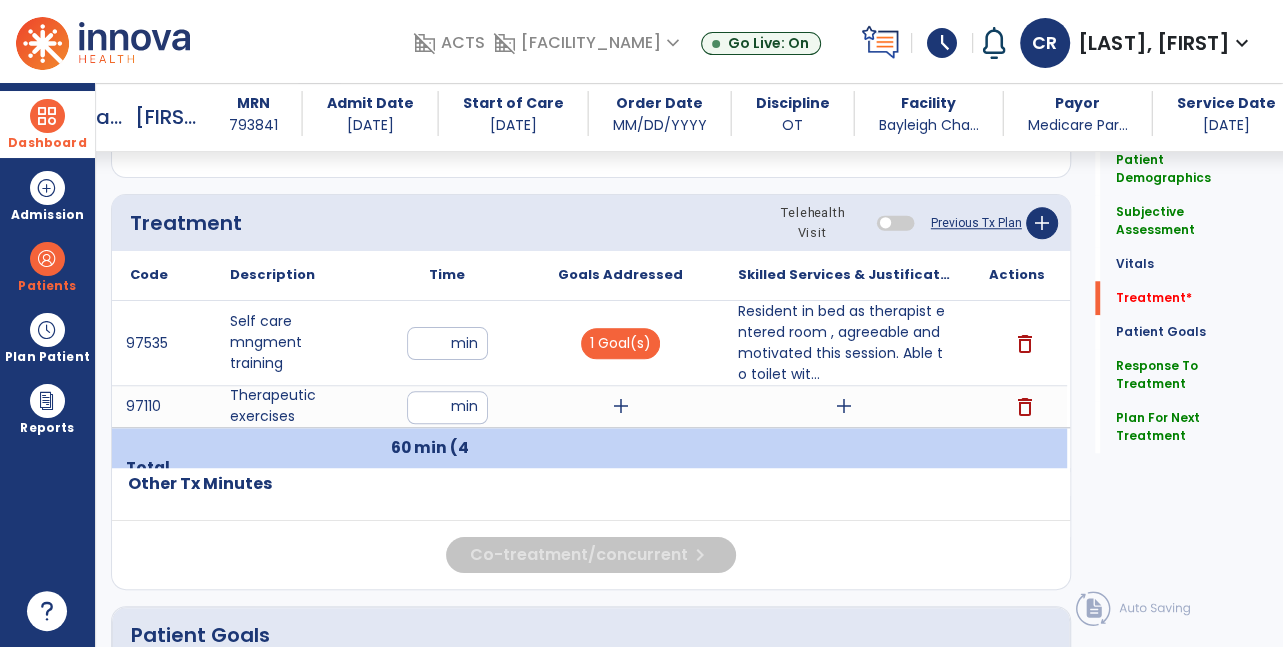 click on "add" at bounding box center [621, 406] 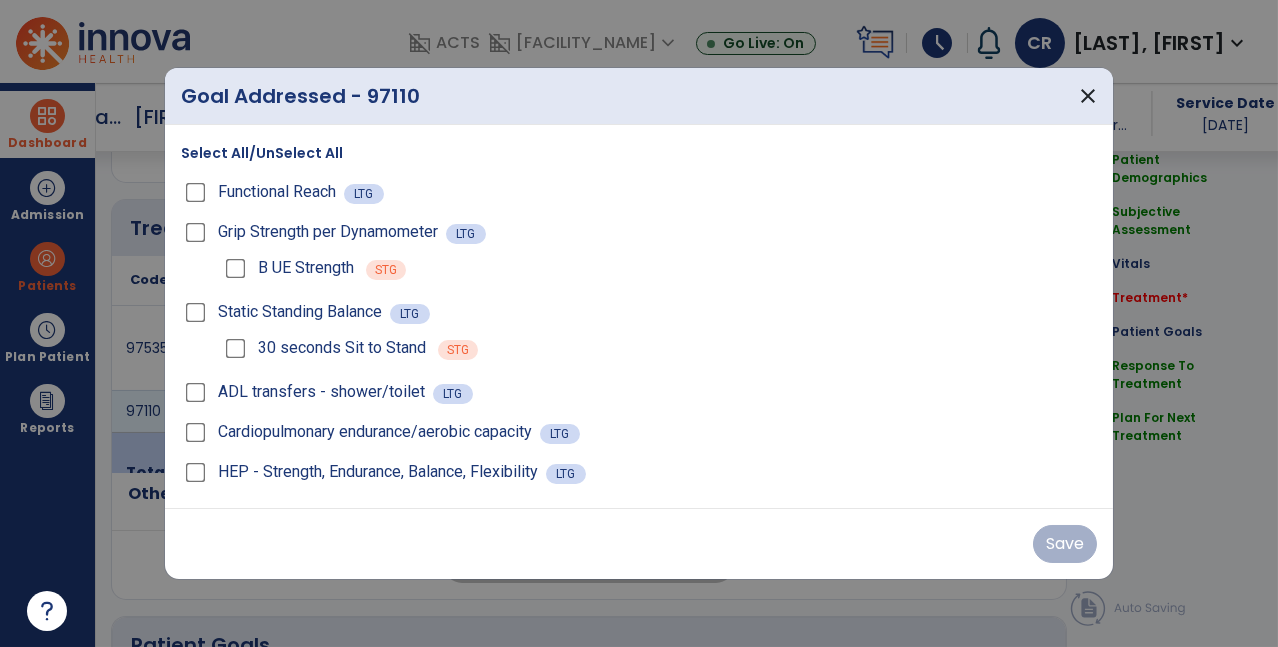 scroll, scrollTop: 1087, scrollLeft: 0, axis: vertical 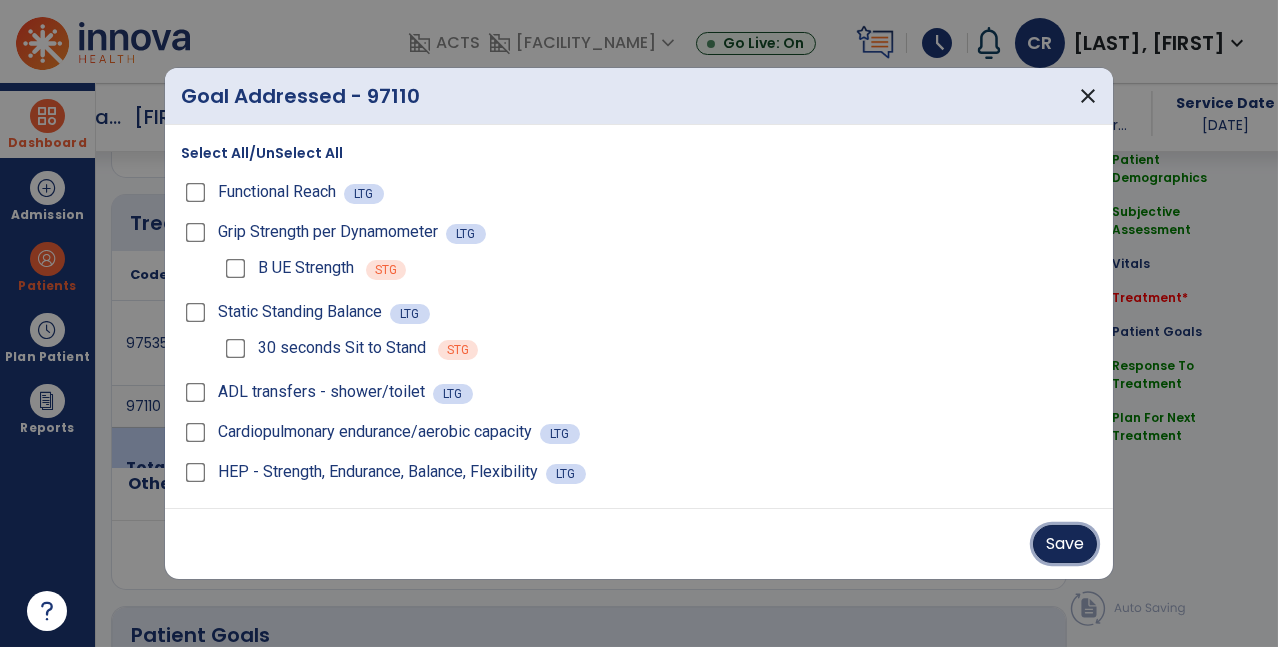 click on "Save" at bounding box center (1065, 544) 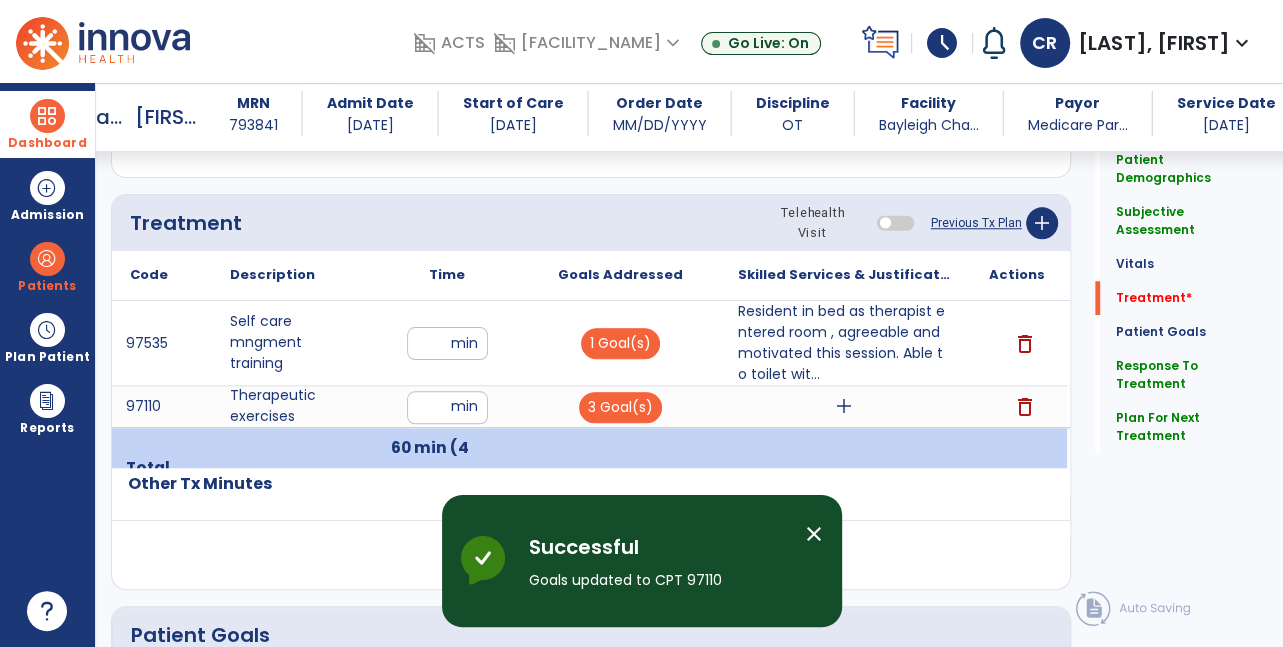 click on "add" at bounding box center [844, 406] 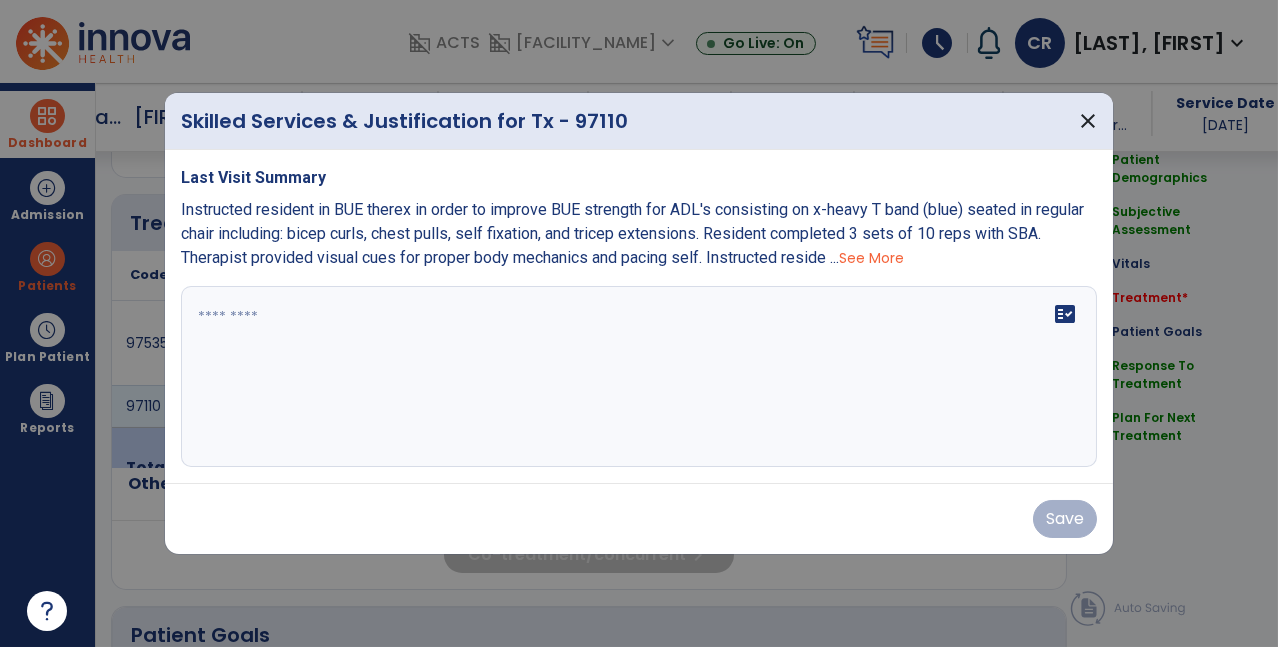 scroll, scrollTop: 1087, scrollLeft: 0, axis: vertical 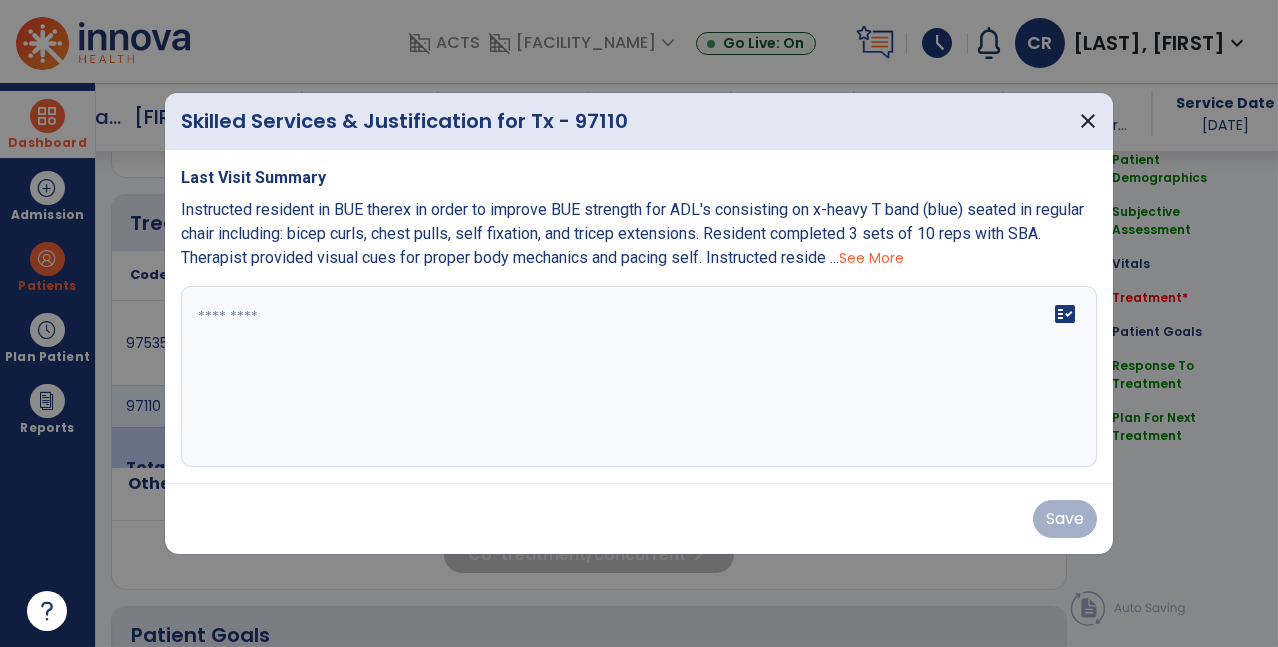 click on "fact_check" at bounding box center [639, 377] 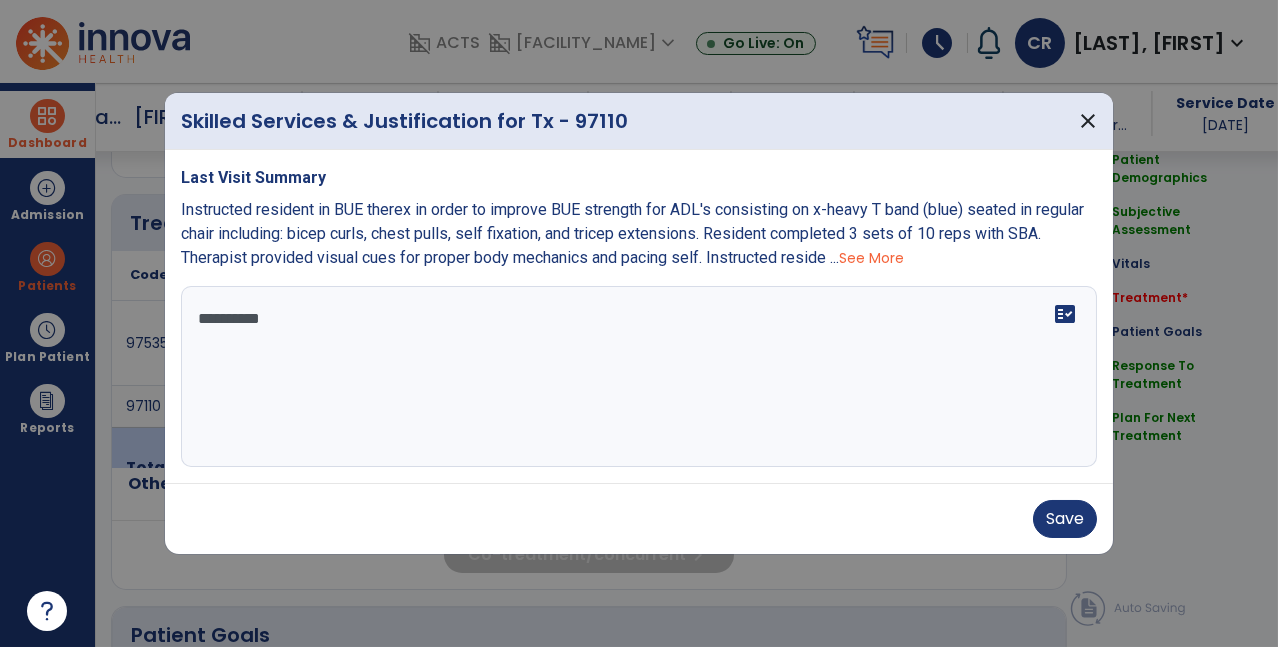 type on "**********" 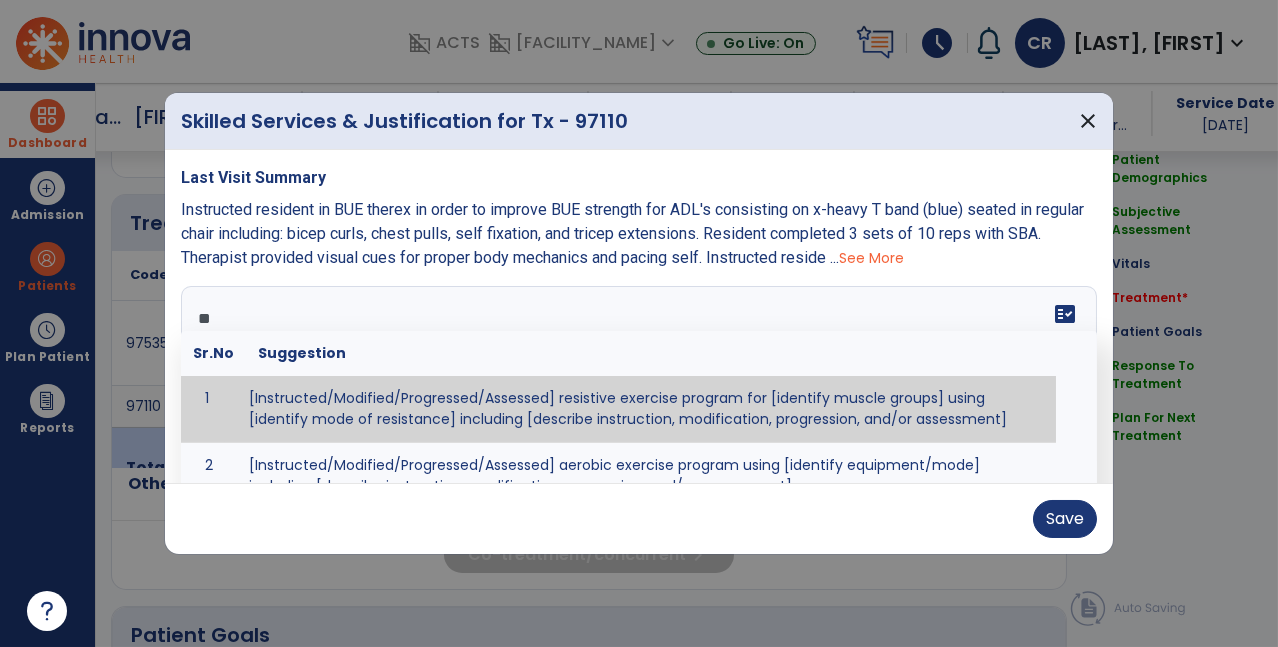 type on "*" 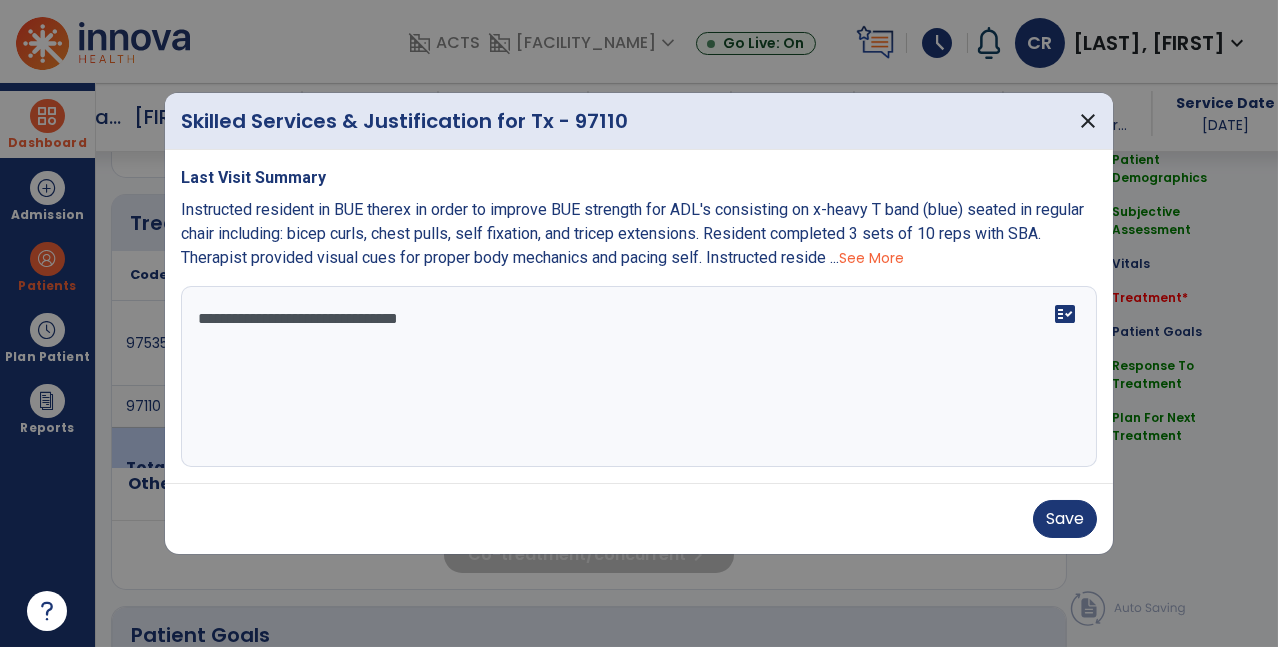 click on "**********" at bounding box center [635, 377] 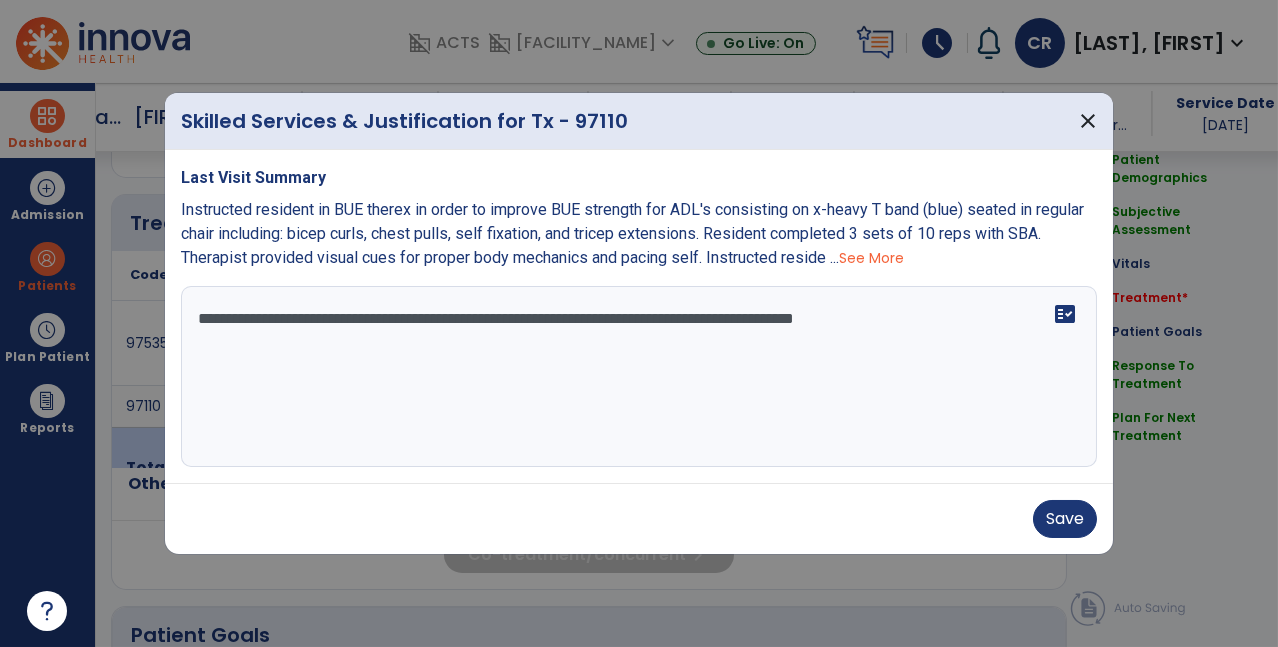 click on "**********" at bounding box center (635, 377) 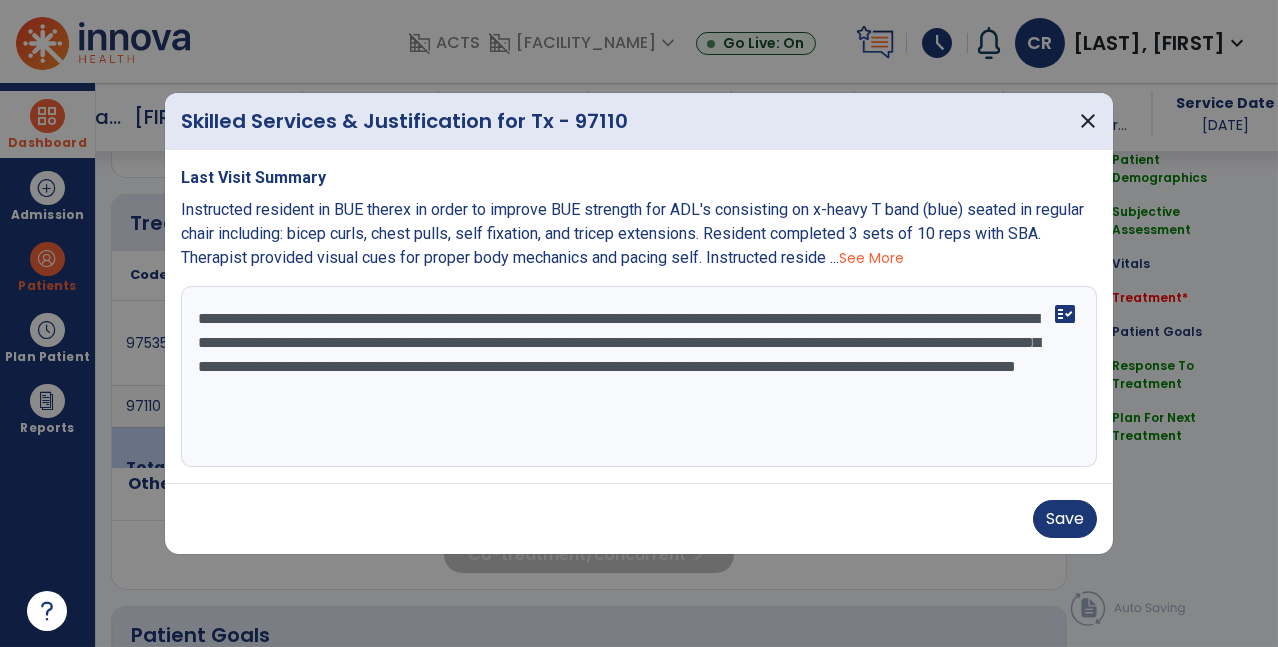 scroll, scrollTop: 18, scrollLeft: 0, axis: vertical 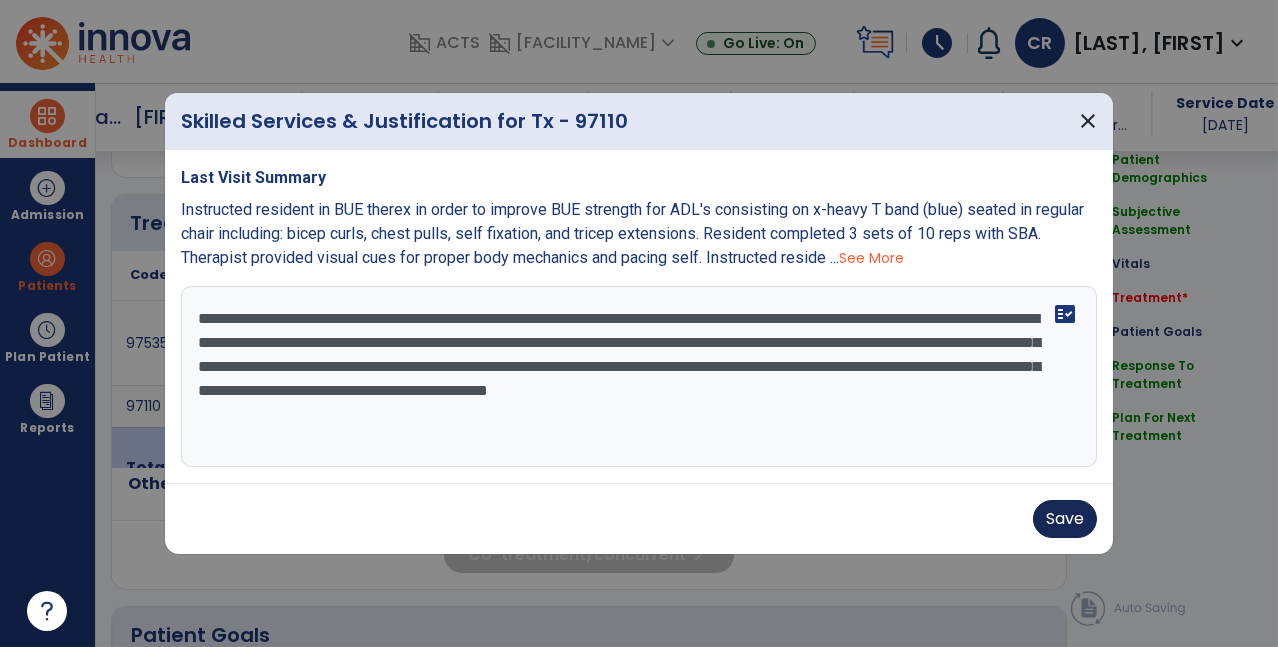 type on "**********" 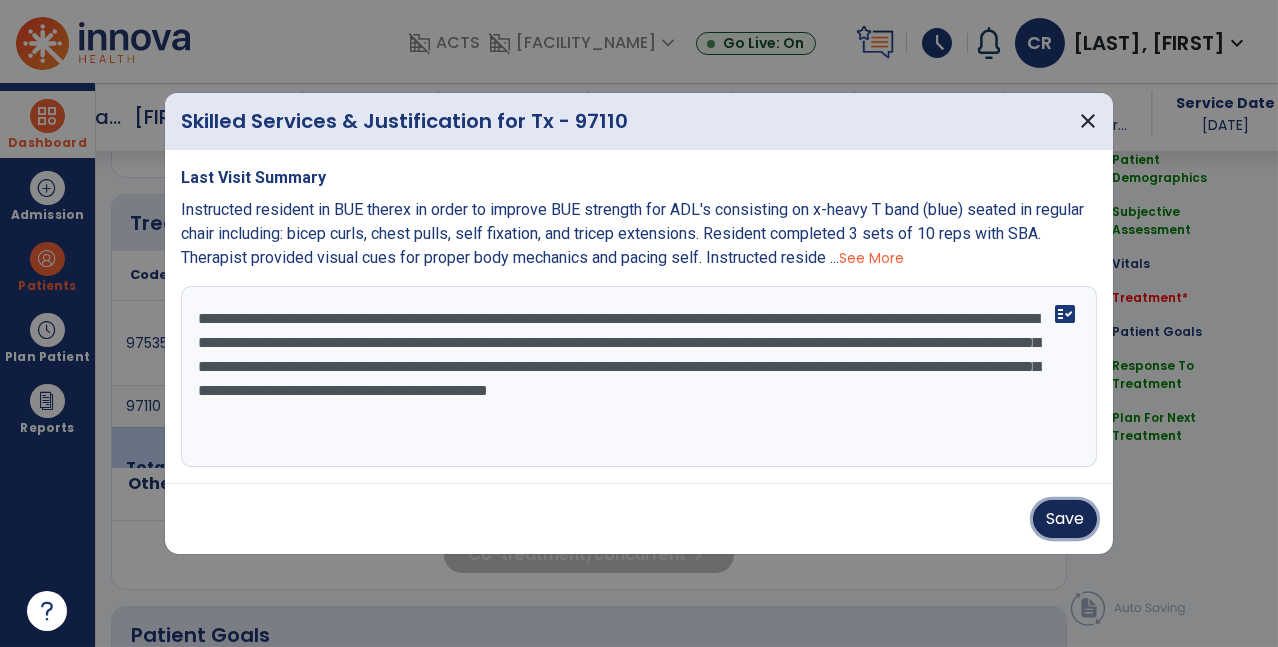 click on "Save" at bounding box center [1065, 519] 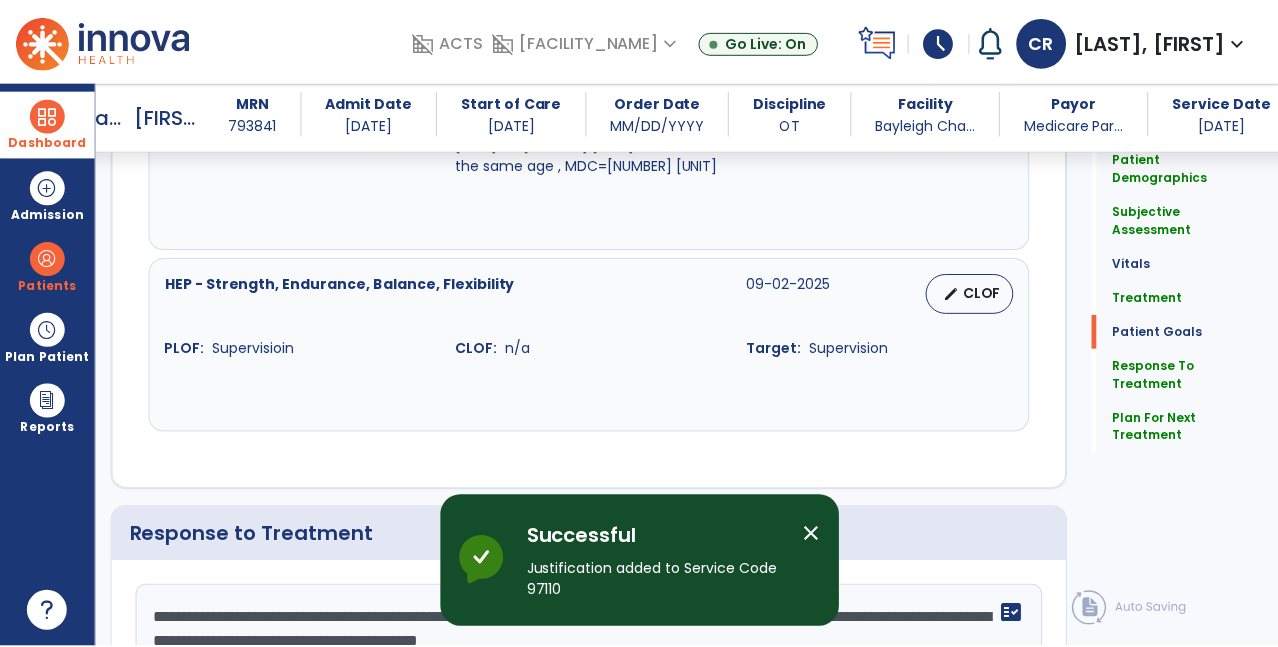 scroll, scrollTop: 3445, scrollLeft: 0, axis: vertical 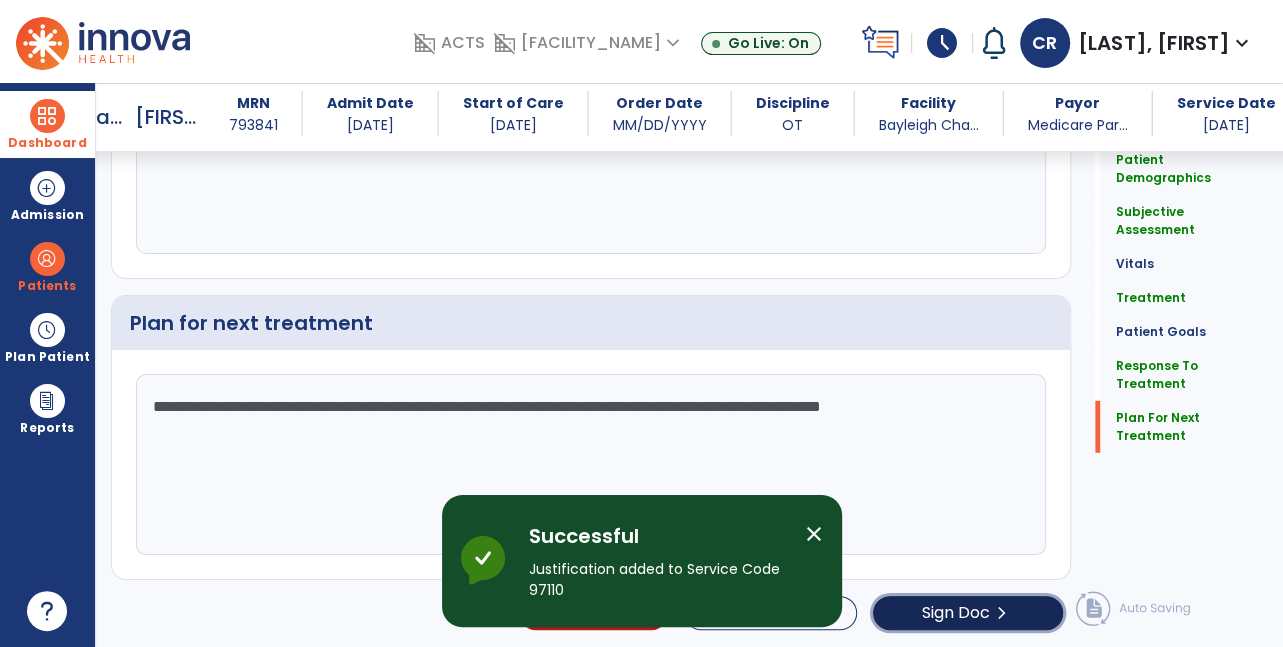 click on "Sign Doc" 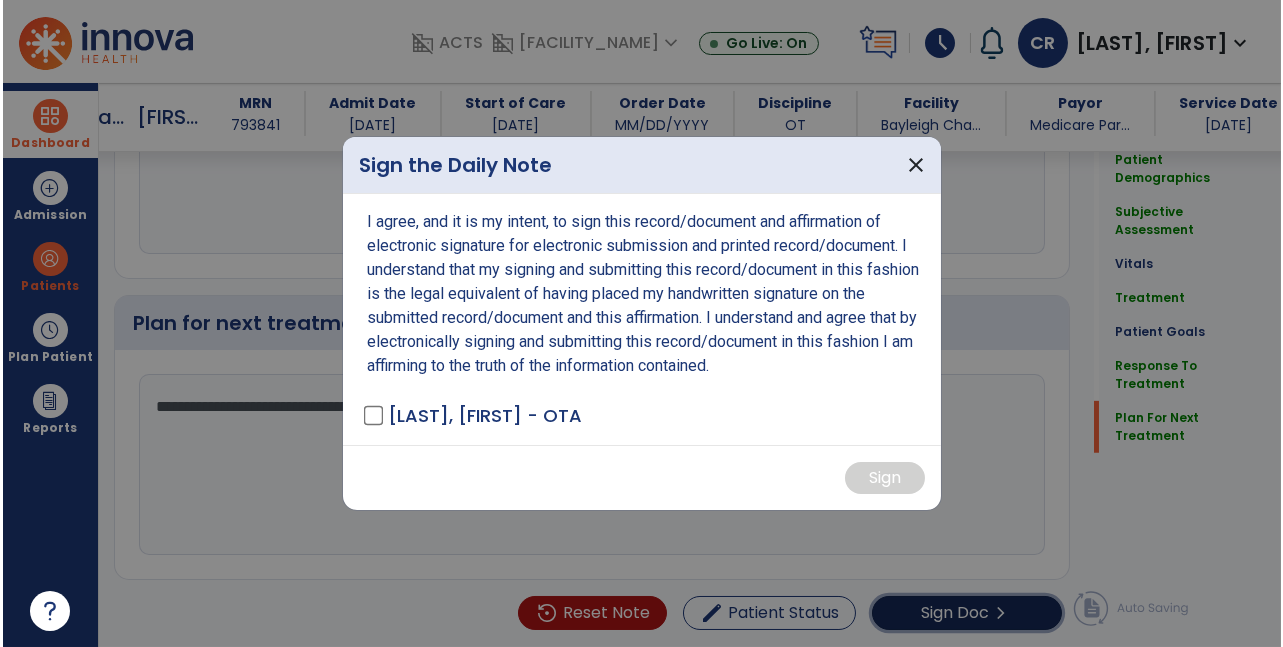 scroll, scrollTop: 3445, scrollLeft: 0, axis: vertical 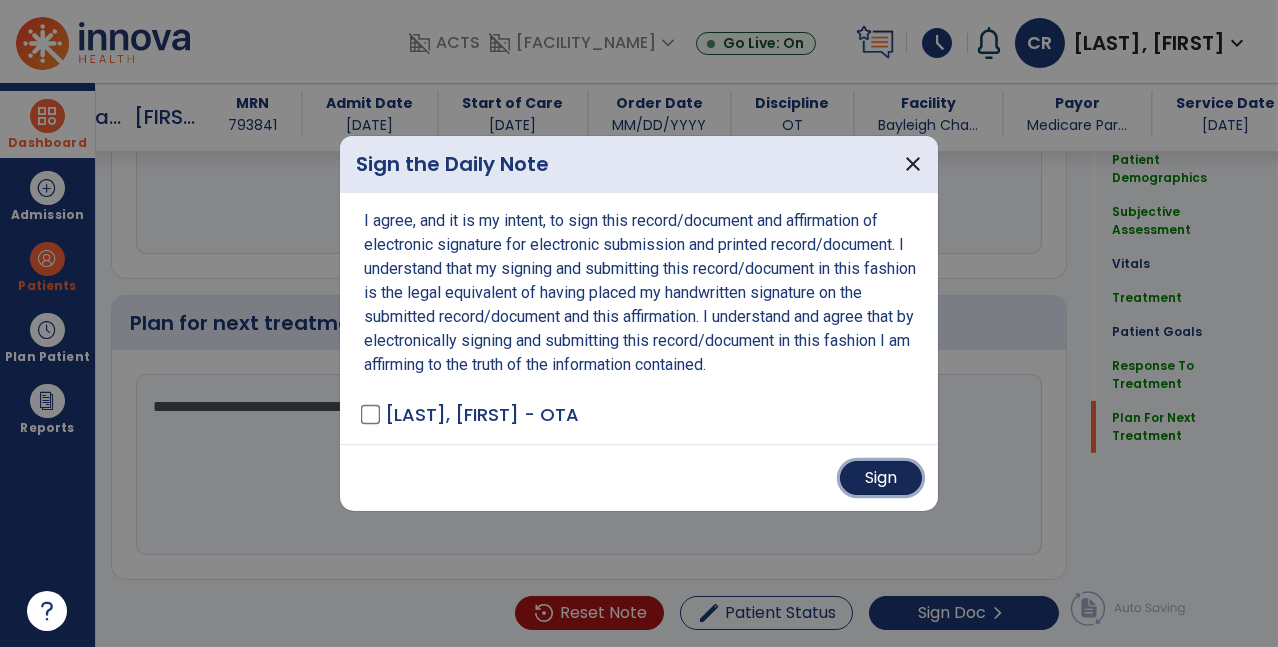 click on "Sign" at bounding box center [881, 478] 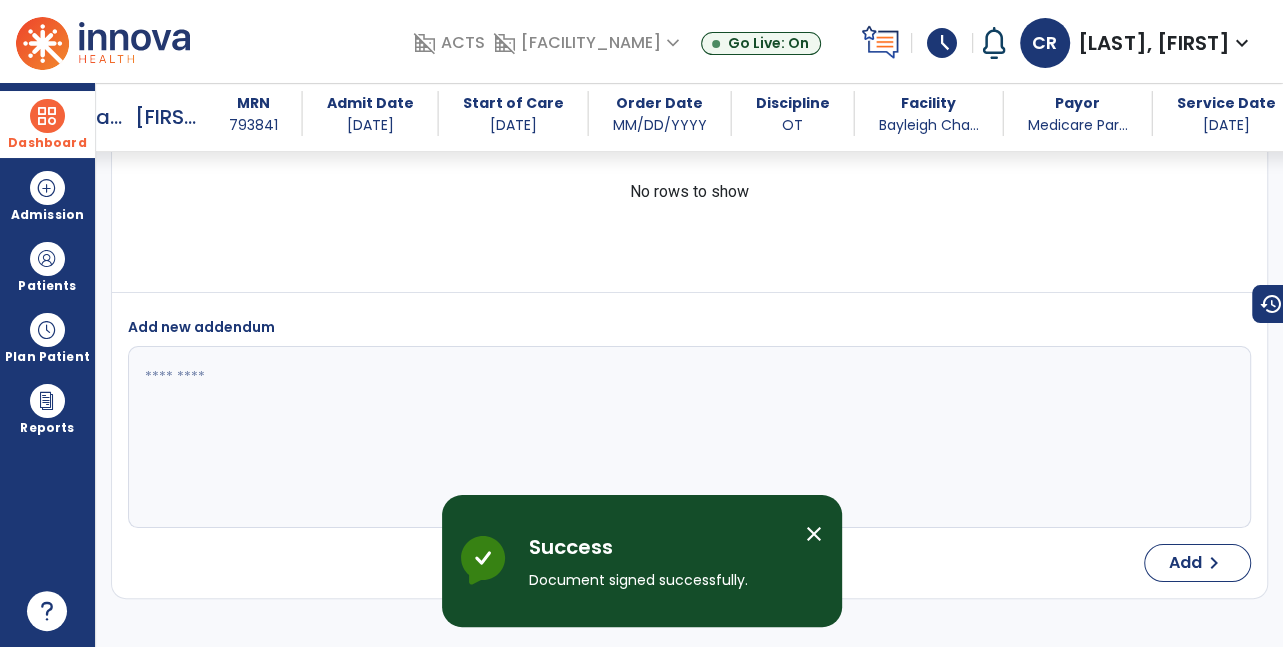 scroll, scrollTop: 5543, scrollLeft: 0, axis: vertical 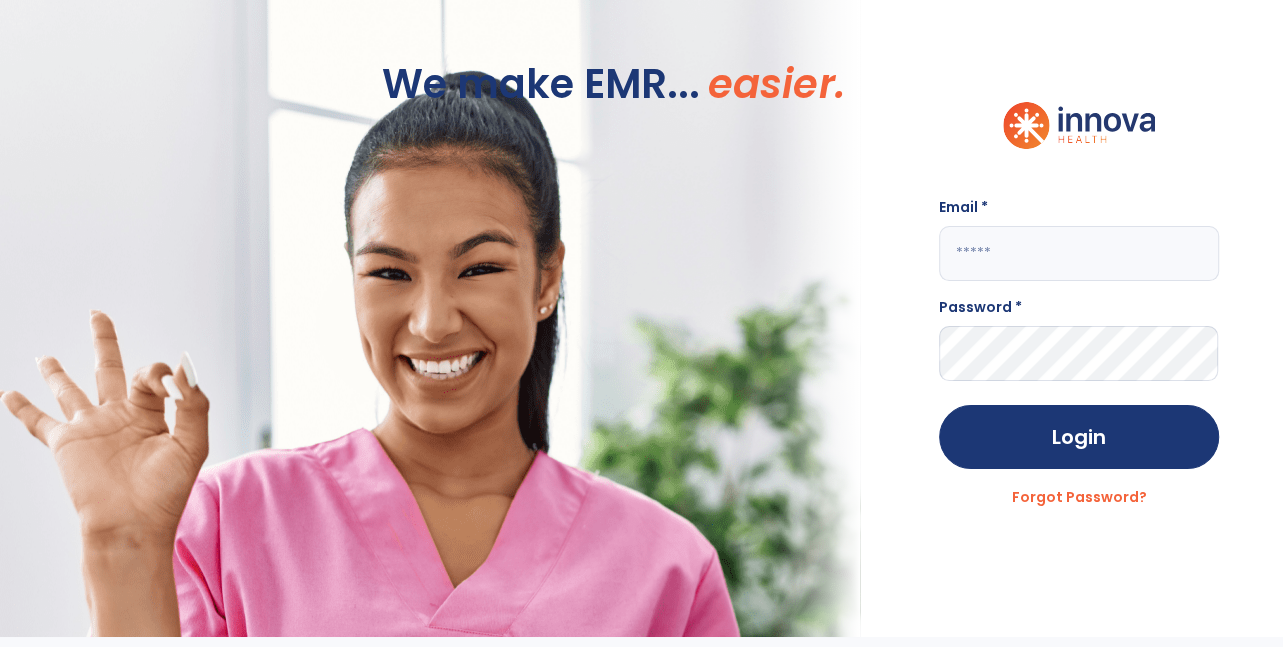 click 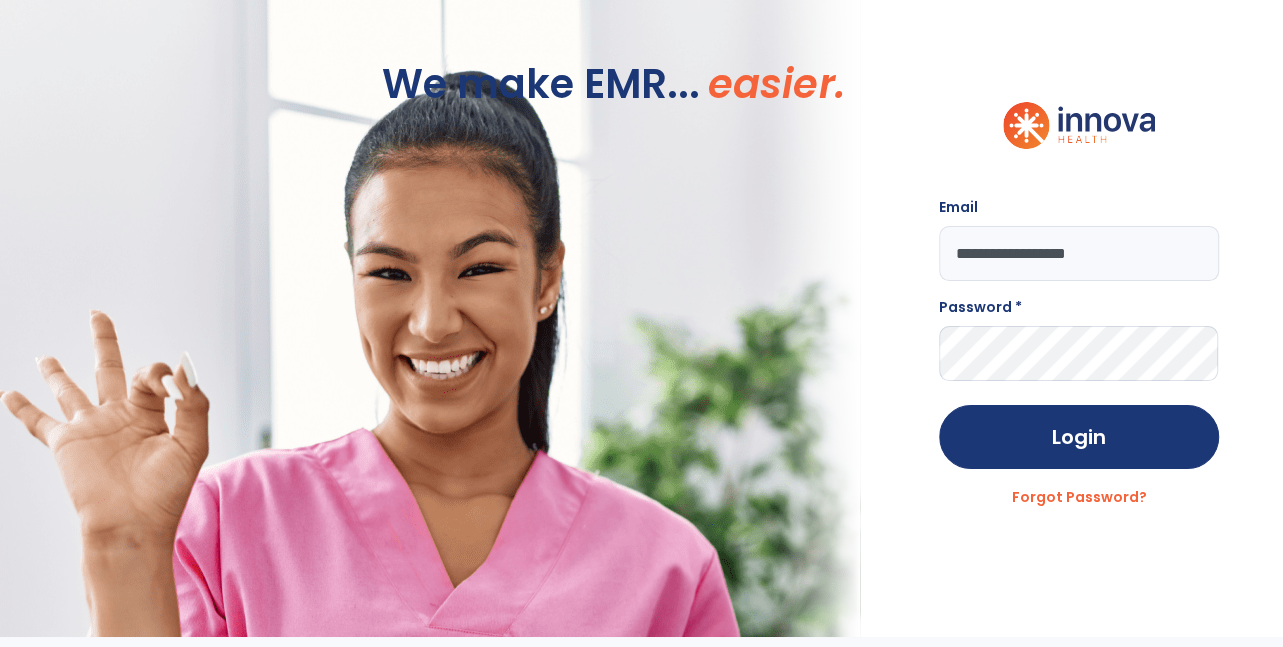 type on "**********" 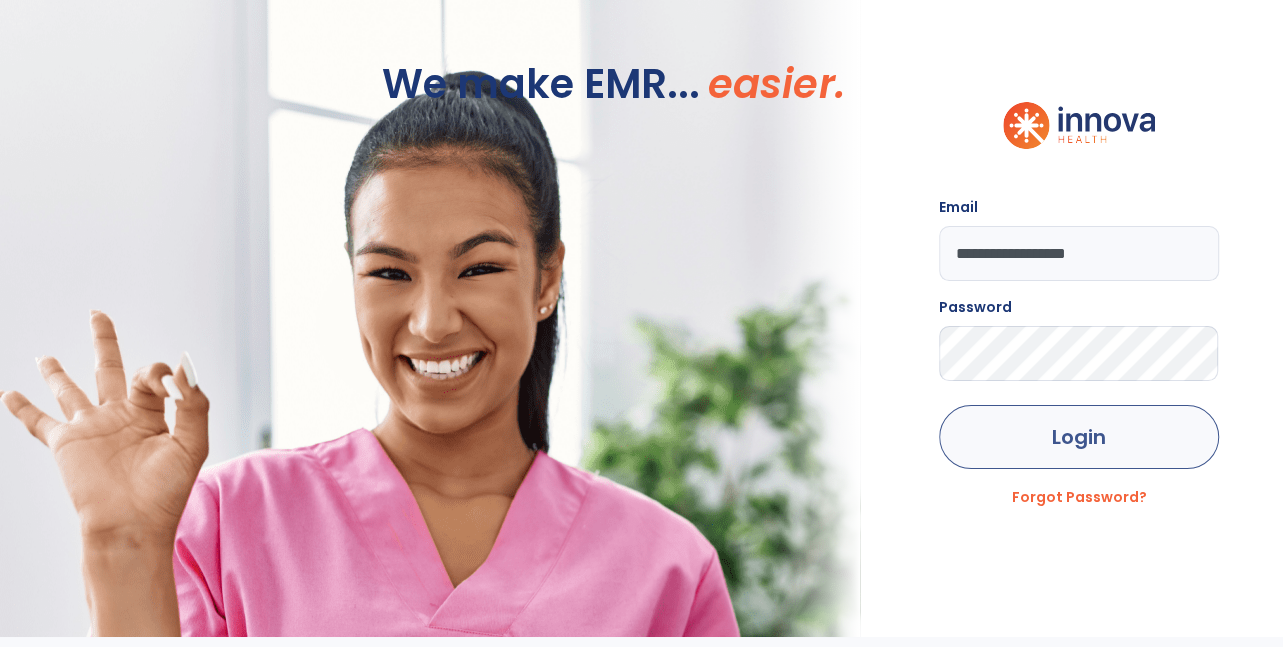 click on "Login" 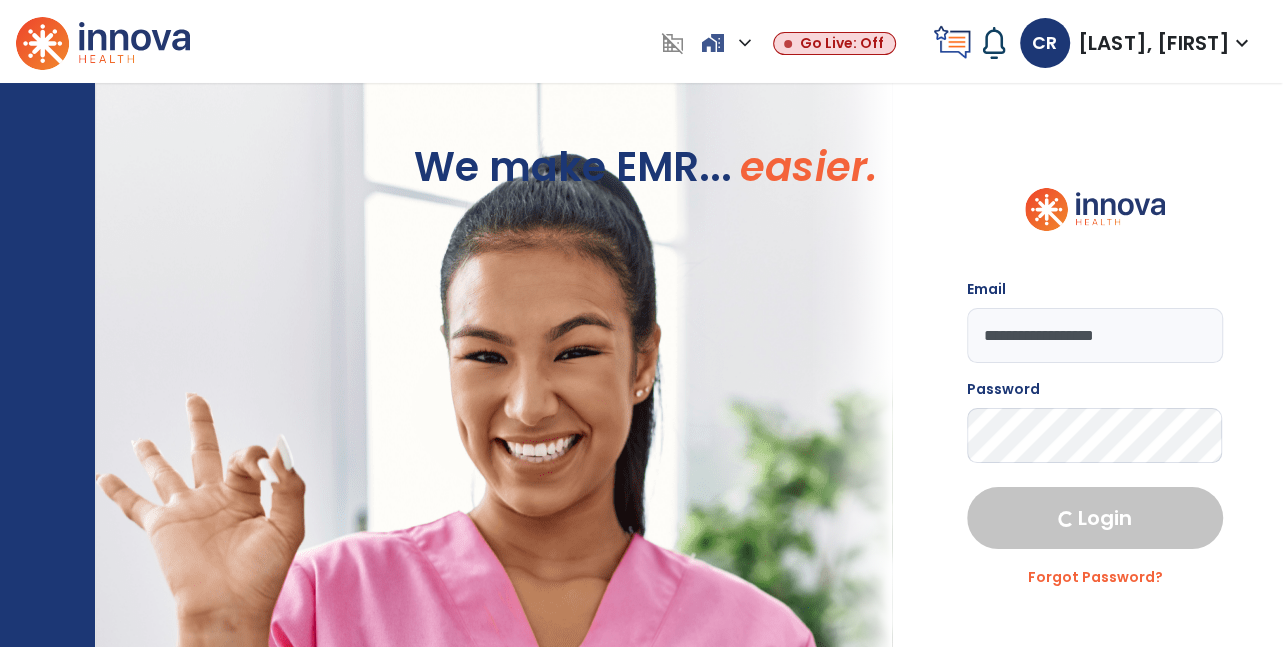 select on "****" 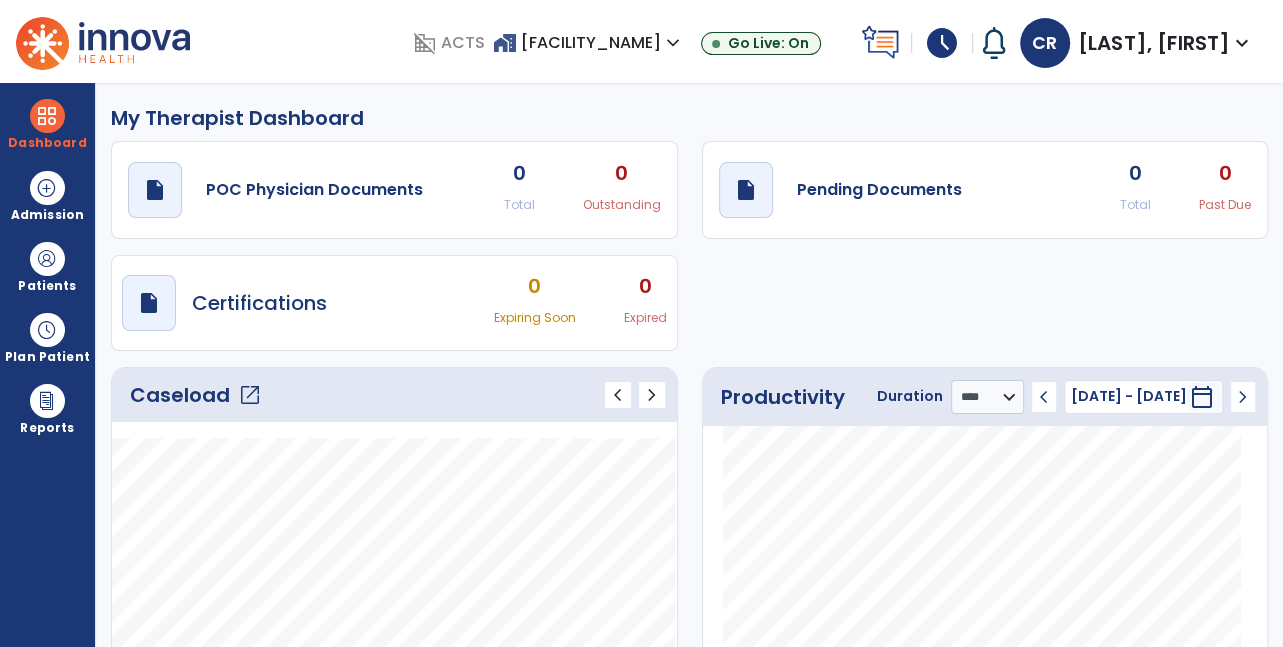 click on "Caseload   open_in_new" 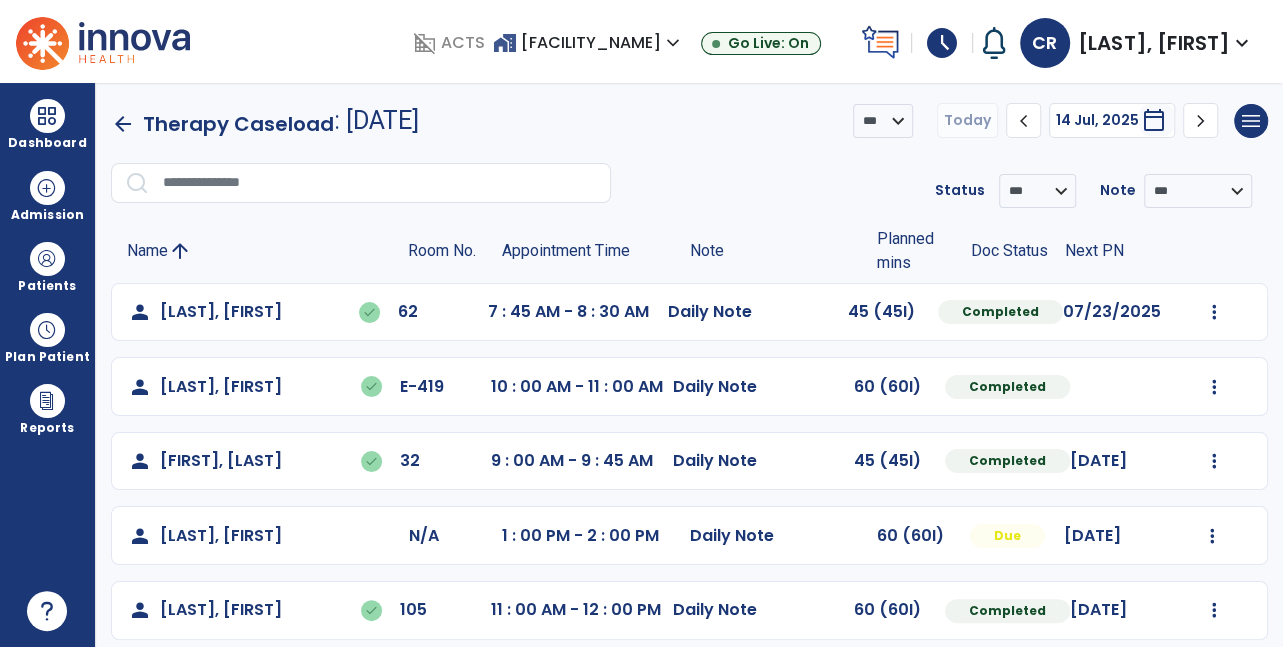 scroll, scrollTop: 43, scrollLeft: 0, axis: vertical 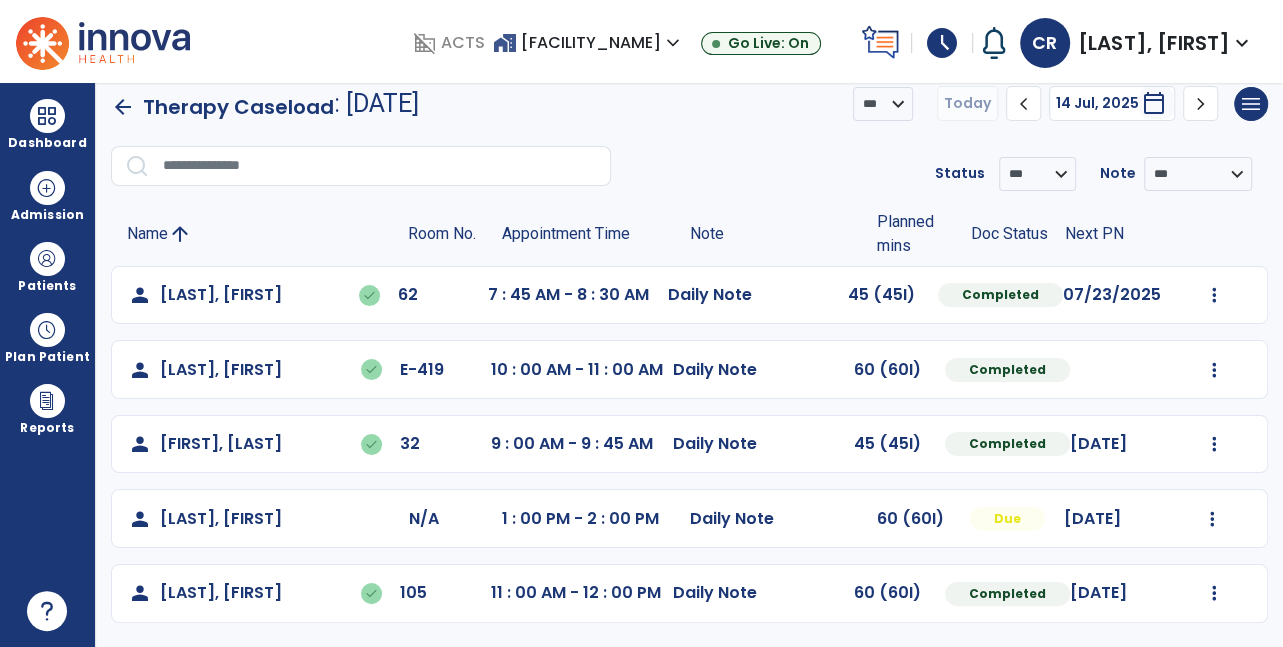 click on "schedule" at bounding box center [942, 43] 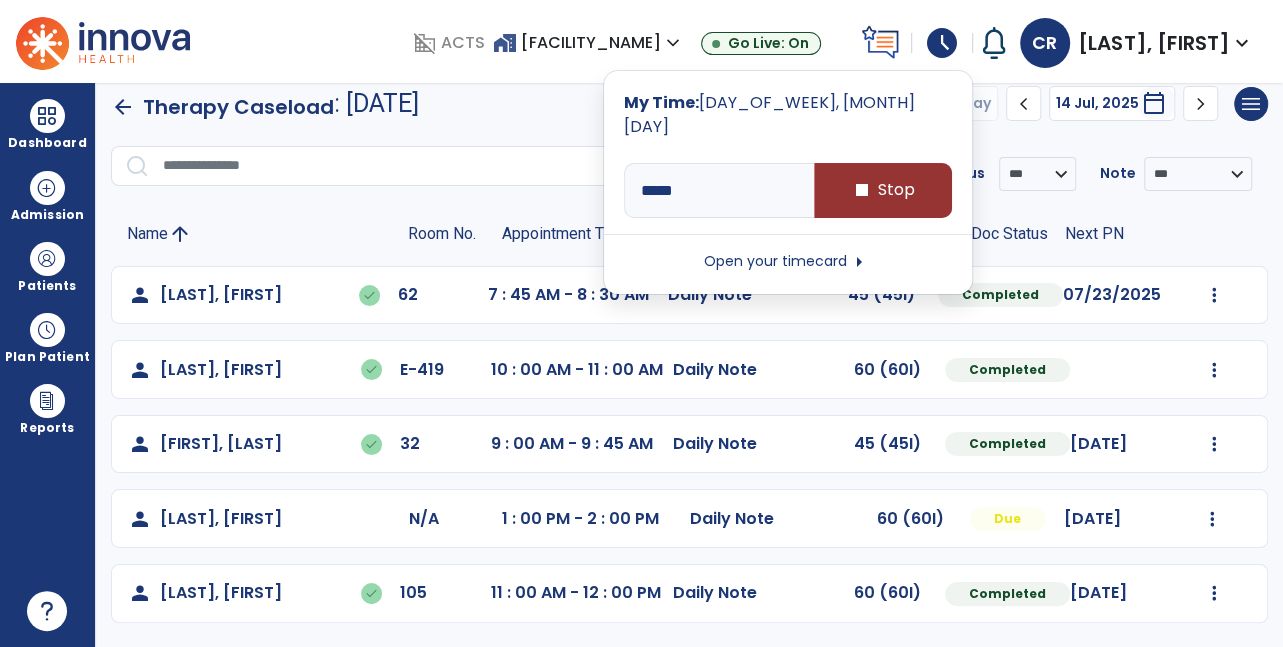 click on "stop  Stop" at bounding box center [883, 190] 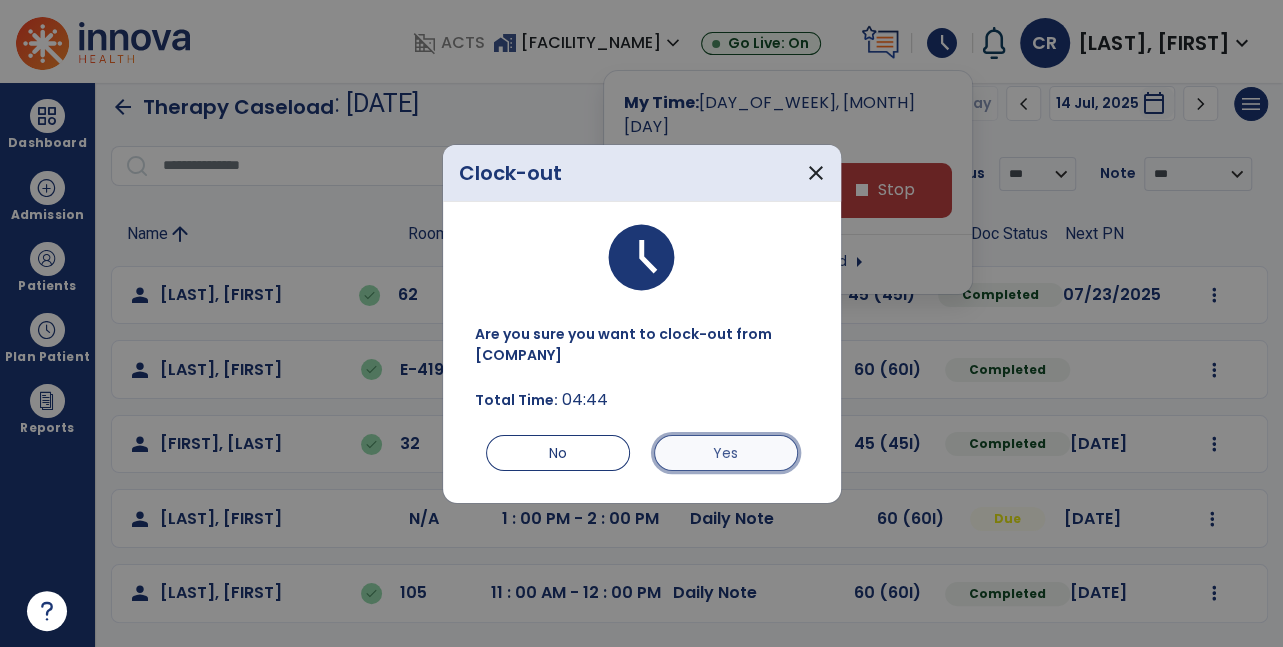 click on "Yes" at bounding box center (726, 453) 